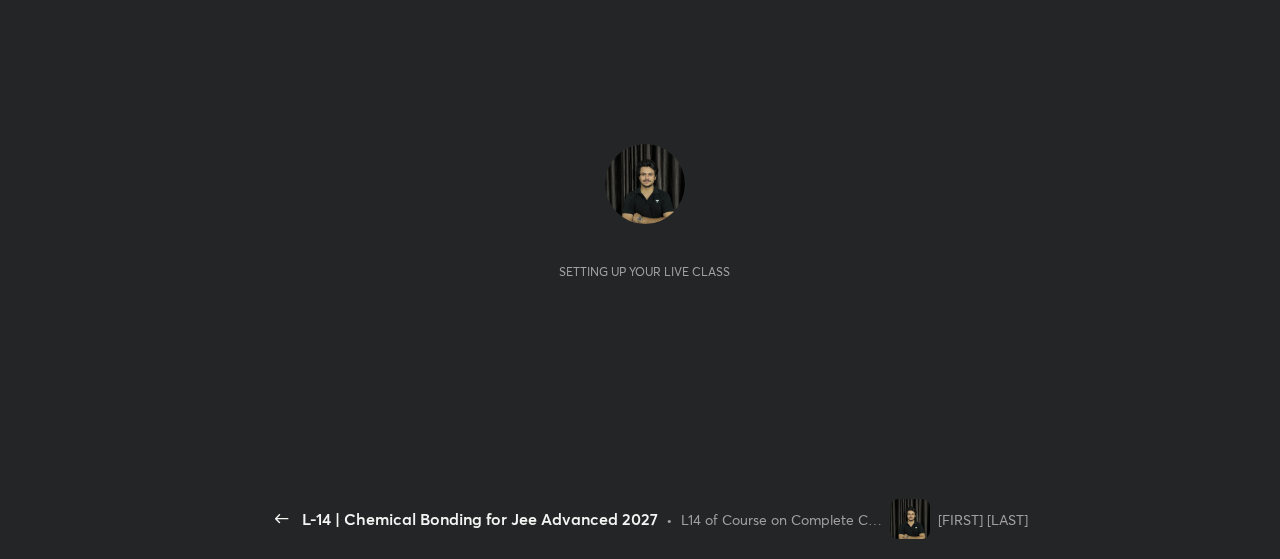 scroll, scrollTop: 0, scrollLeft: 0, axis: both 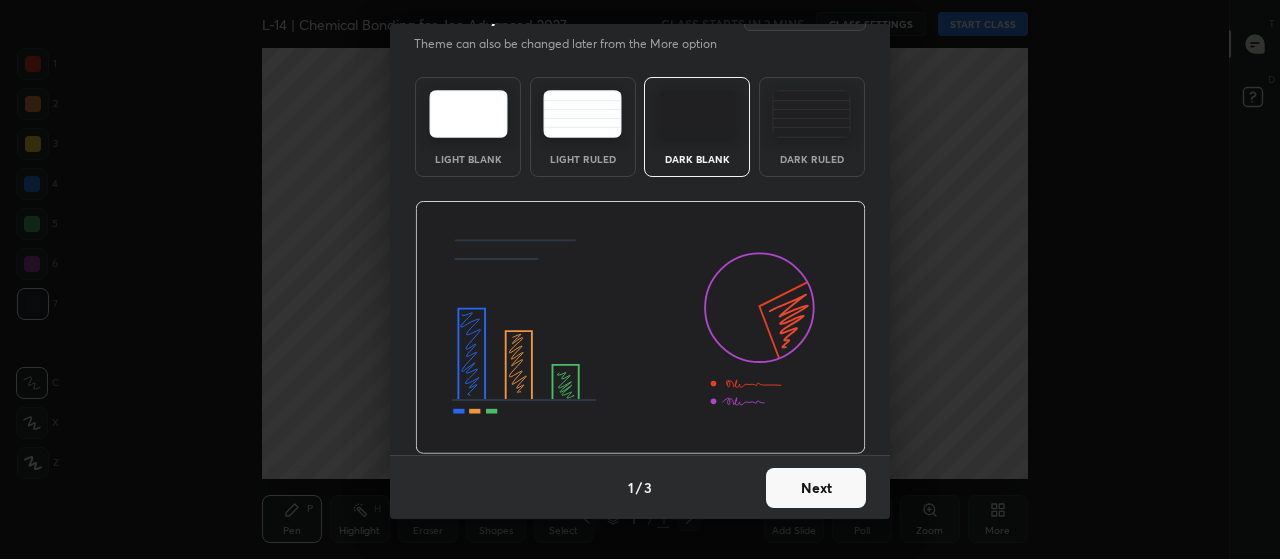 click on "Next" at bounding box center (816, 488) 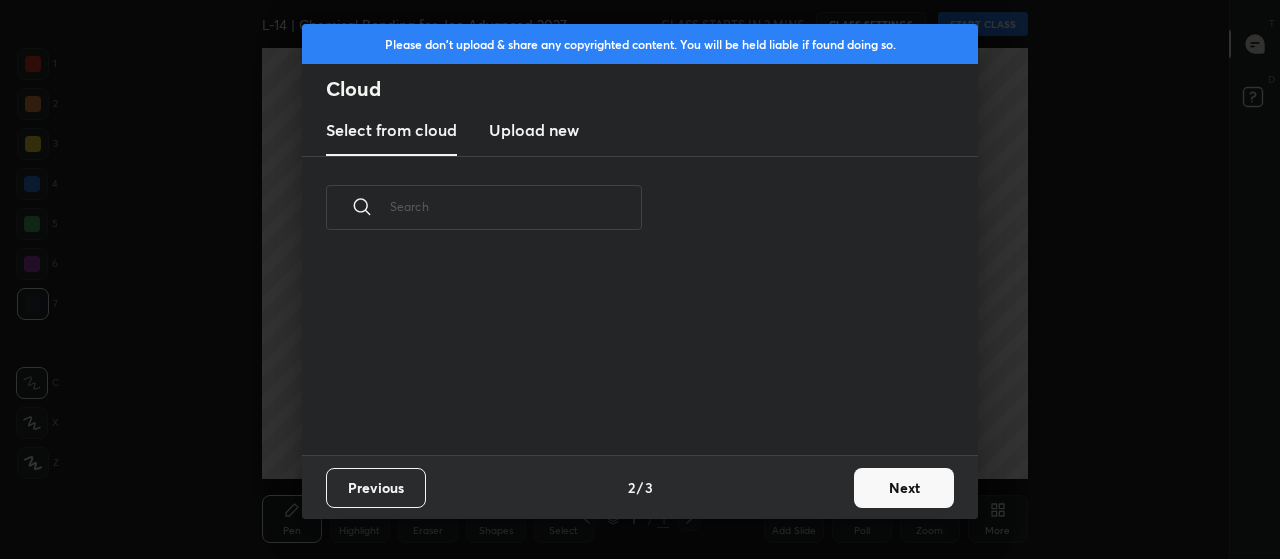scroll, scrollTop: 7, scrollLeft: 11, axis: both 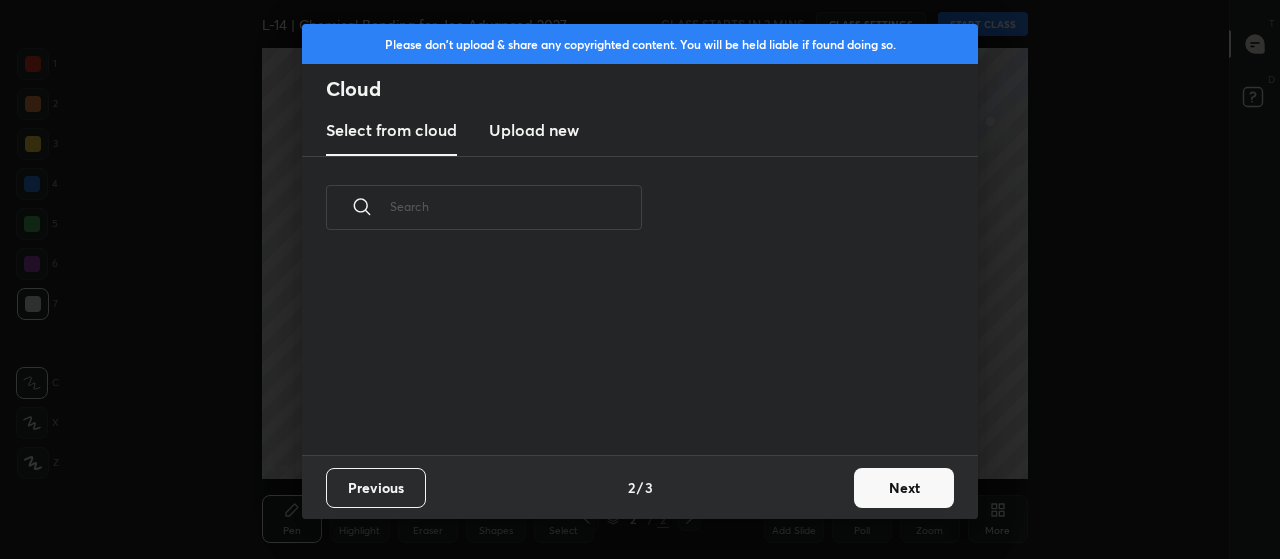 click on "Next" at bounding box center (904, 488) 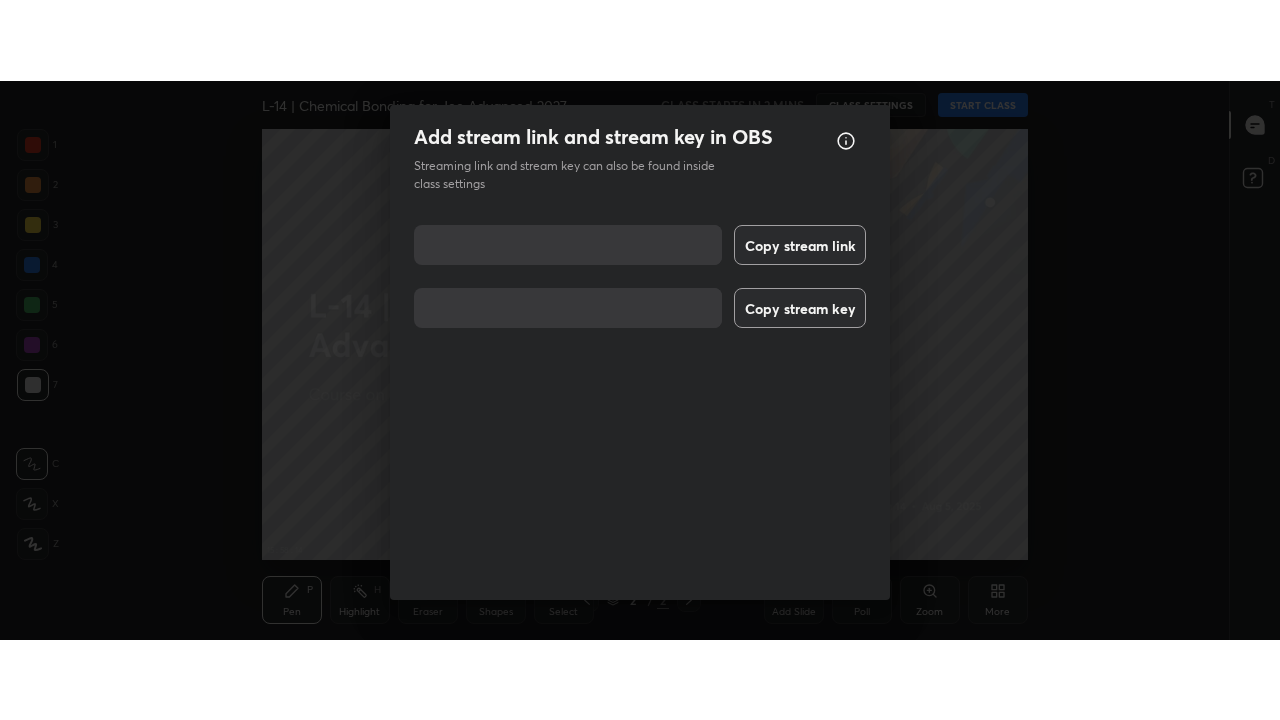 scroll, scrollTop: 98, scrollLeft: 0, axis: vertical 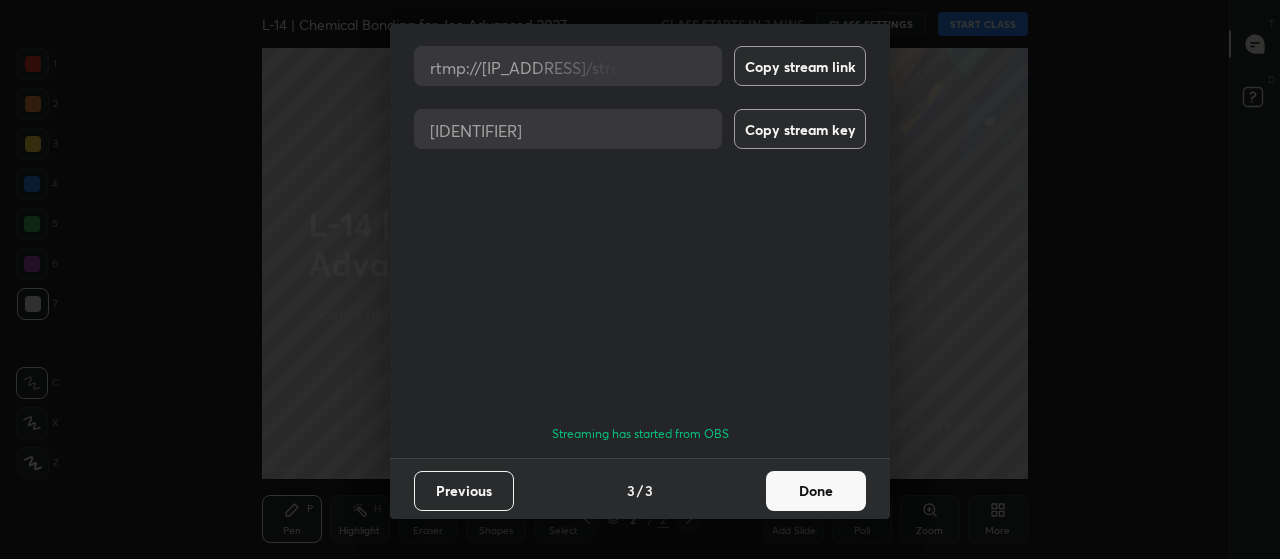 click on "Done" at bounding box center (816, 491) 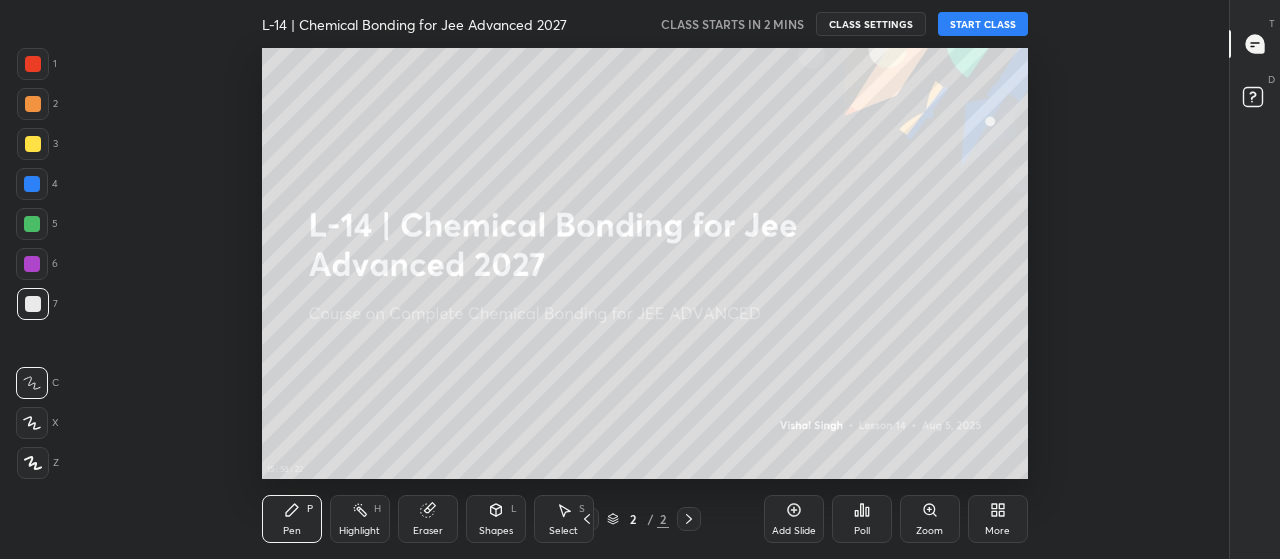 click on "More" at bounding box center [997, 531] 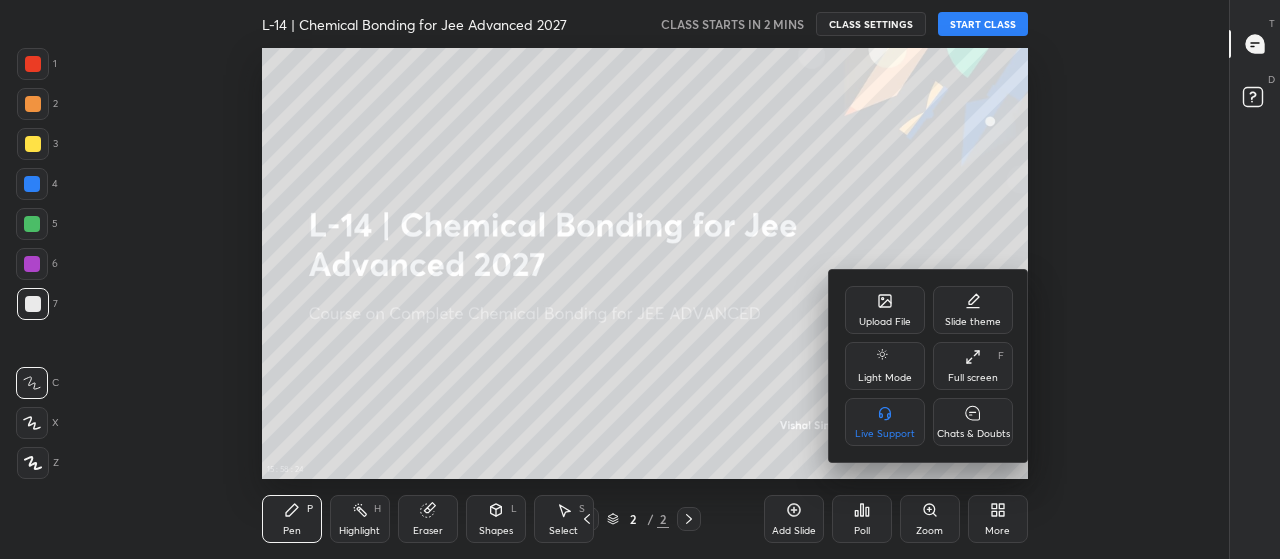 click on "Full screen" at bounding box center [973, 378] 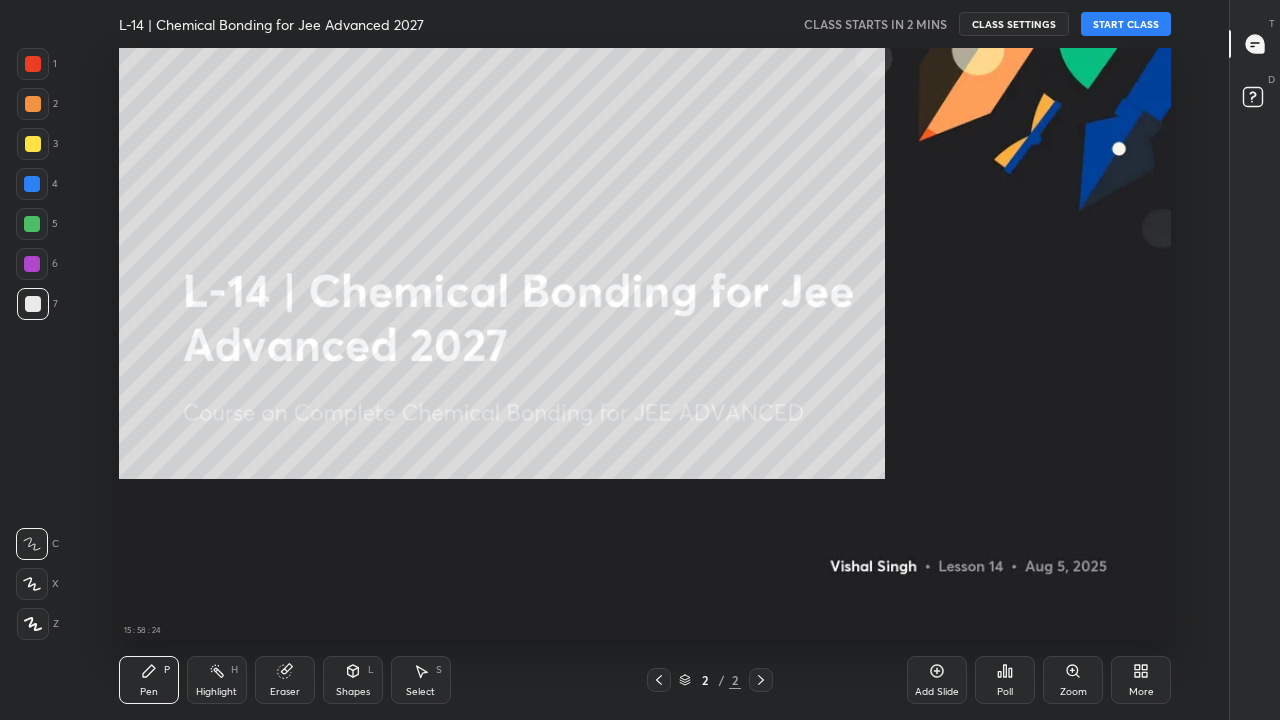 scroll, scrollTop: 99408, scrollLeft: 98838, axis: both 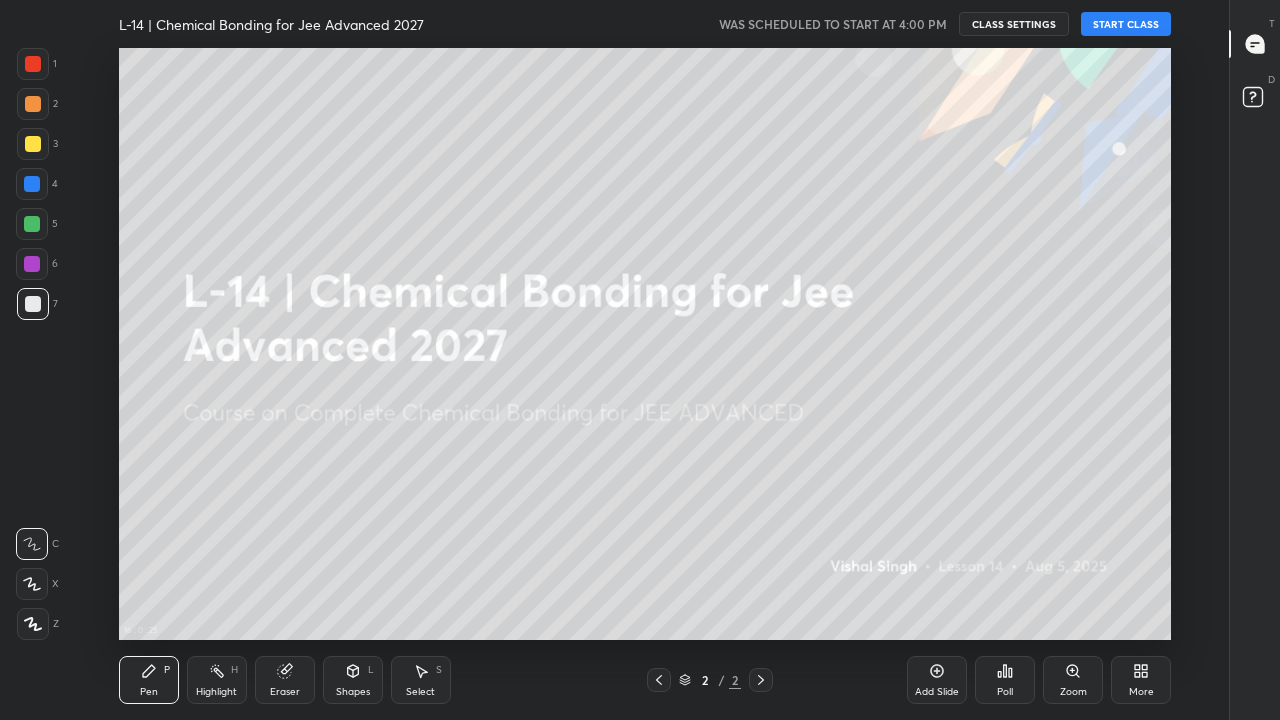 click on "START CLASS" at bounding box center [1126, 24] 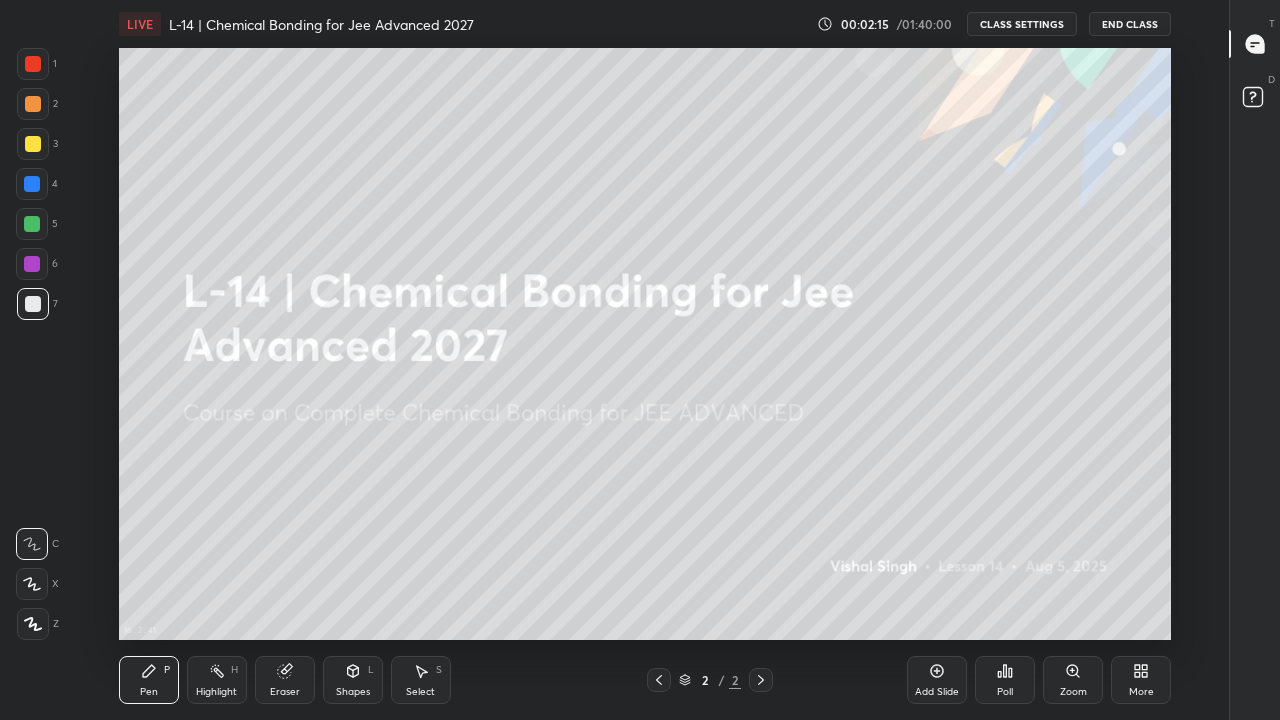 click 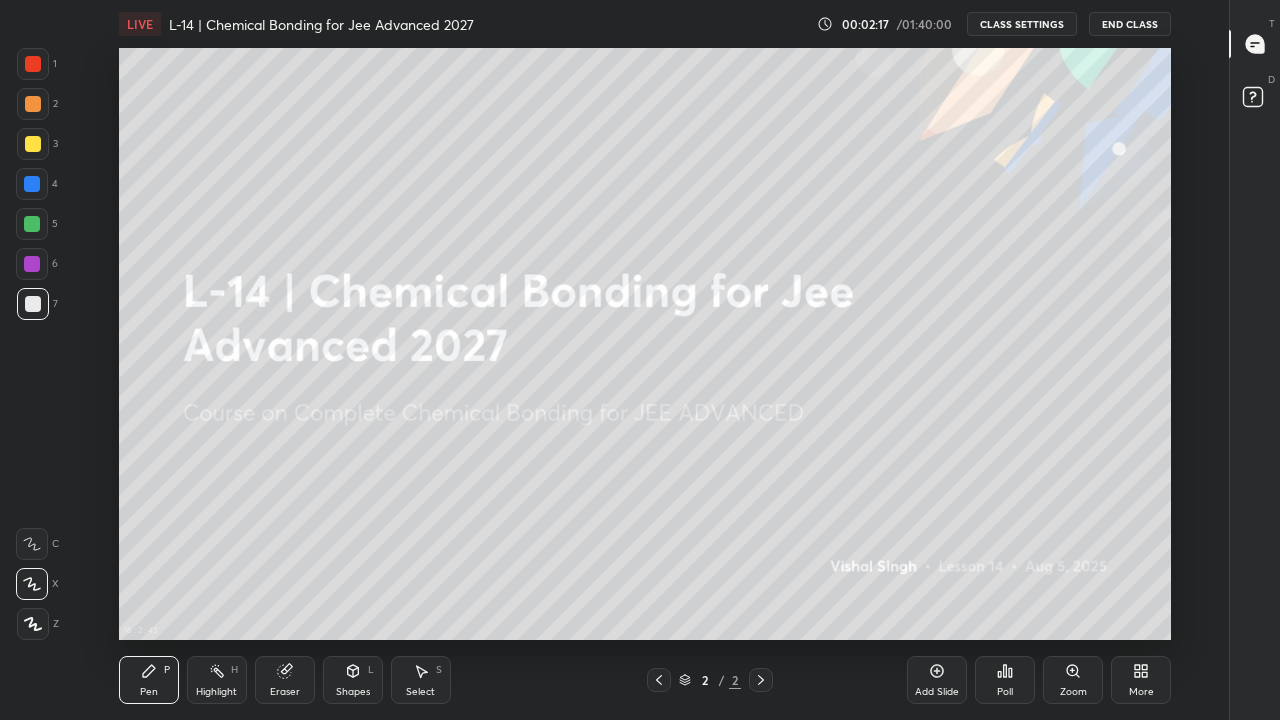 click at bounding box center [33, 144] 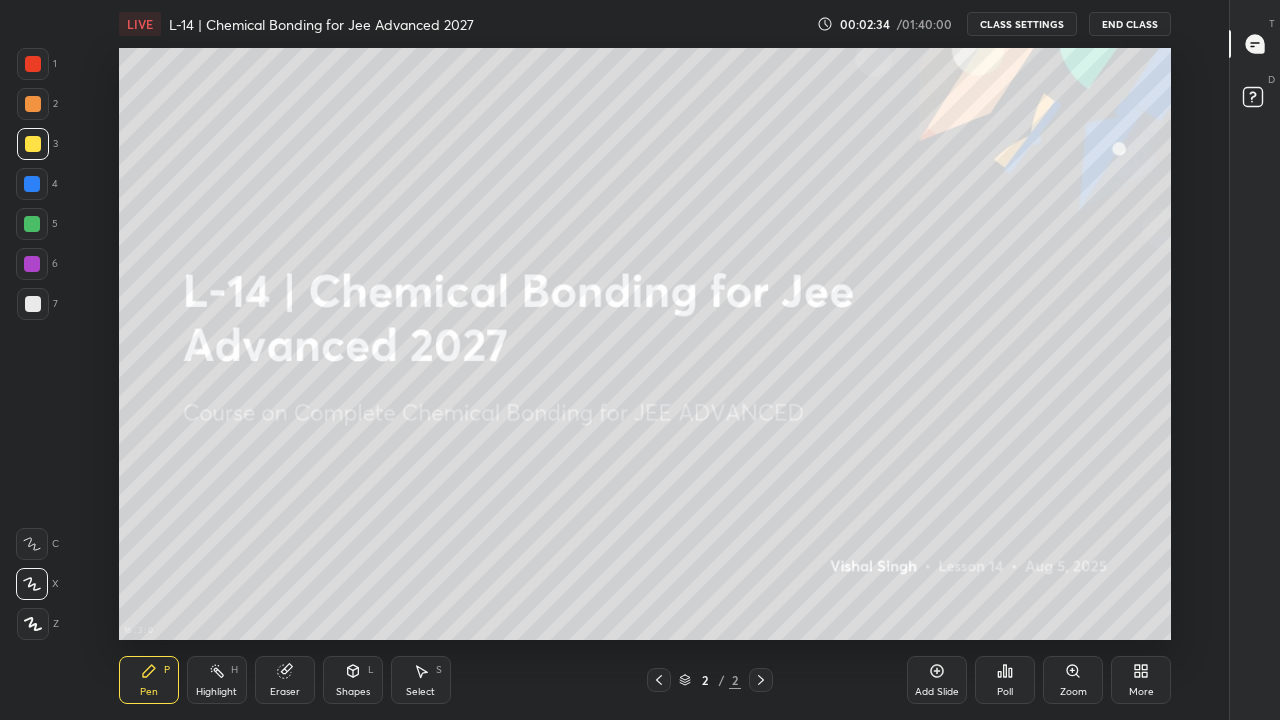 click 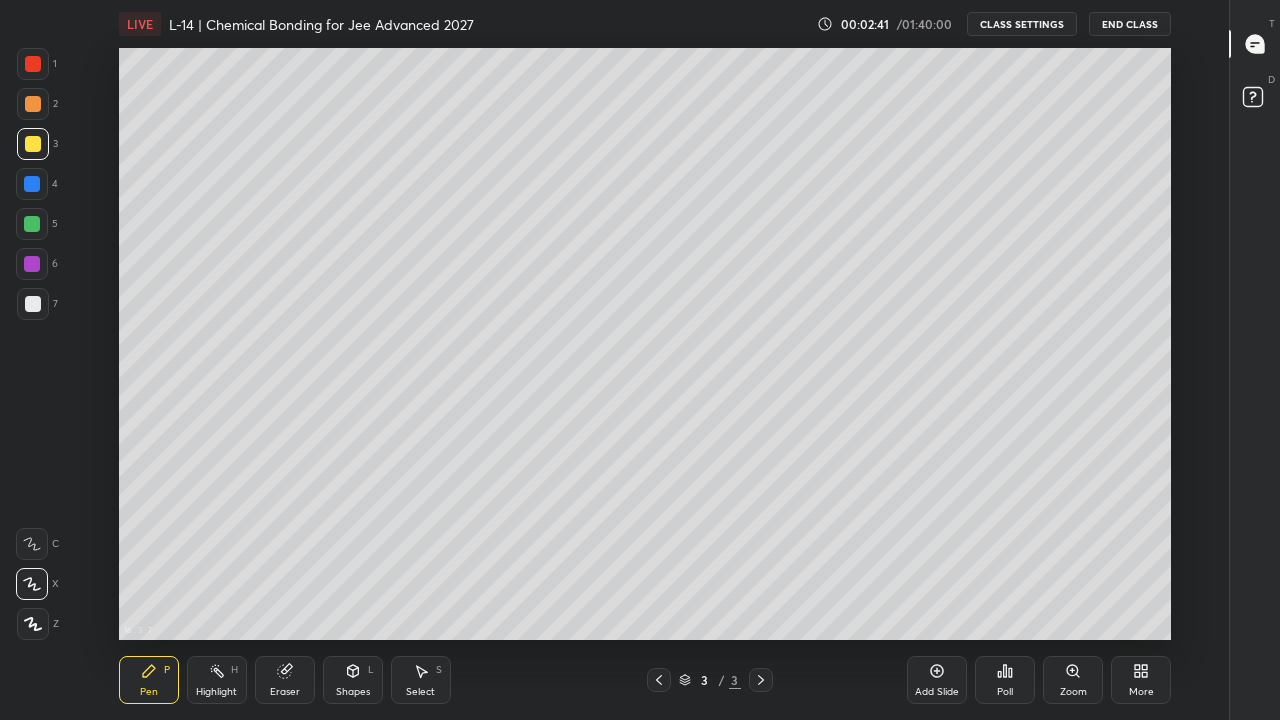 click on "Eraser" at bounding box center [285, 680] 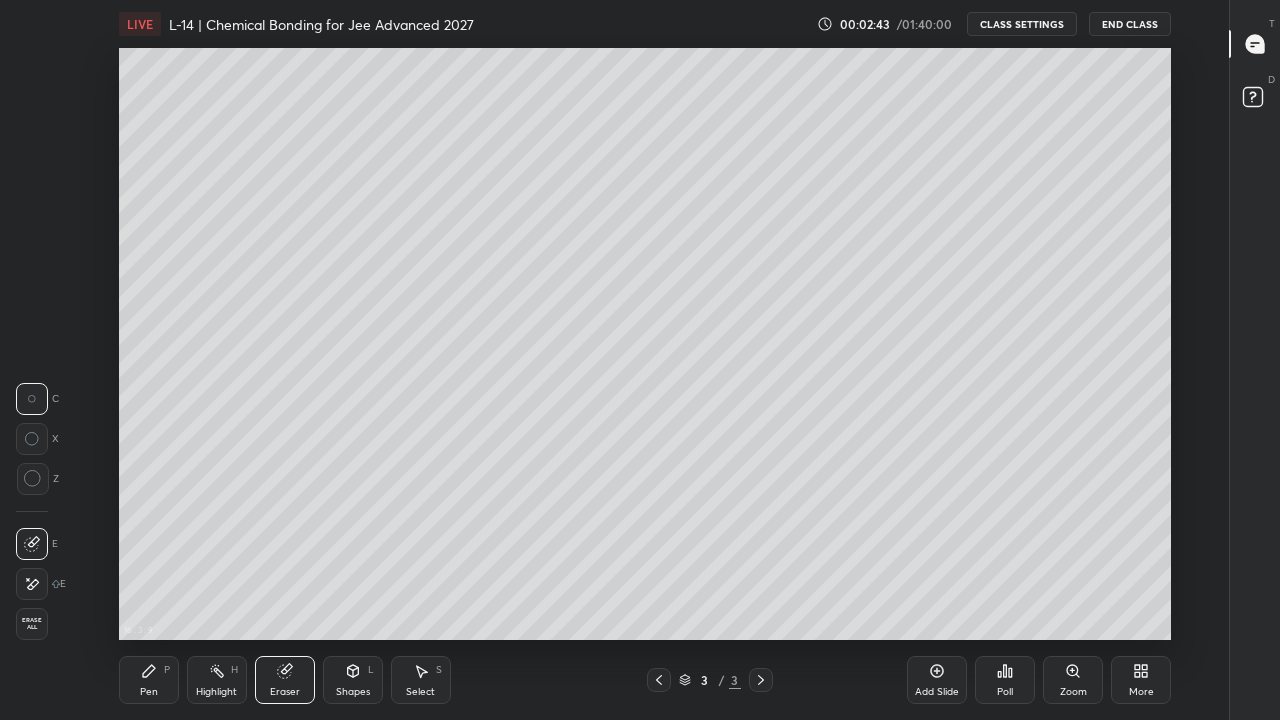 click on "Pen P" at bounding box center [149, 680] 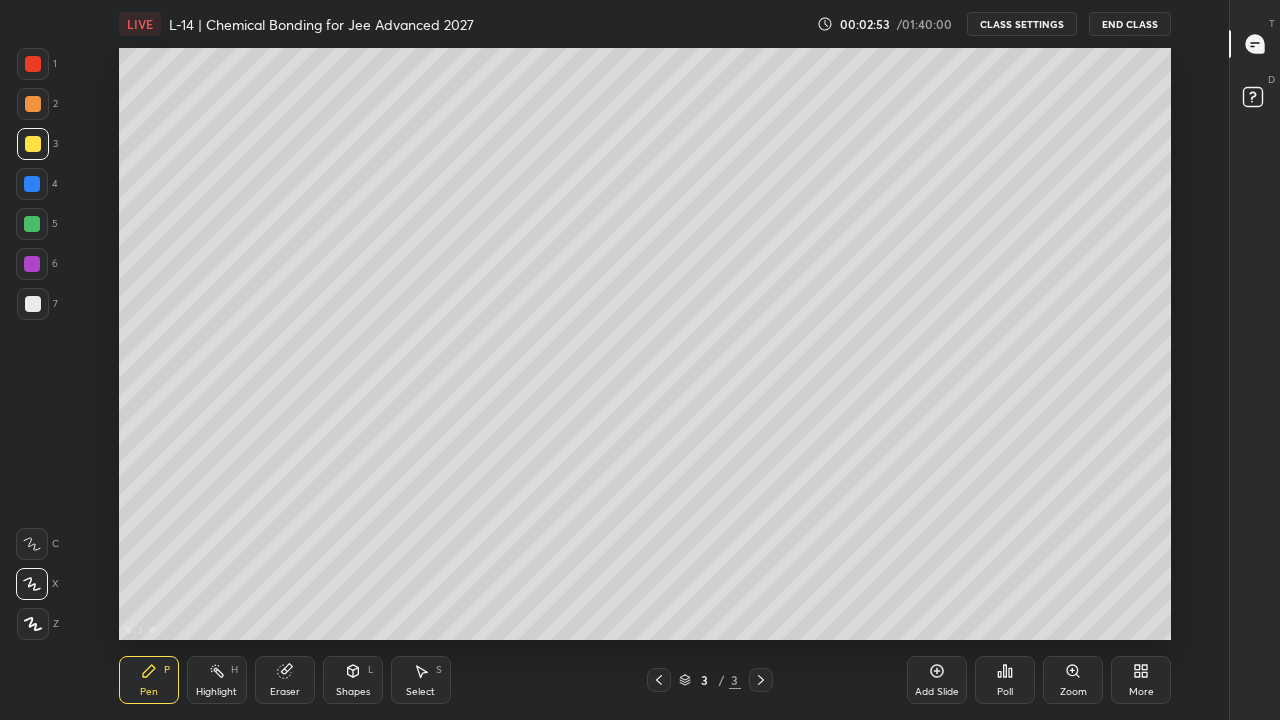 click on "Eraser" at bounding box center (285, 680) 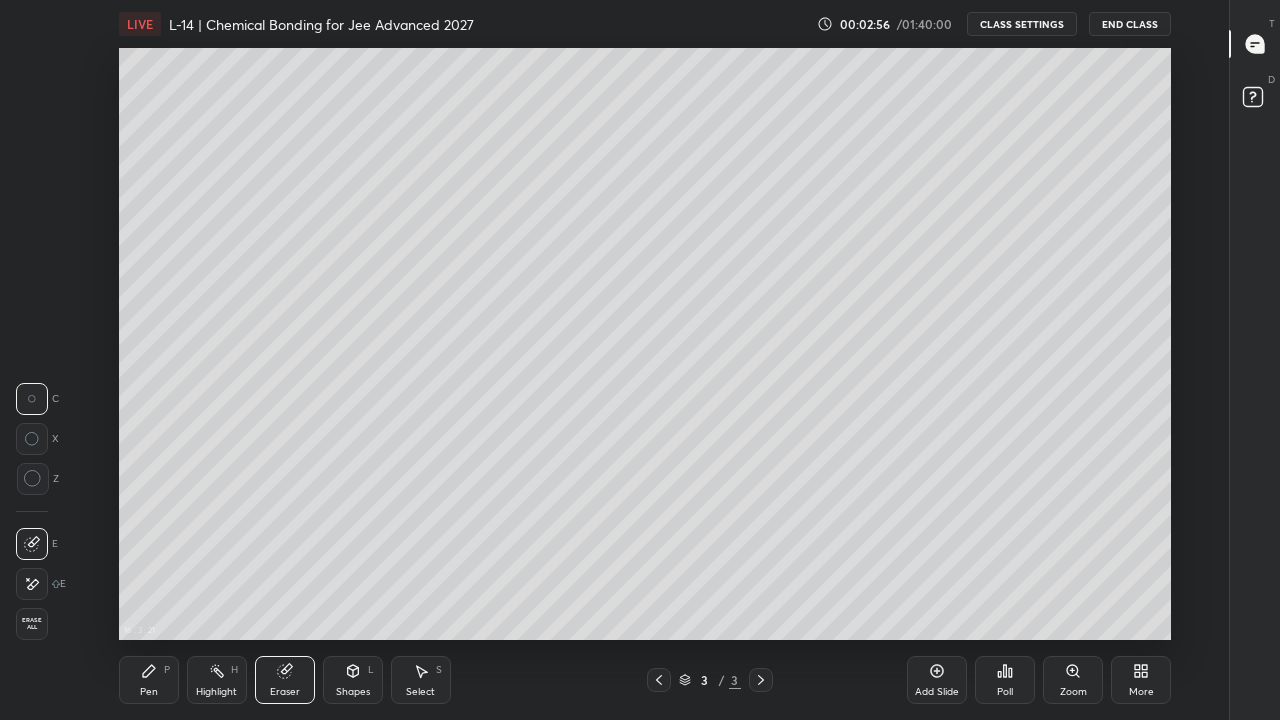 click on "Pen P" at bounding box center (149, 680) 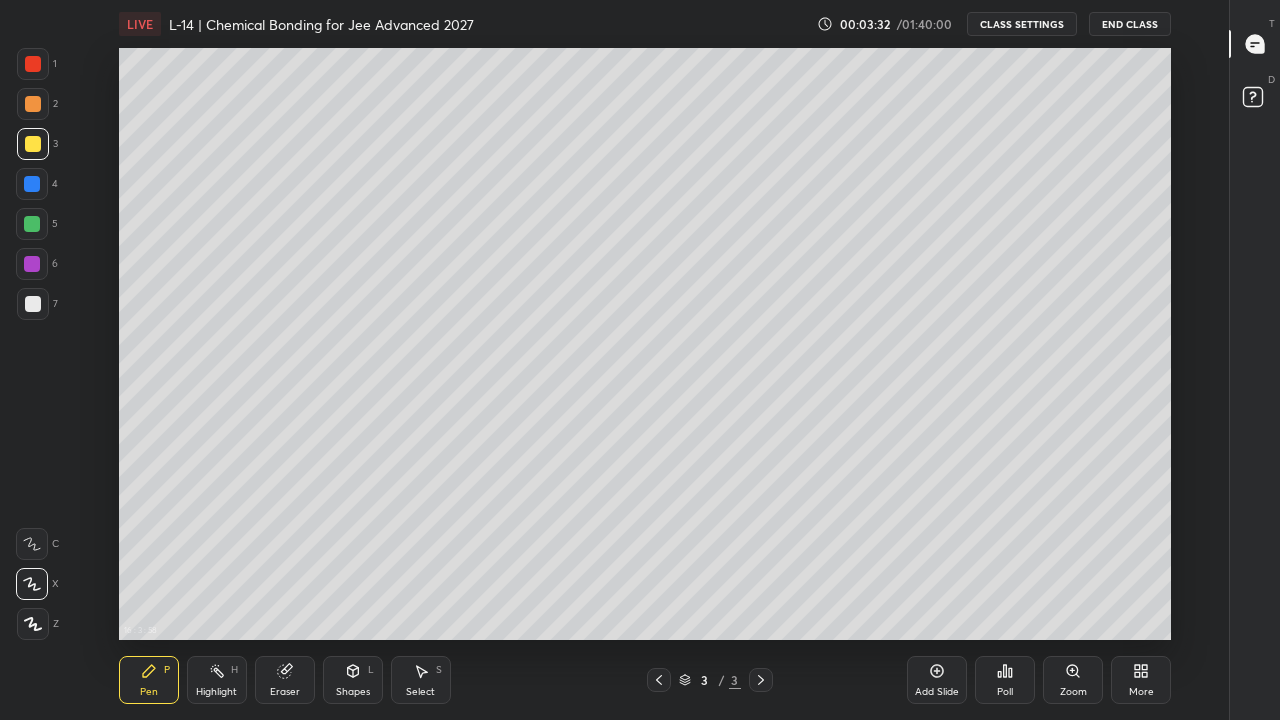 click at bounding box center [32, 224] 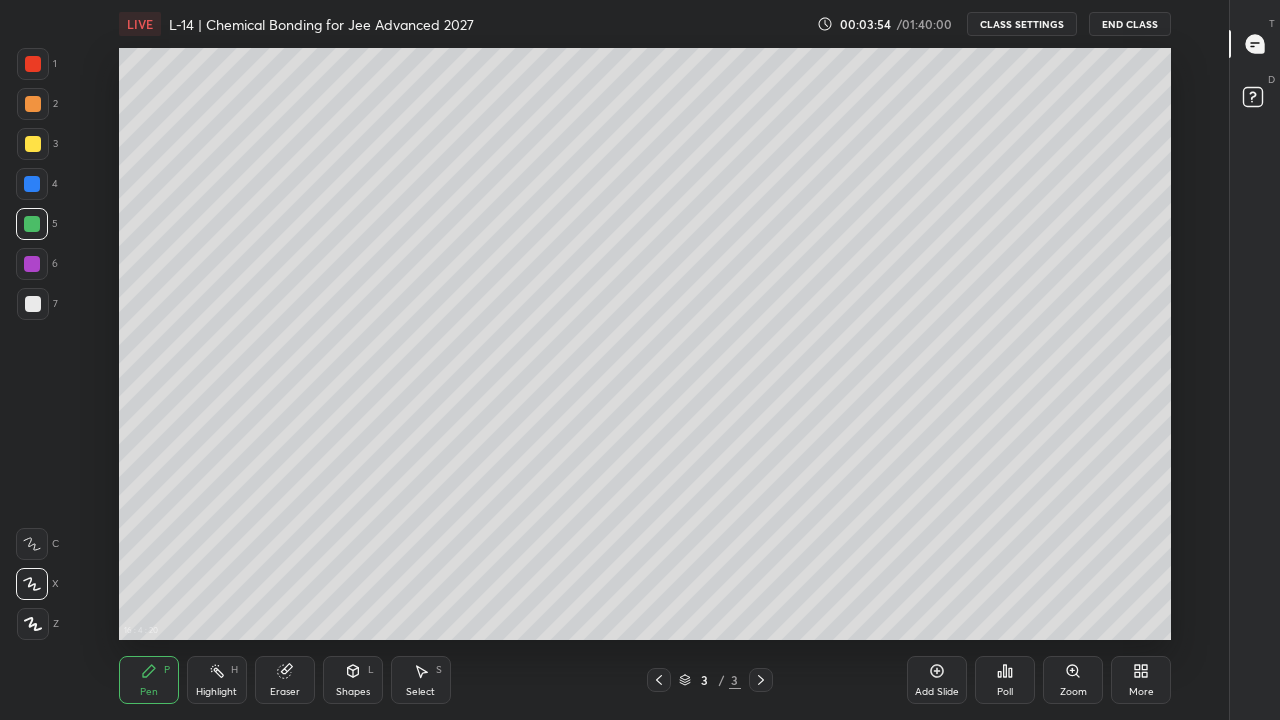 click at bounding box center (32, 184) 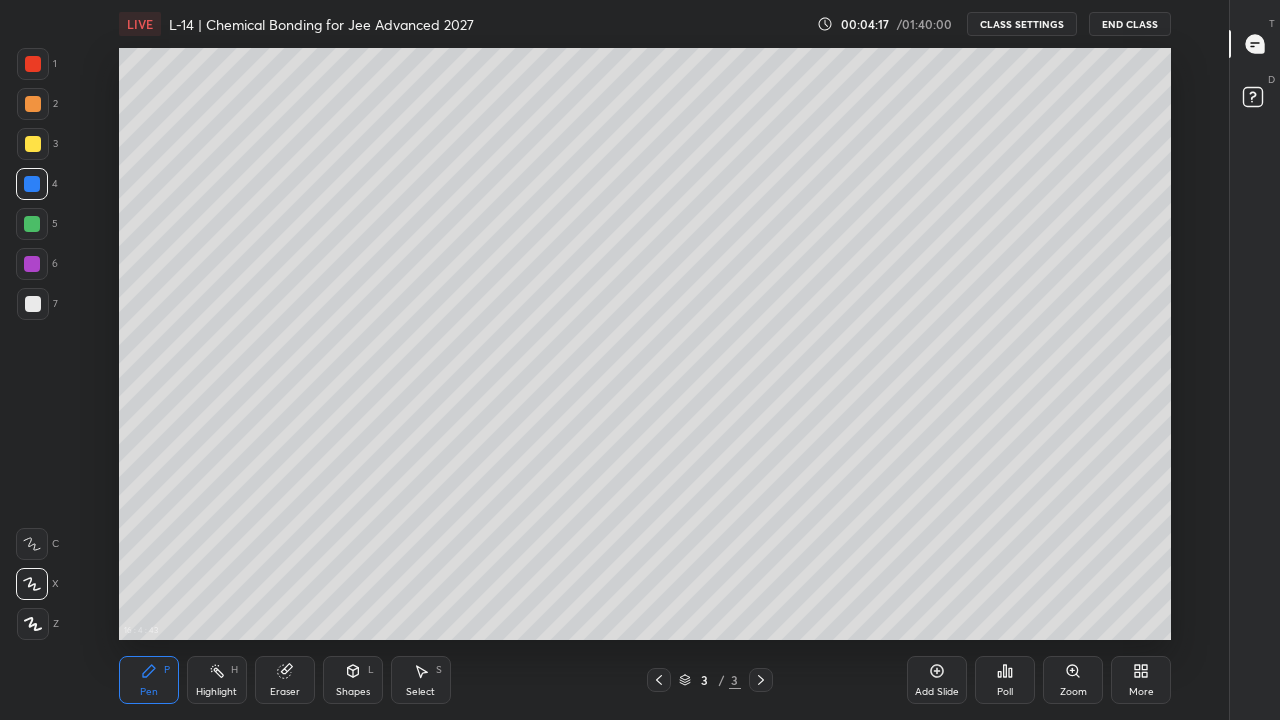 click at bounding box center [32, 224] 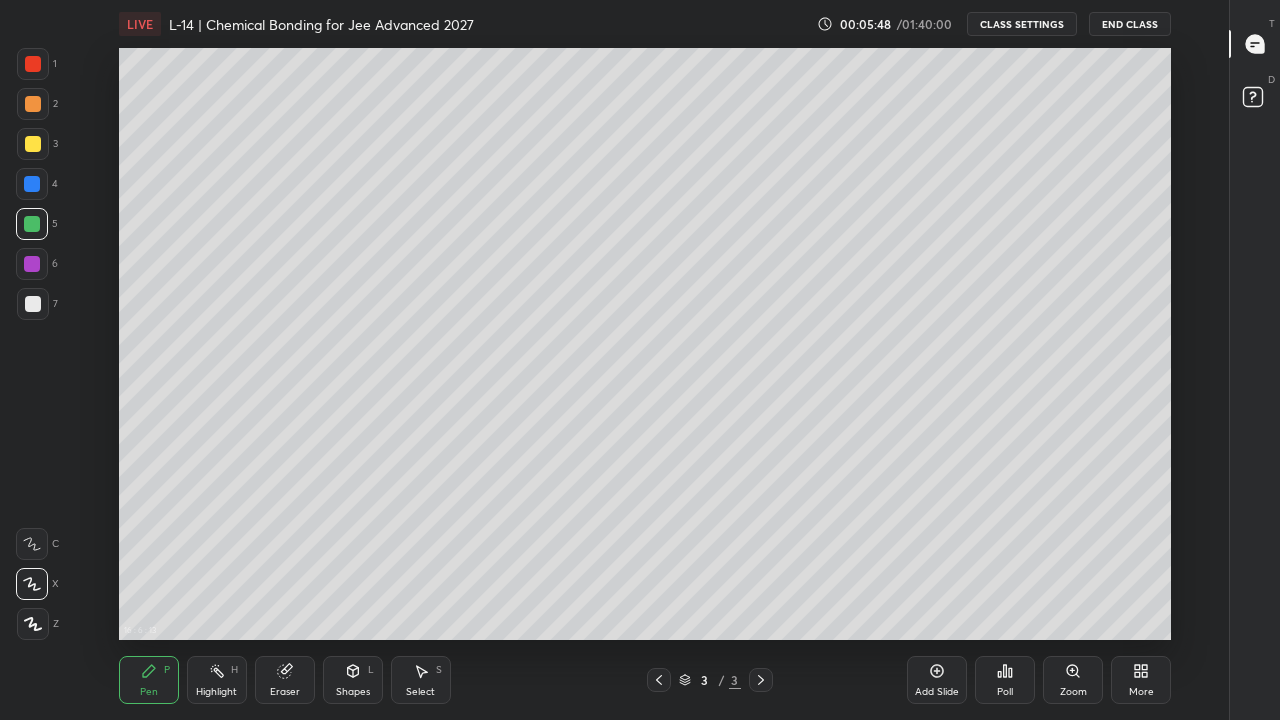 click at bounding box center [32, 184] 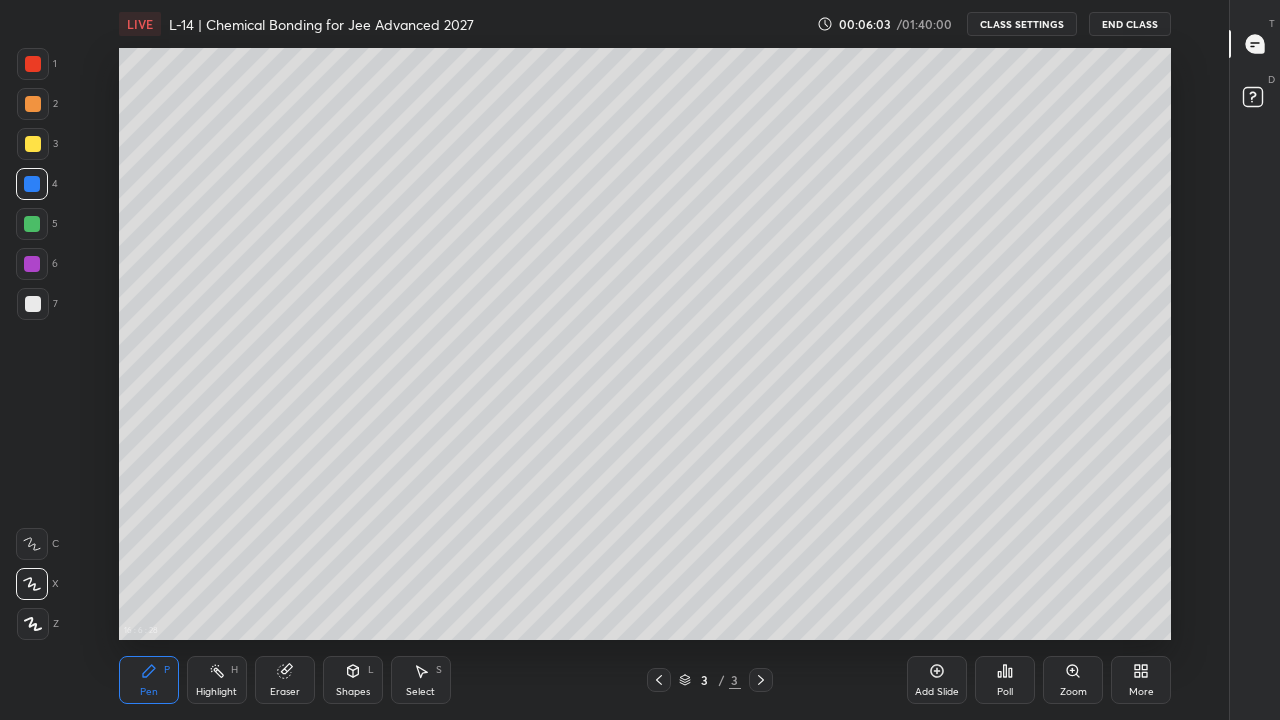 click at bounding box center [32, 224] 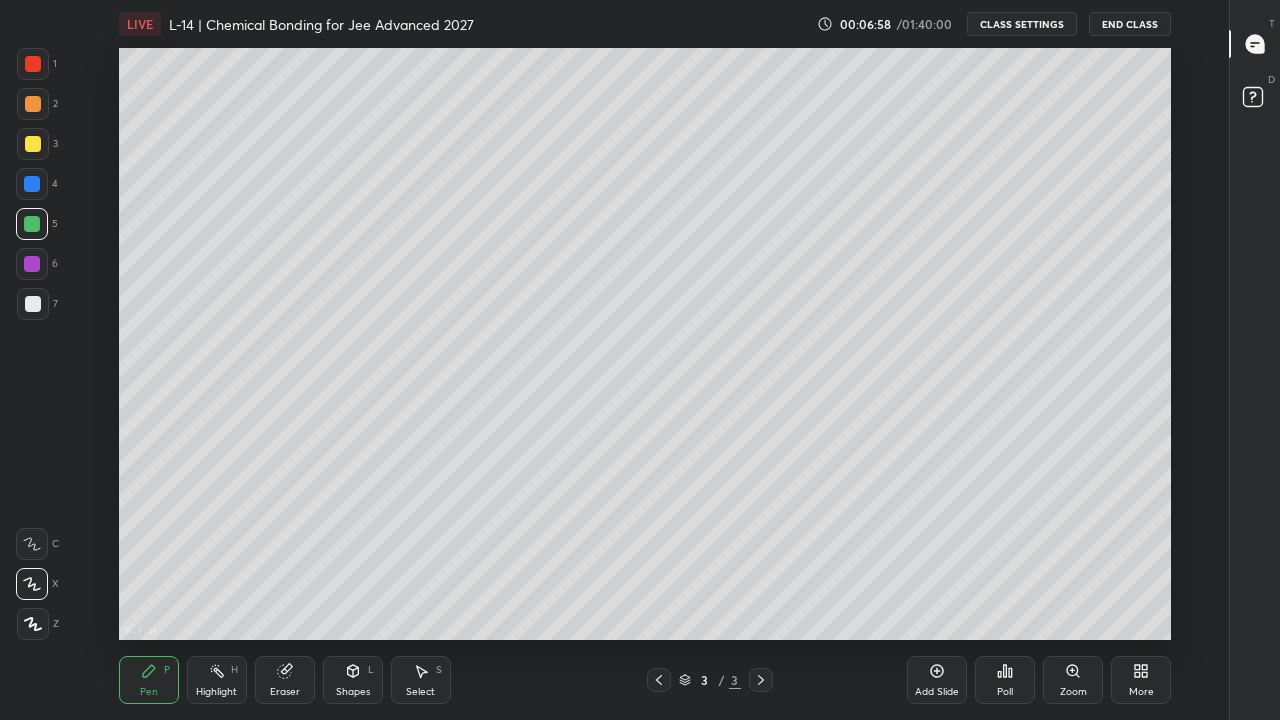 click 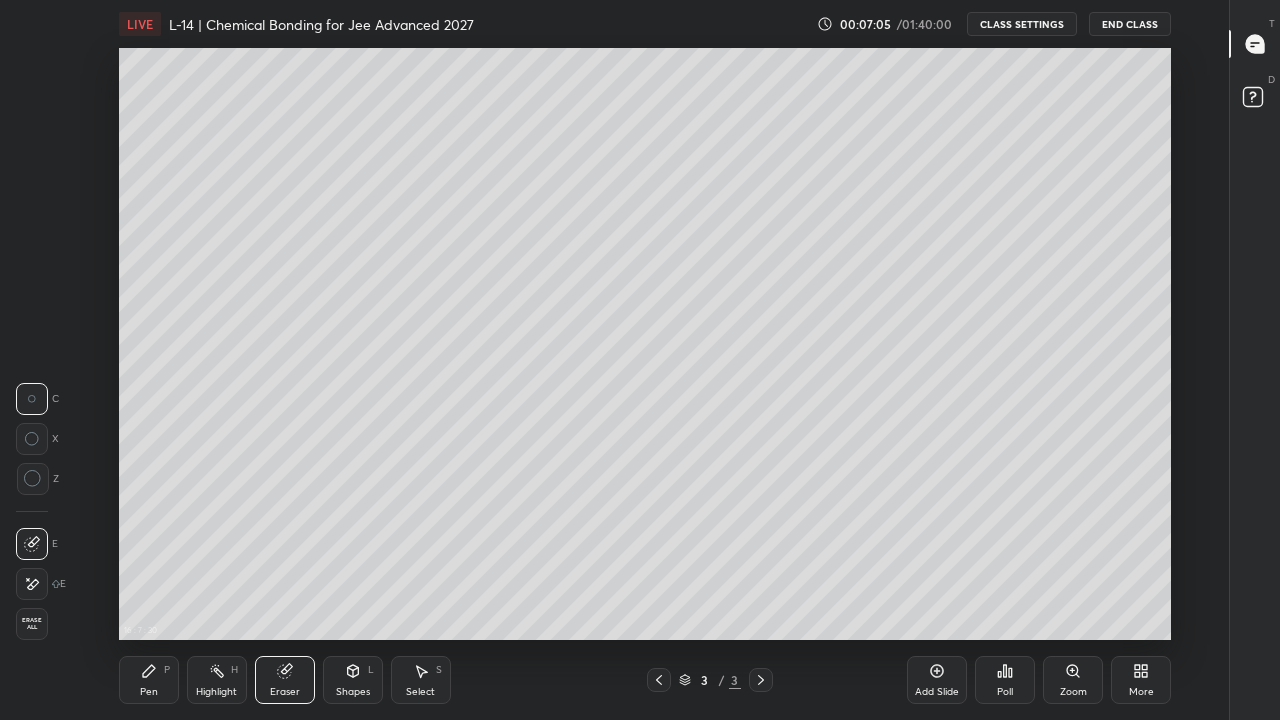 click on "Pen P" at bounding box center [149, 680] 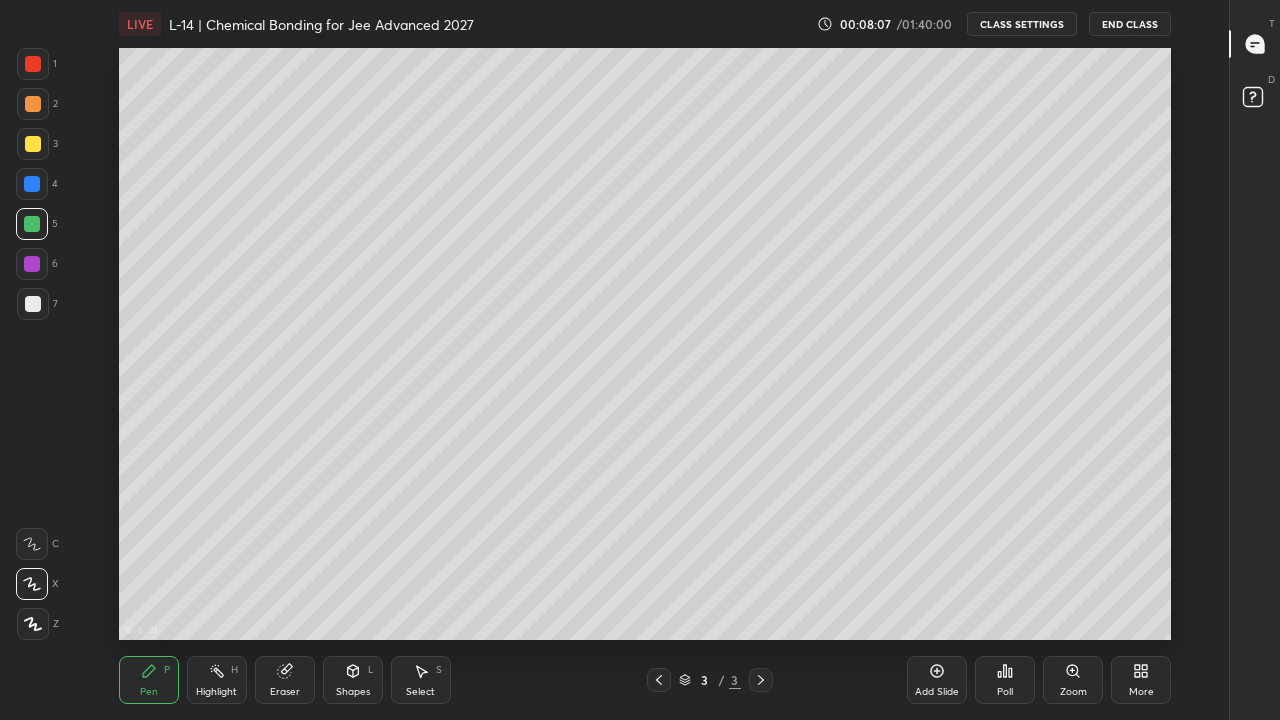 click on "Add Slide" at bounding box center (937, 680) 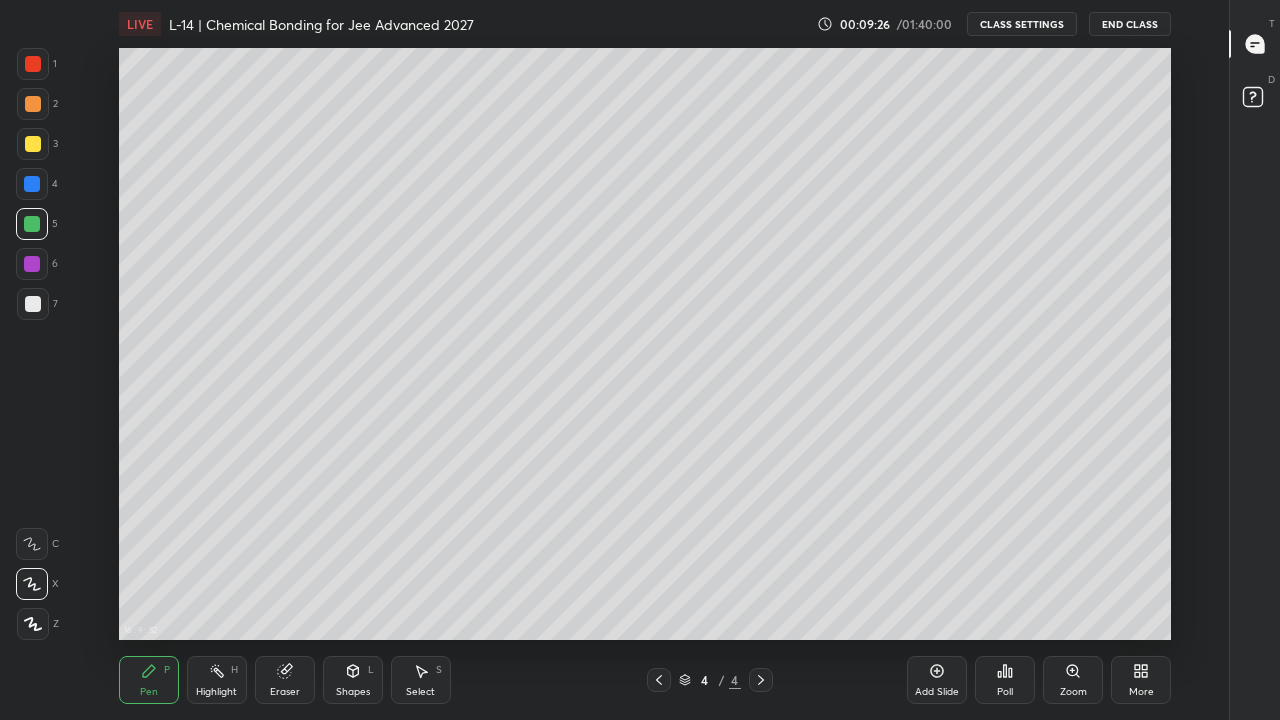click at bounding box center (33, 144) 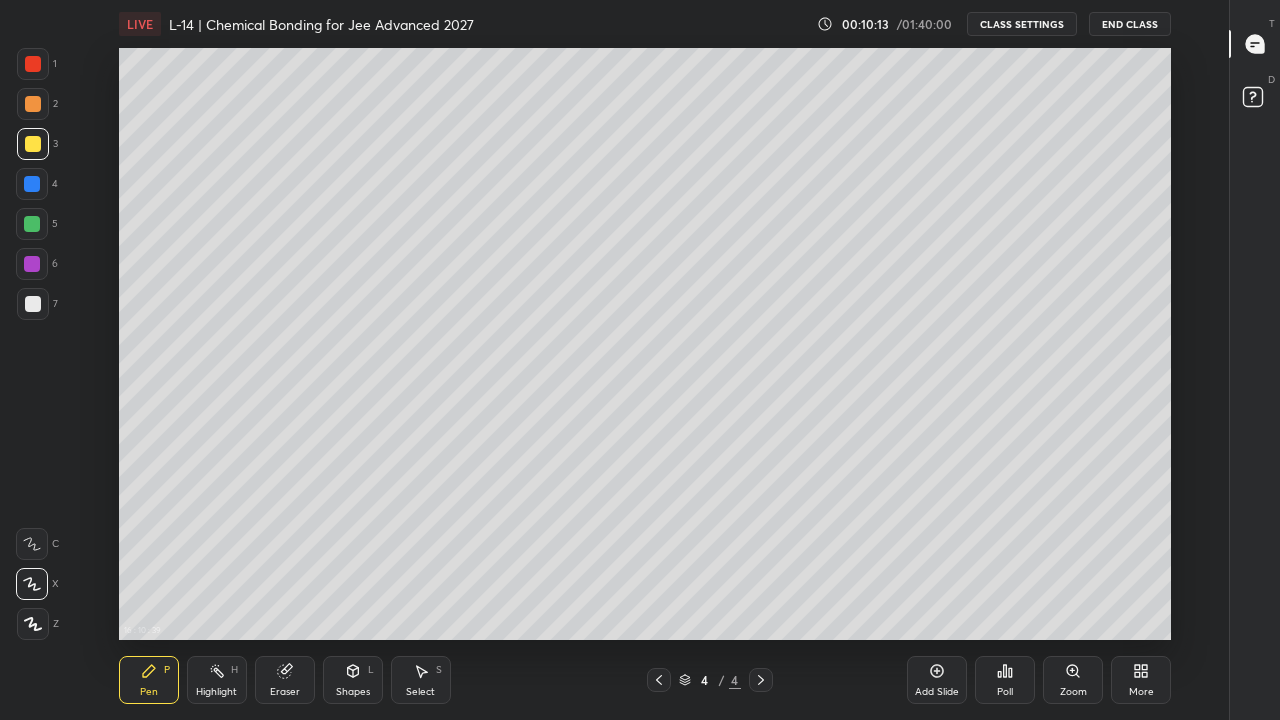 click at bounding box center [33, 304] 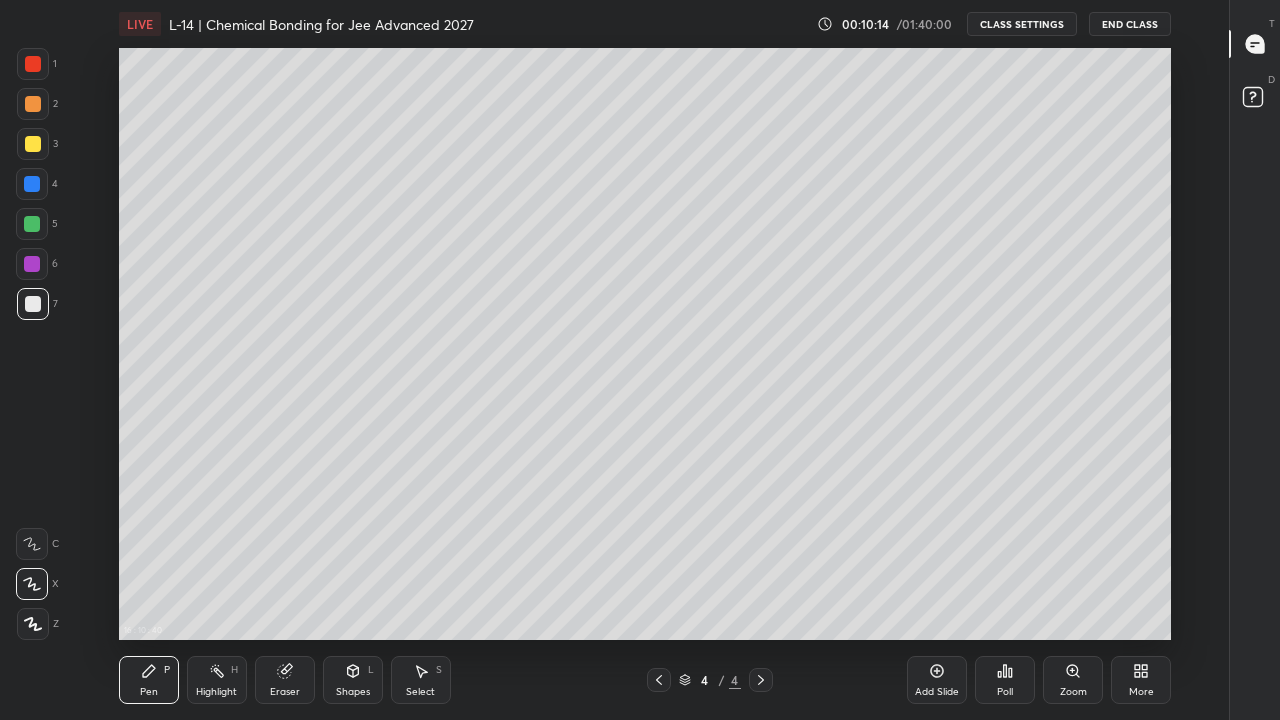 click at bounding box center (32, 264) 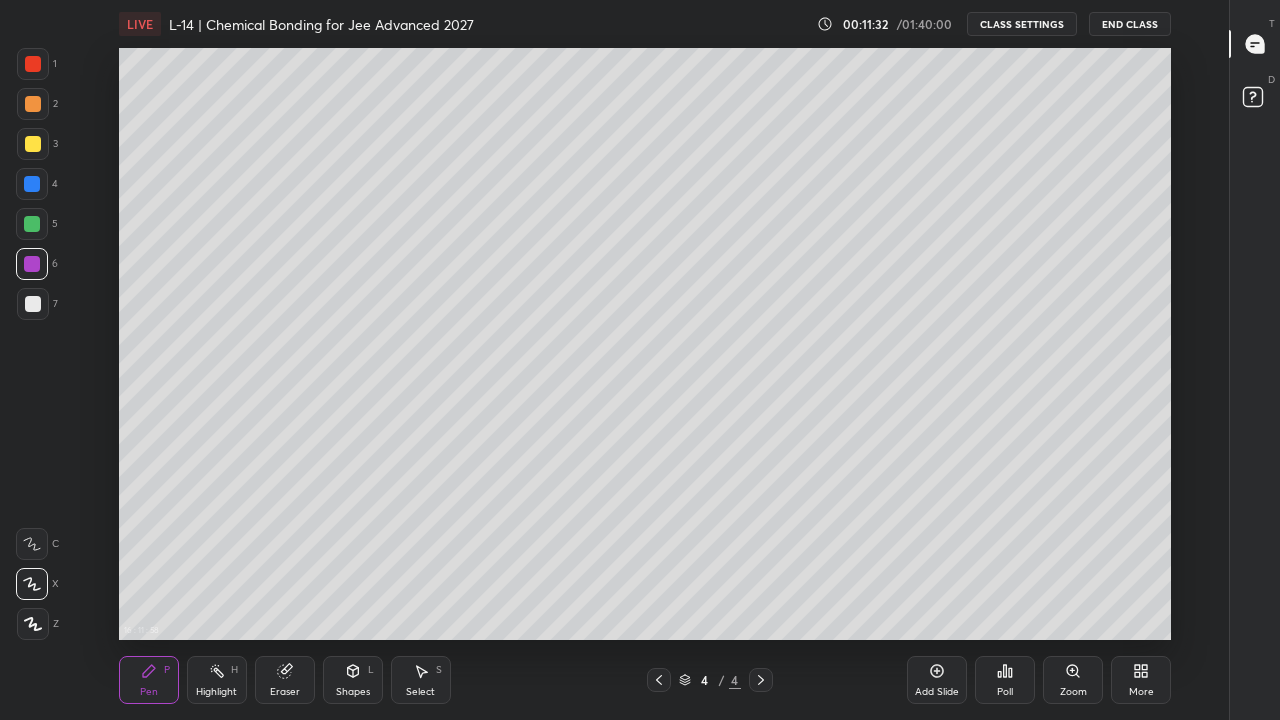 click on "Pen" at bounding box center (149, 692) 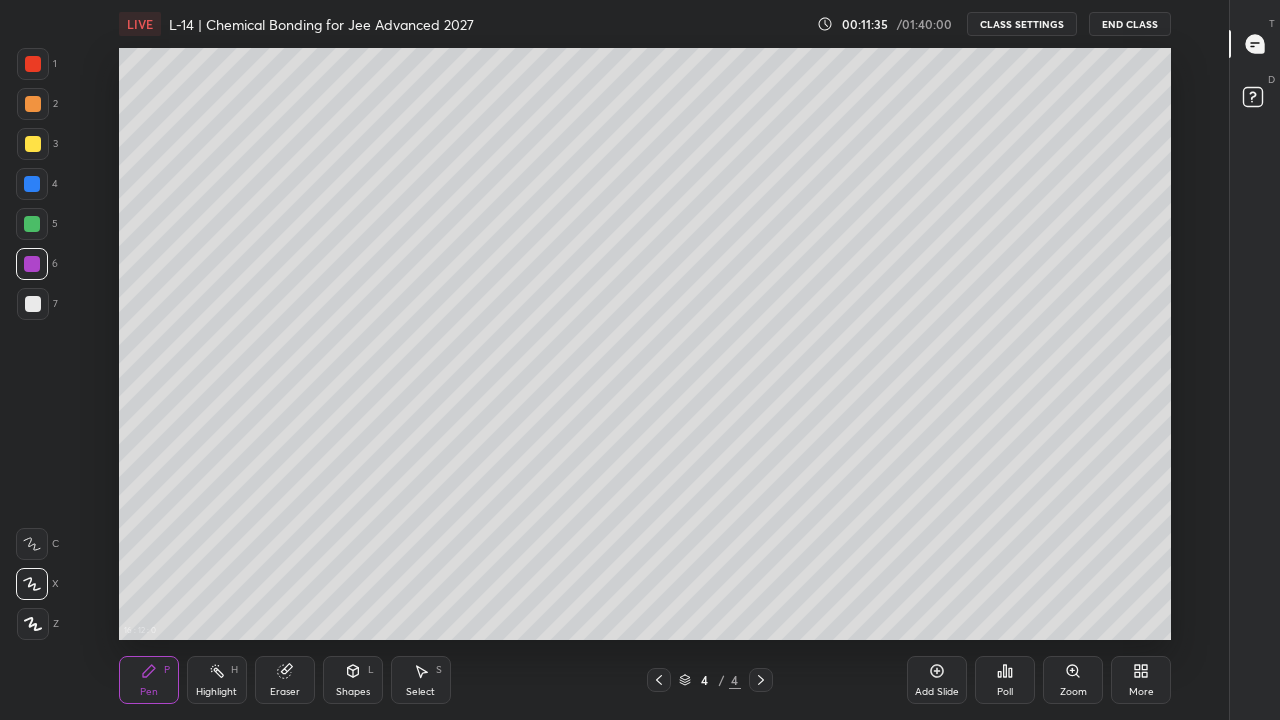 click at bounding box center [33, 104] 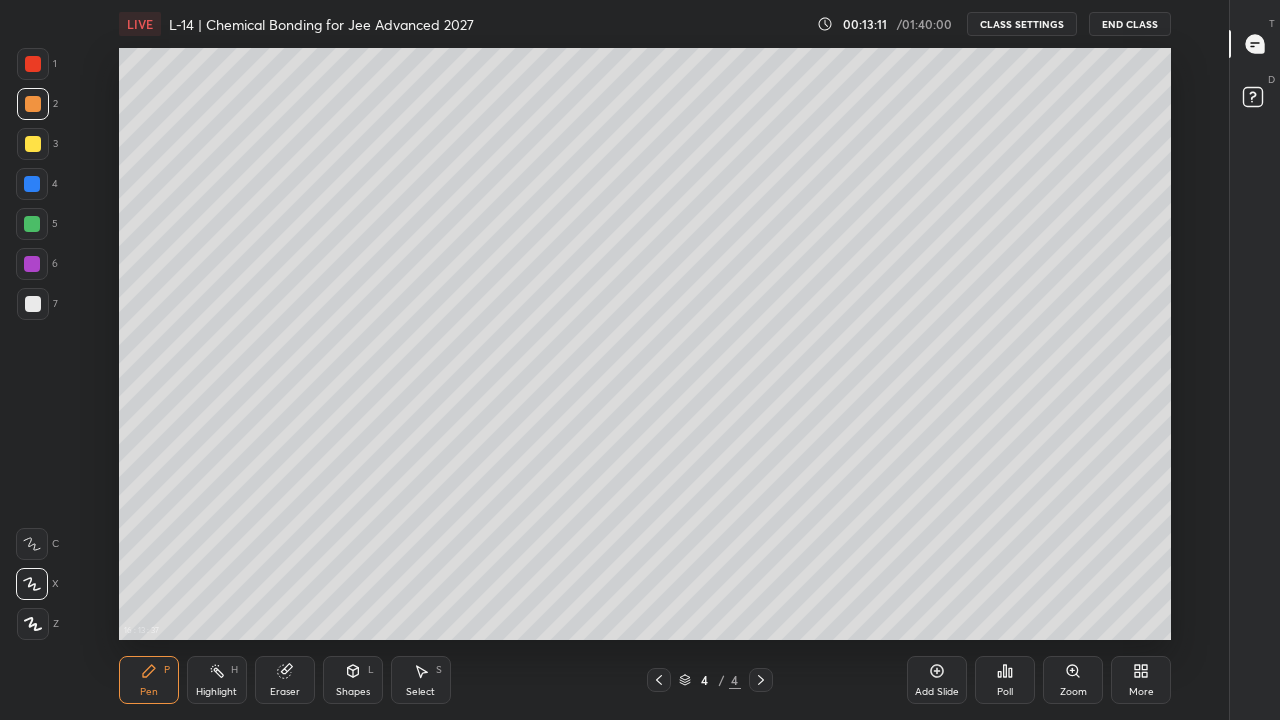click on "Add Slide" at bounding box center (937, 680) 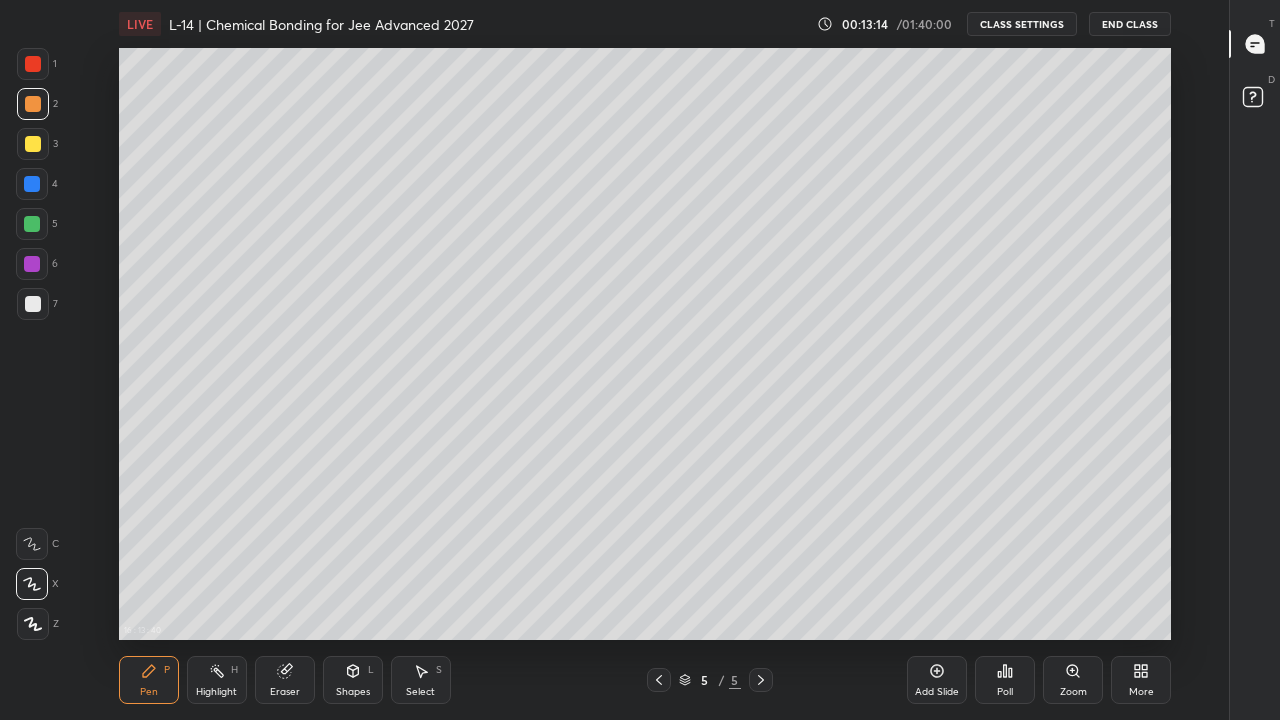 click at bounding box center (33, 144) 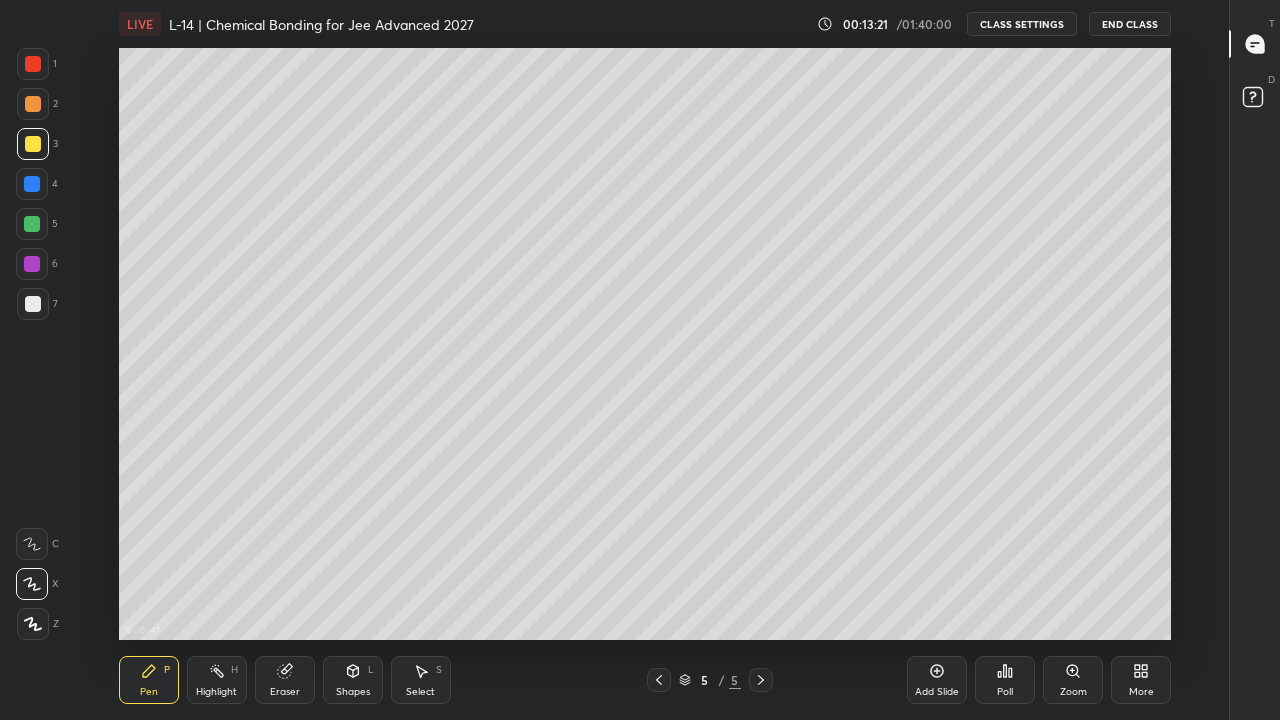 click on "Select" at bounding box center [420, 692] 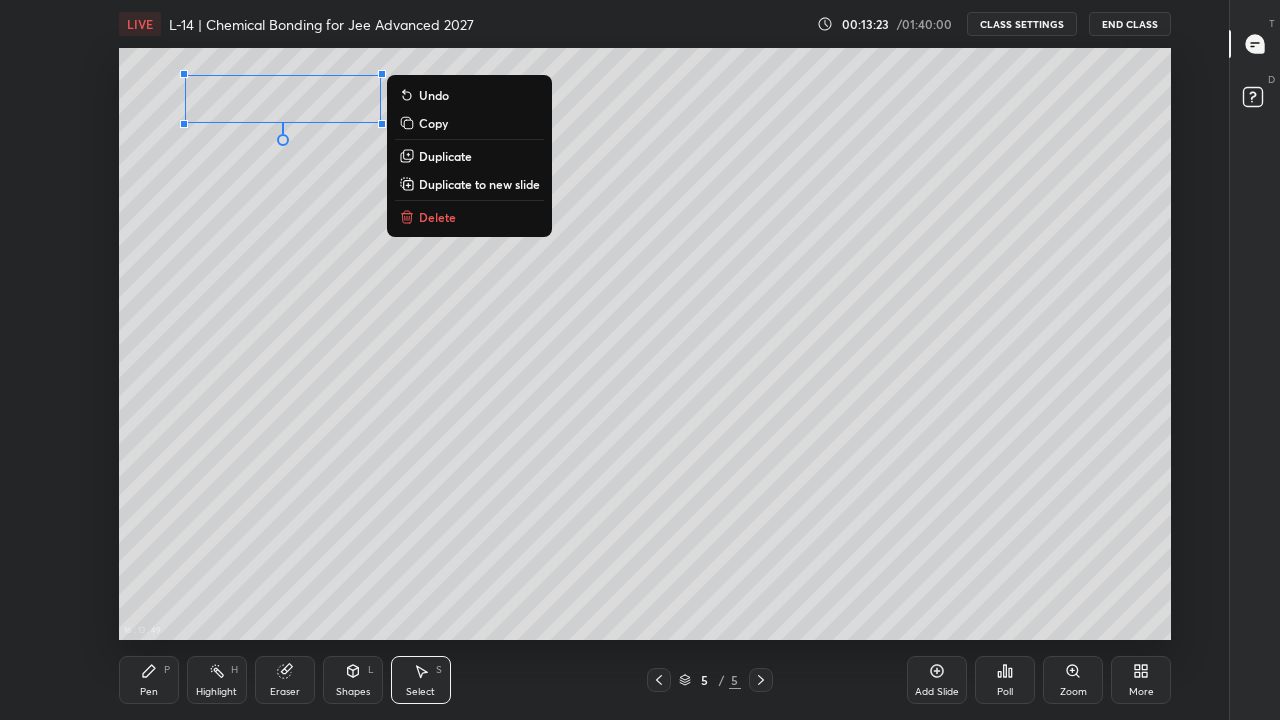 click on "Delete" at bounding box center [437, 217] 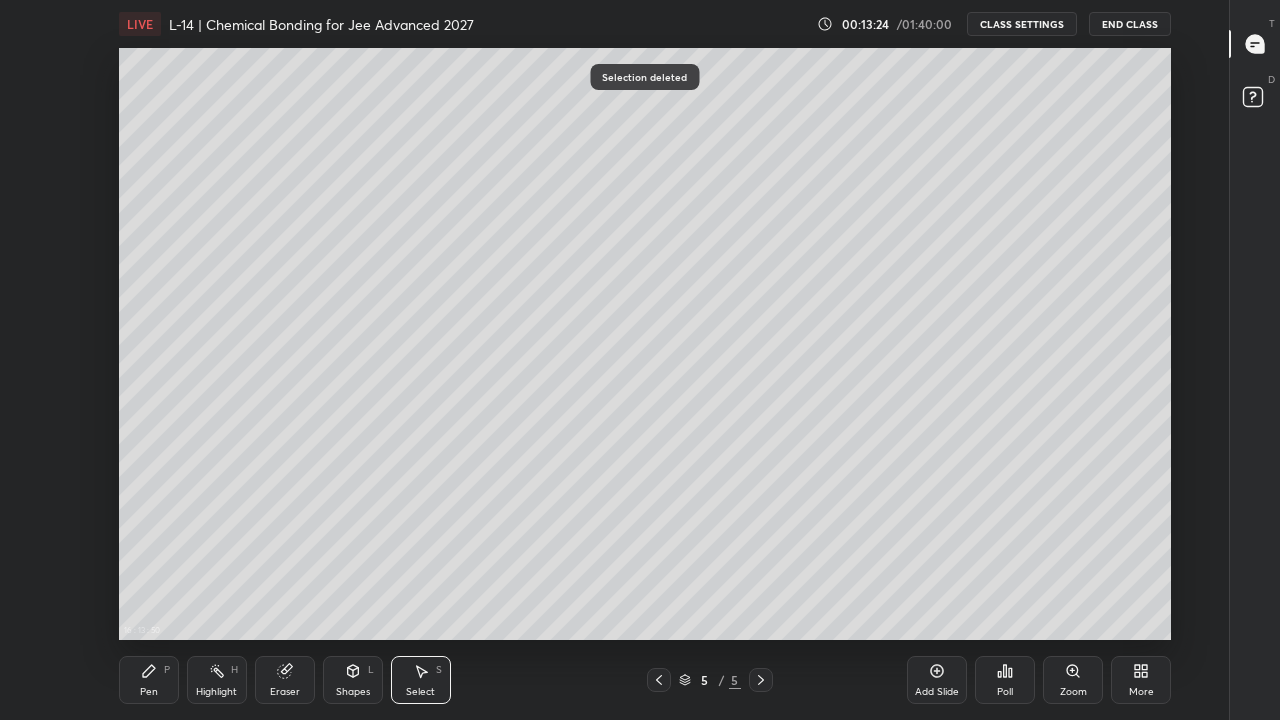 click on "Pen P" at bounding box center [149, 680] 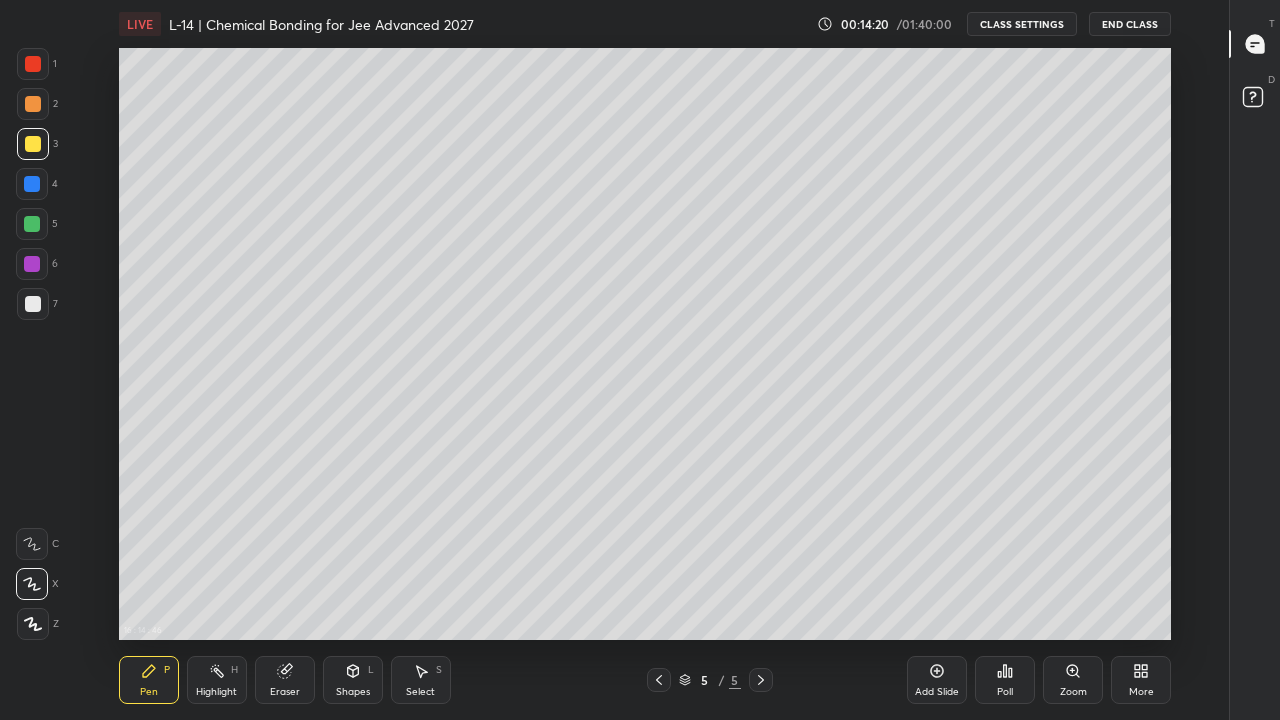 click on "Select S" at bounding box center [421, 680] 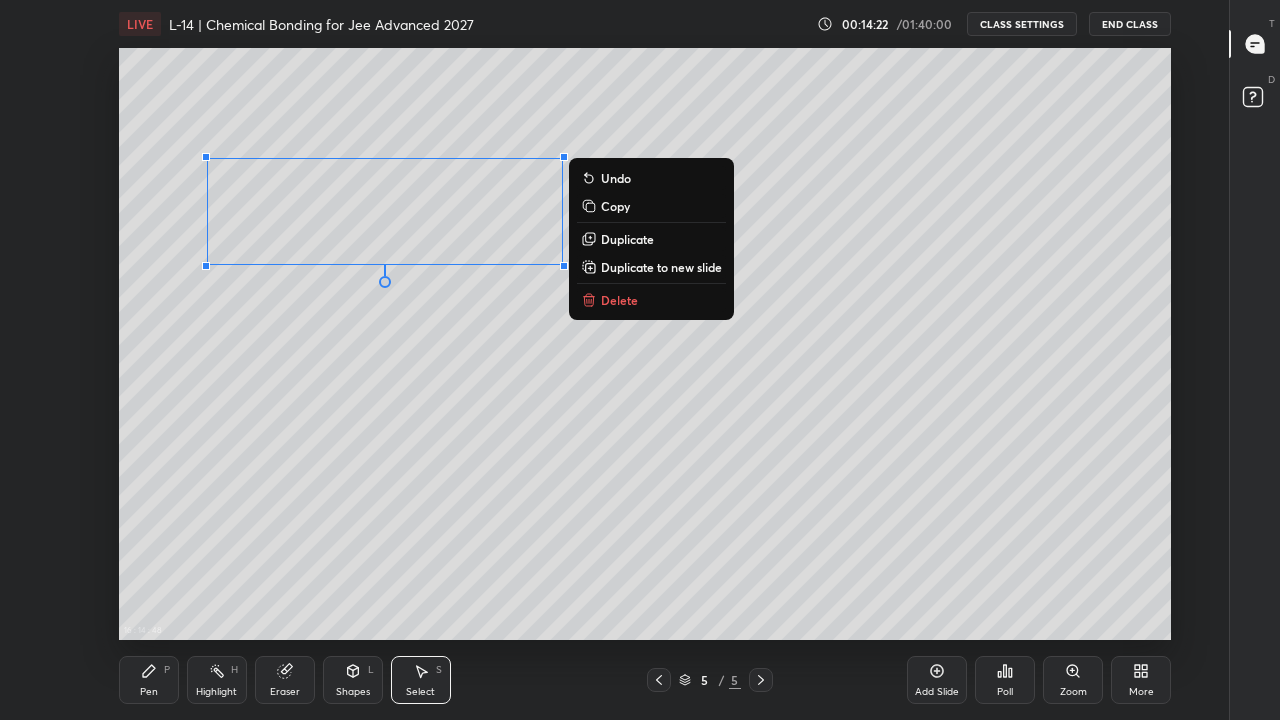 click on "Delete" at bounding box center [619, 300] 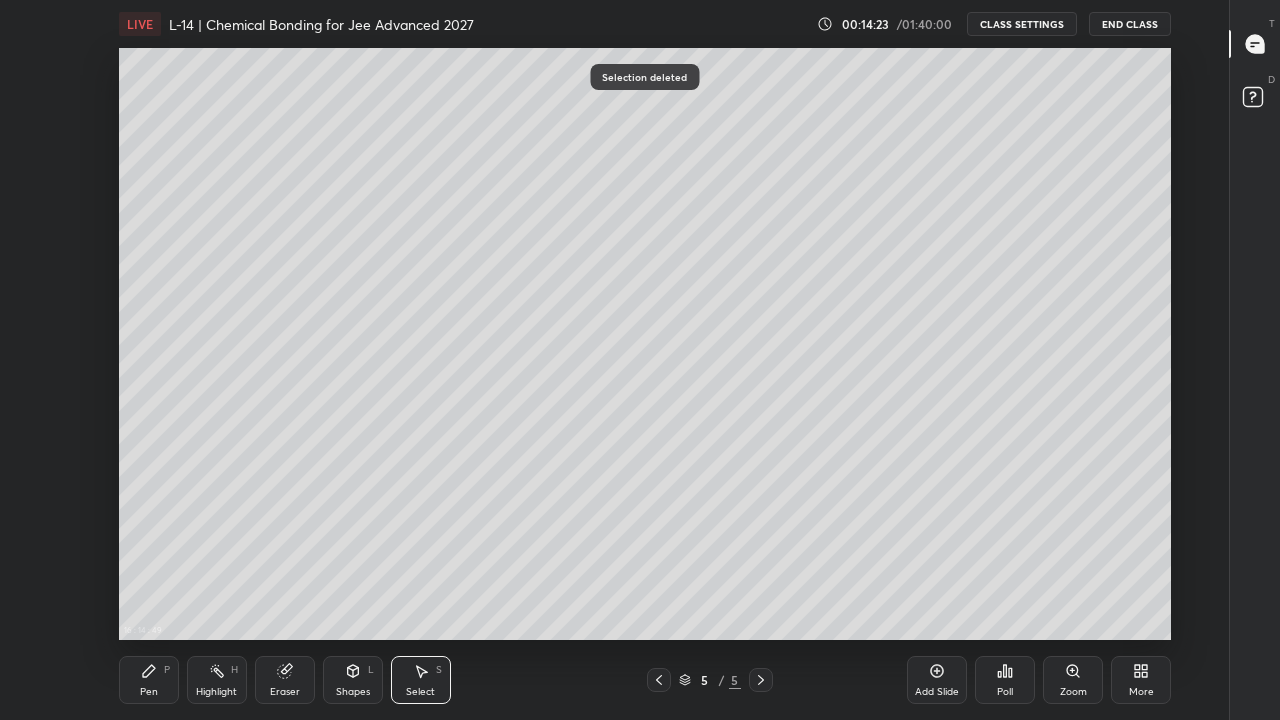 click on "Pen" at bounding box center [149, 692] 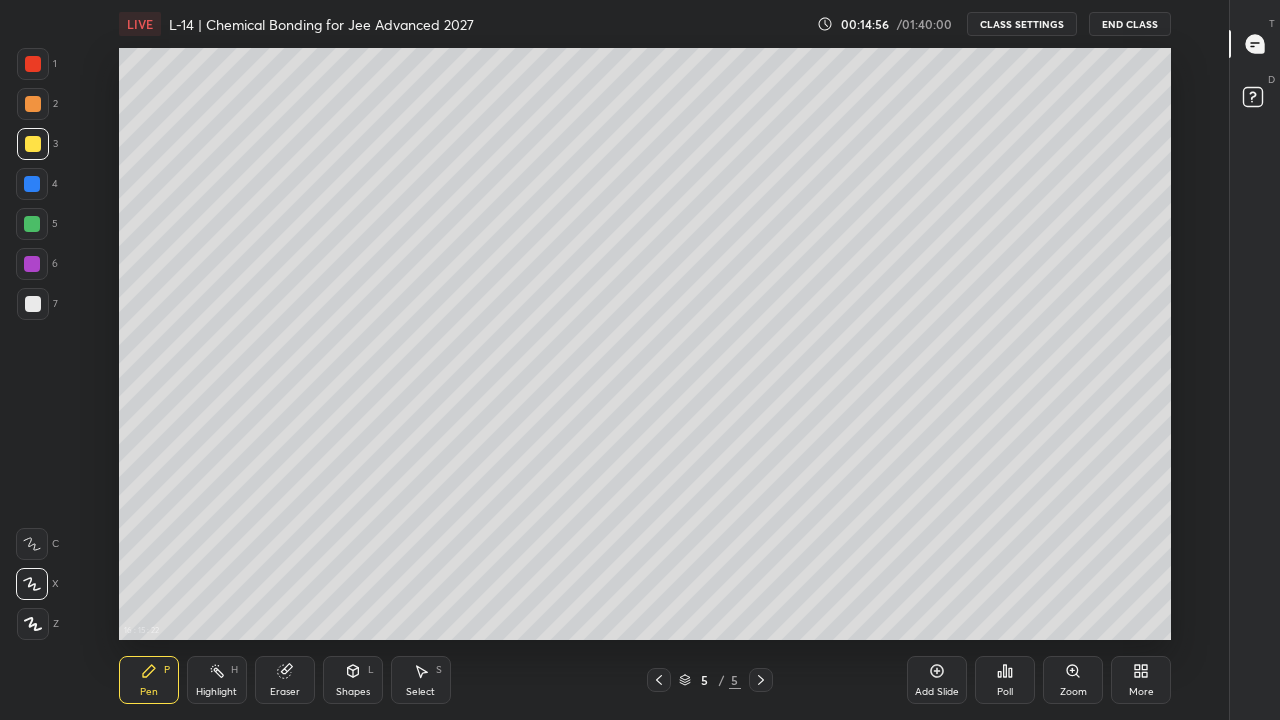 click on "Select S" at bounding box center (421, 680) 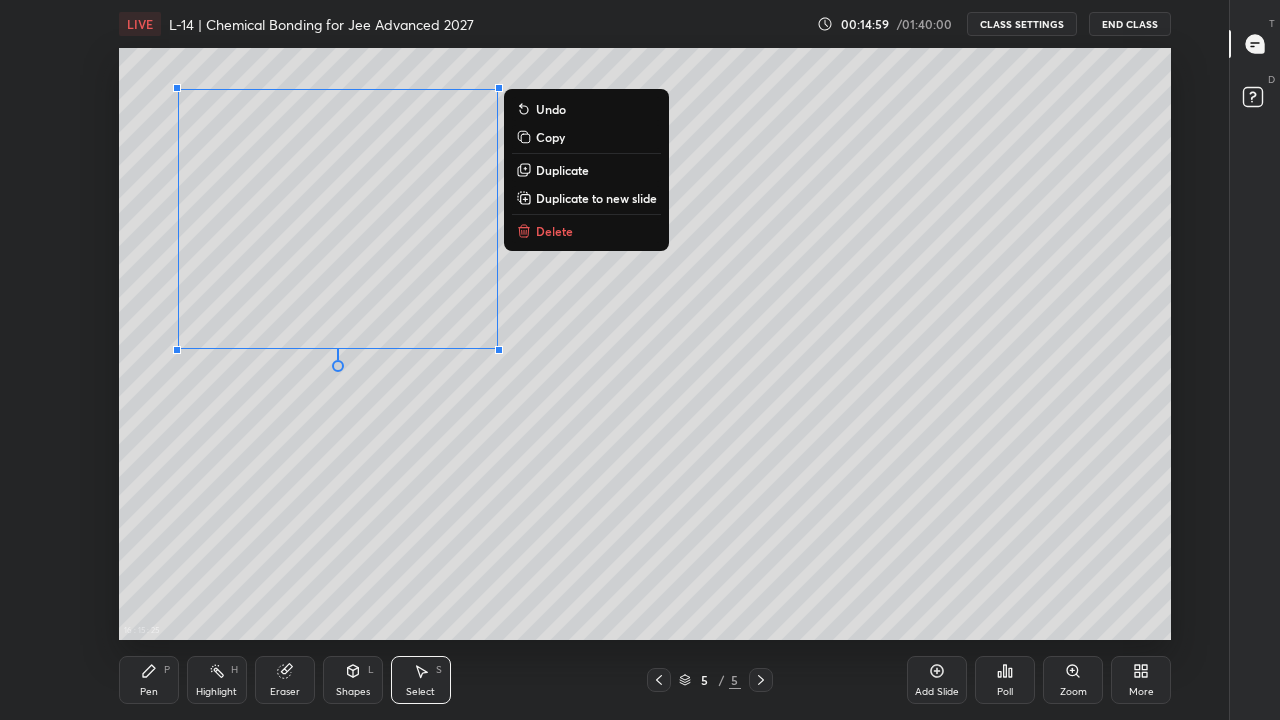 click on "Delete" at bounding box center [554, 231] 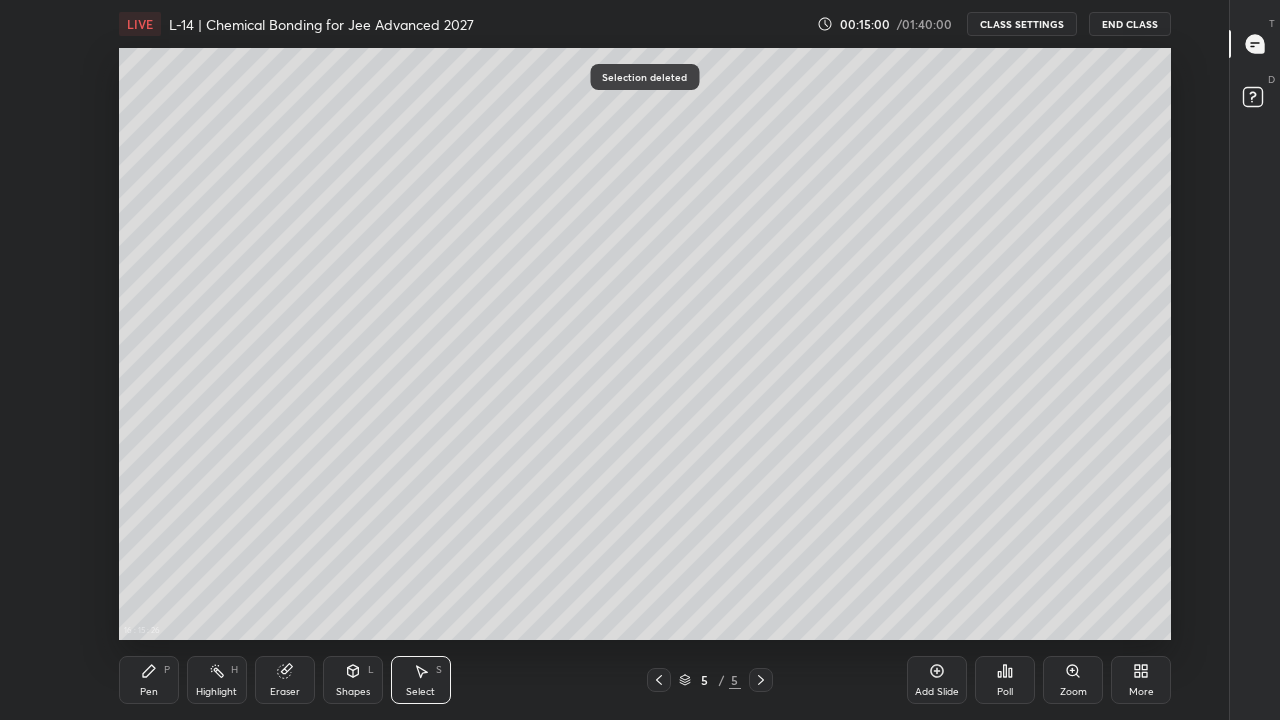click on "Pen P" at bounding box center (149, 680) 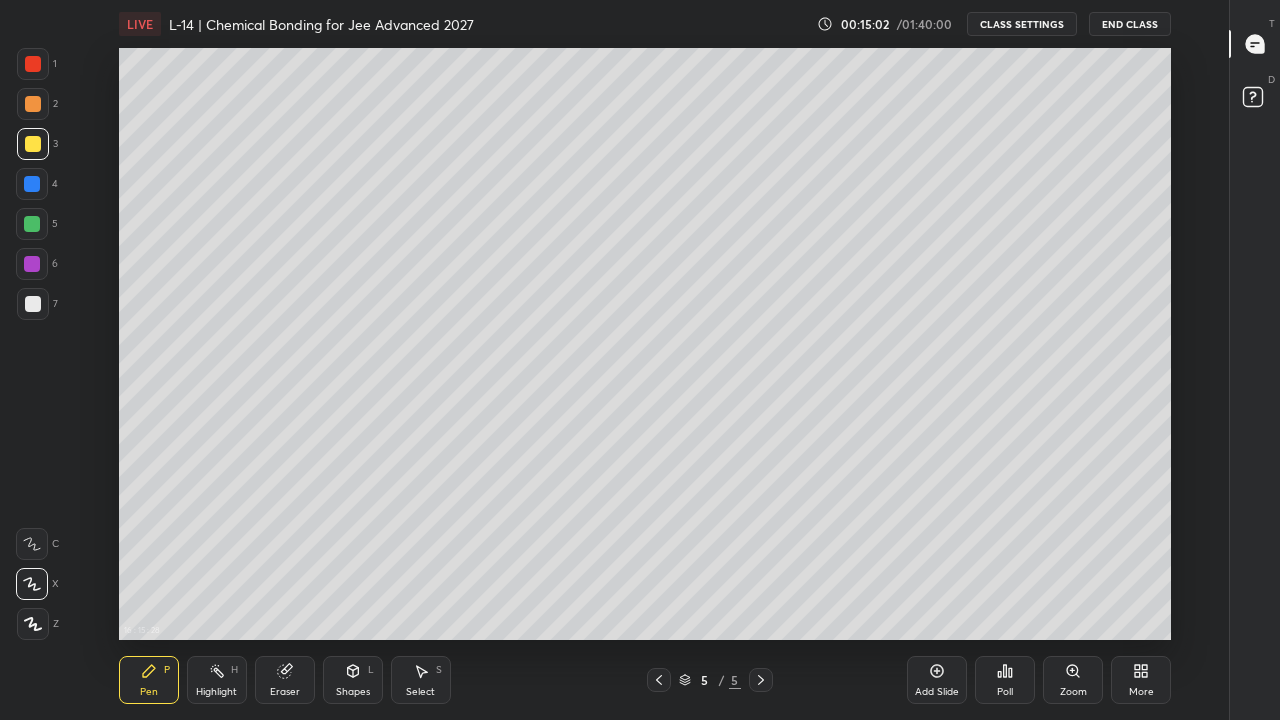 click 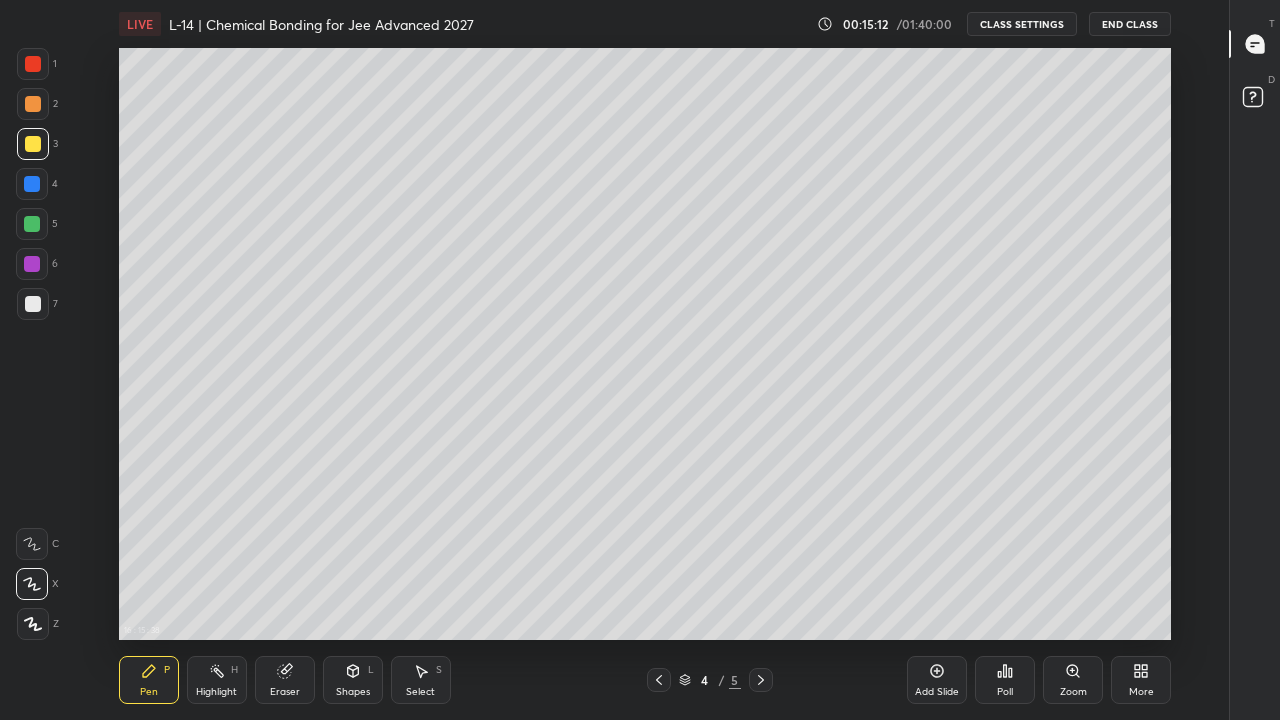 click 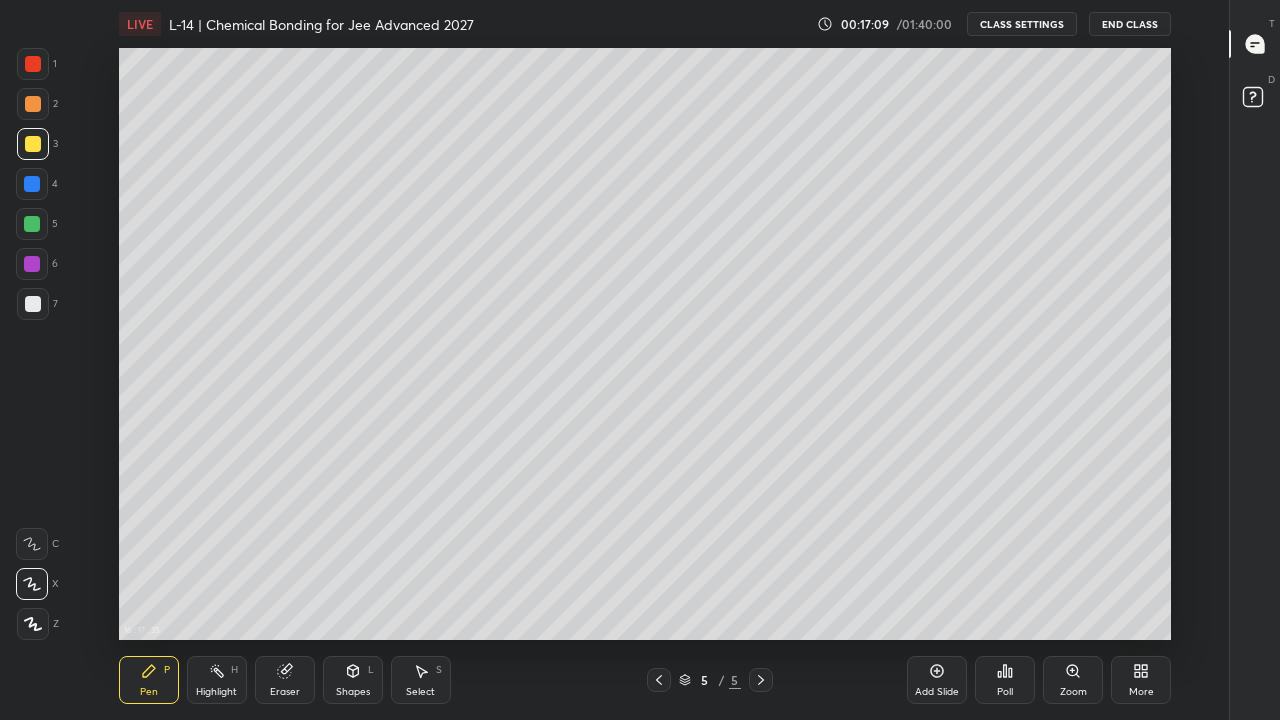 click at bounding box center (33, 304) 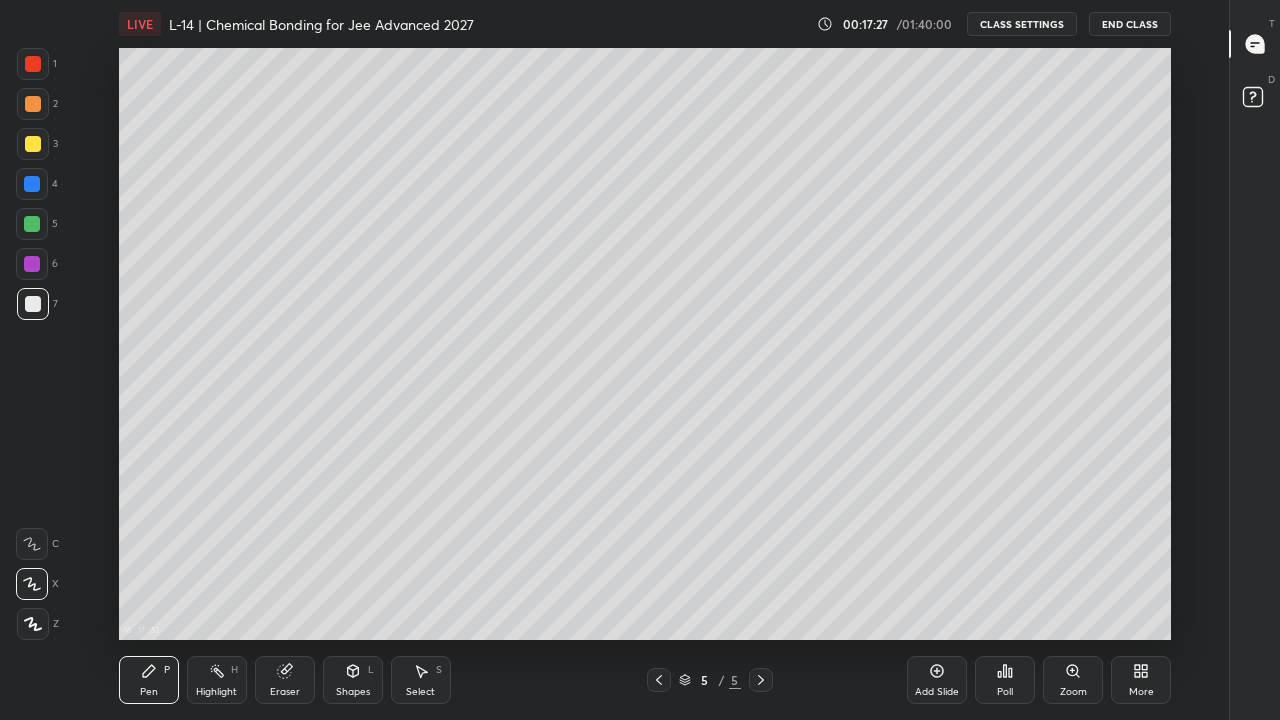 click on "Pen P" at bounding box center [149, 680] 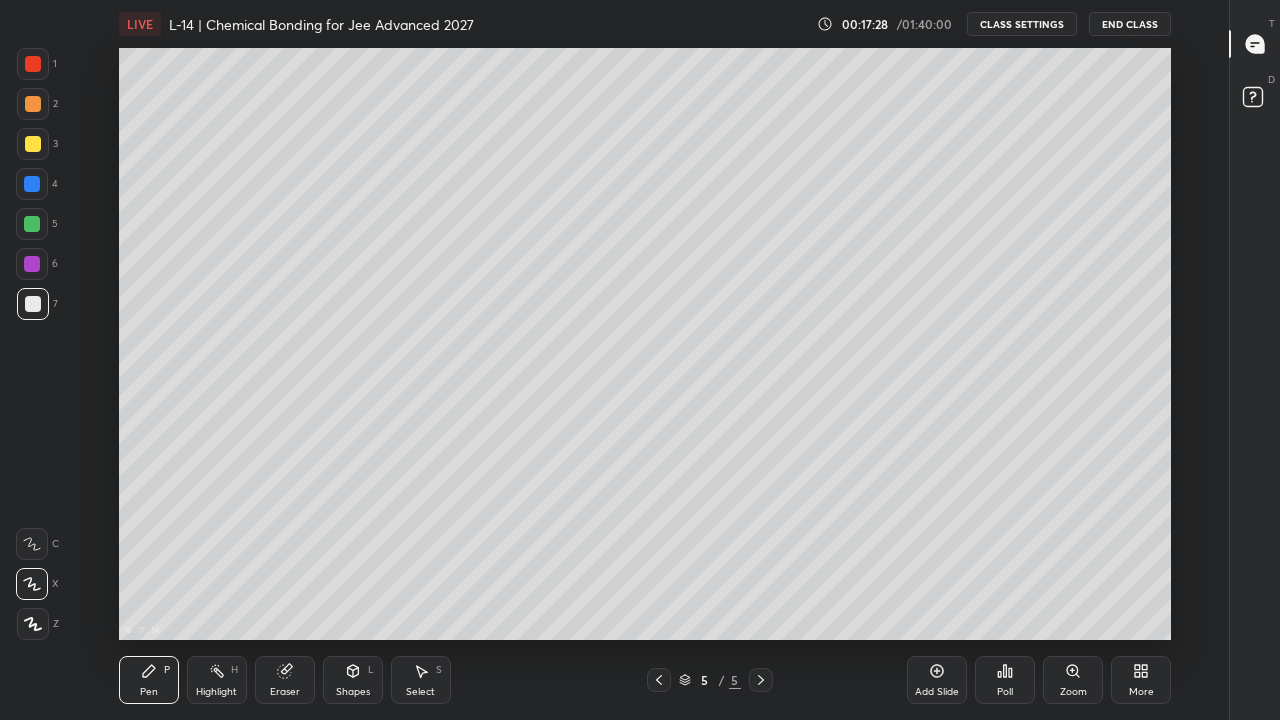 click at bounding box center [32, 224] 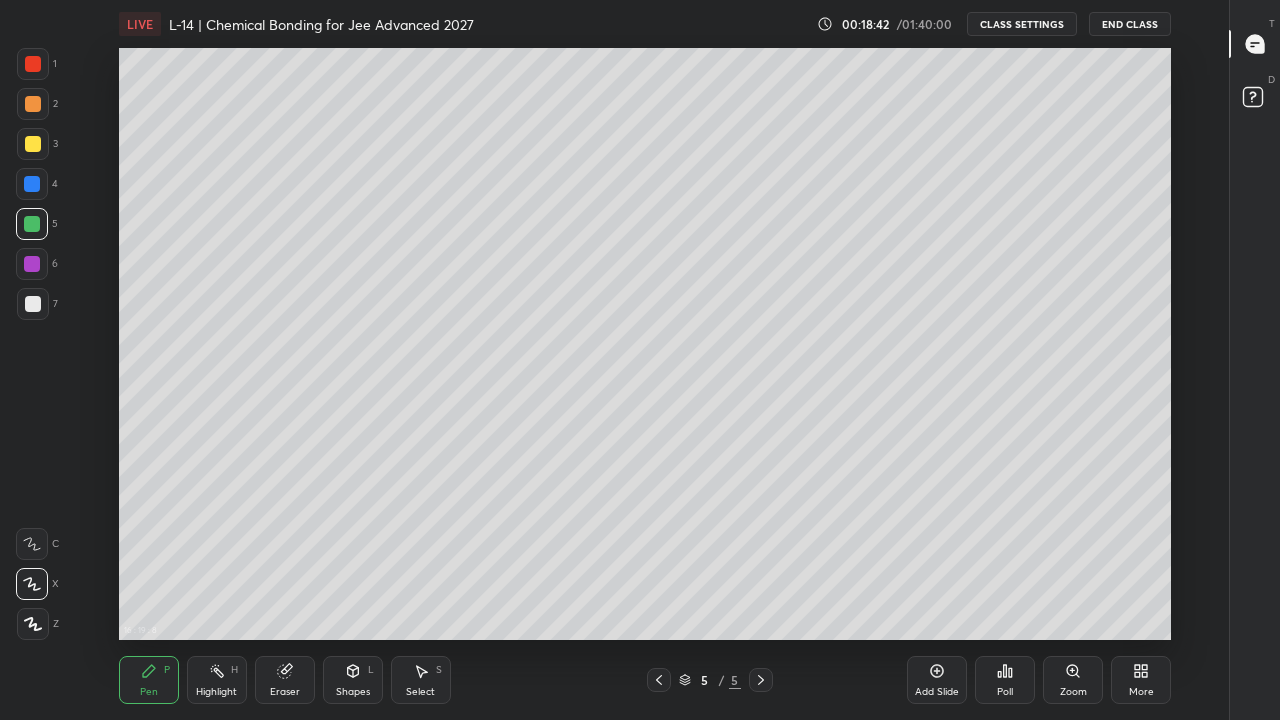 click at bounding box center (659, 680) 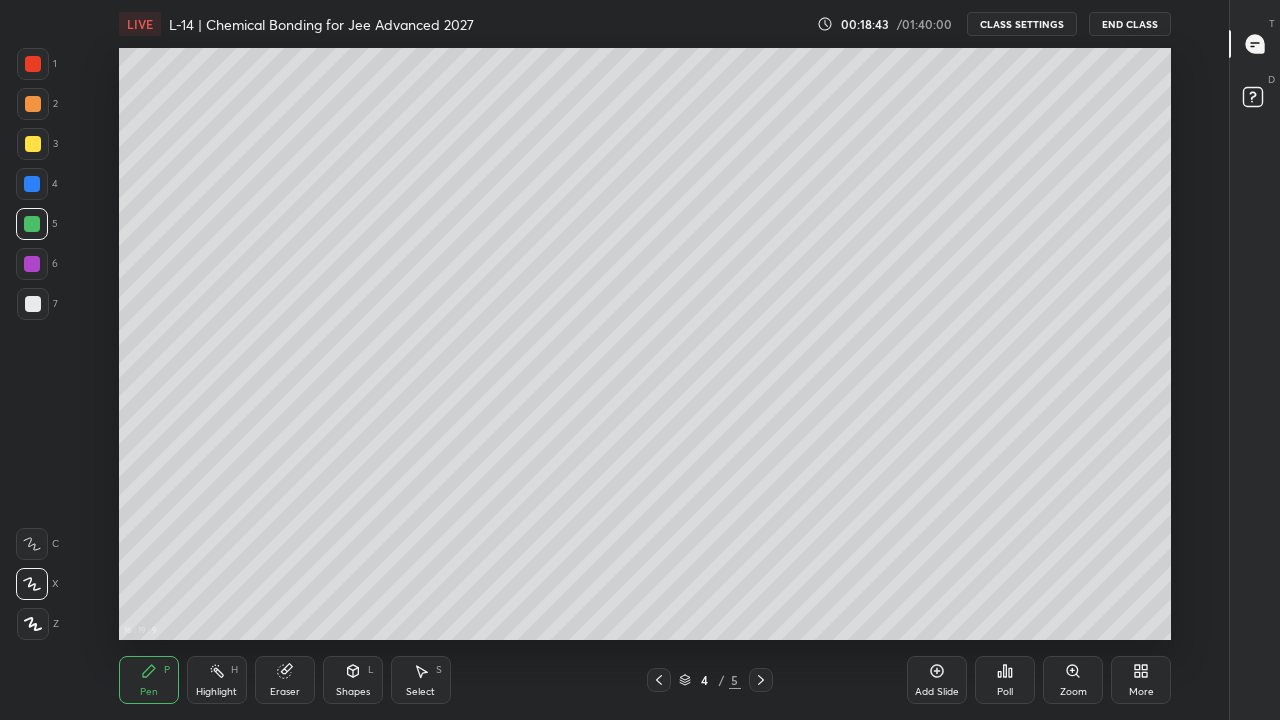 click 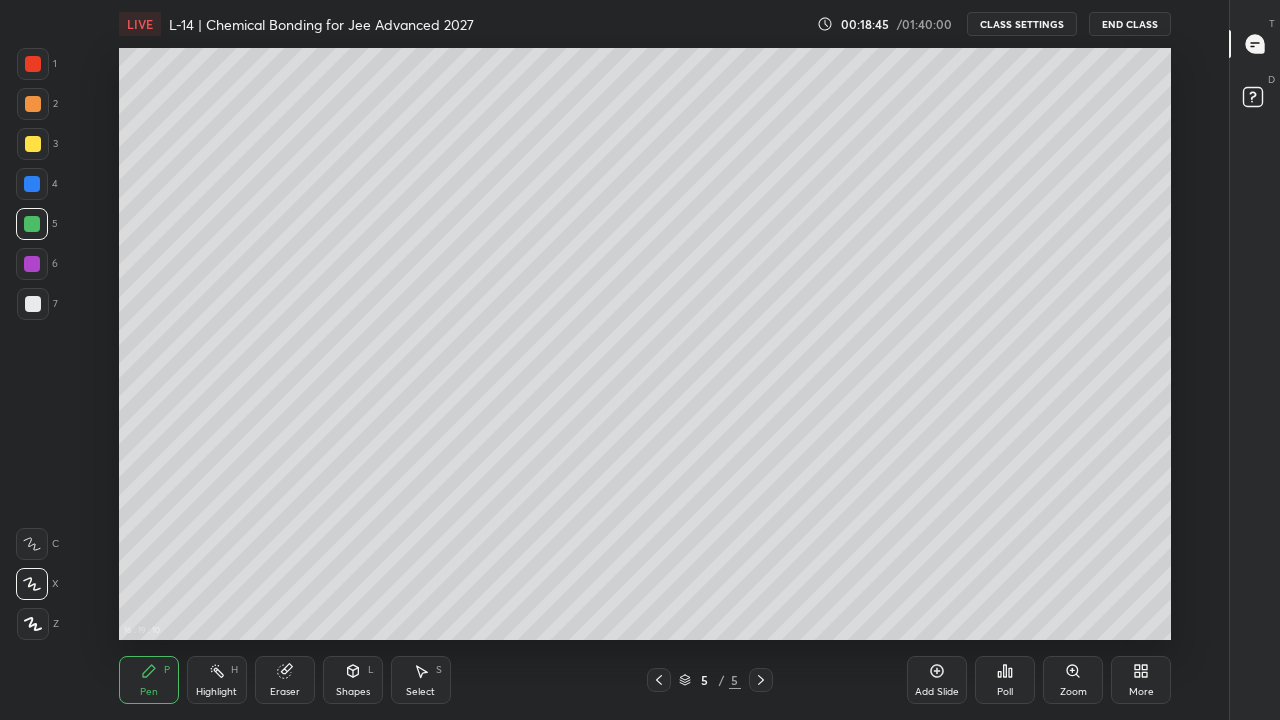 click 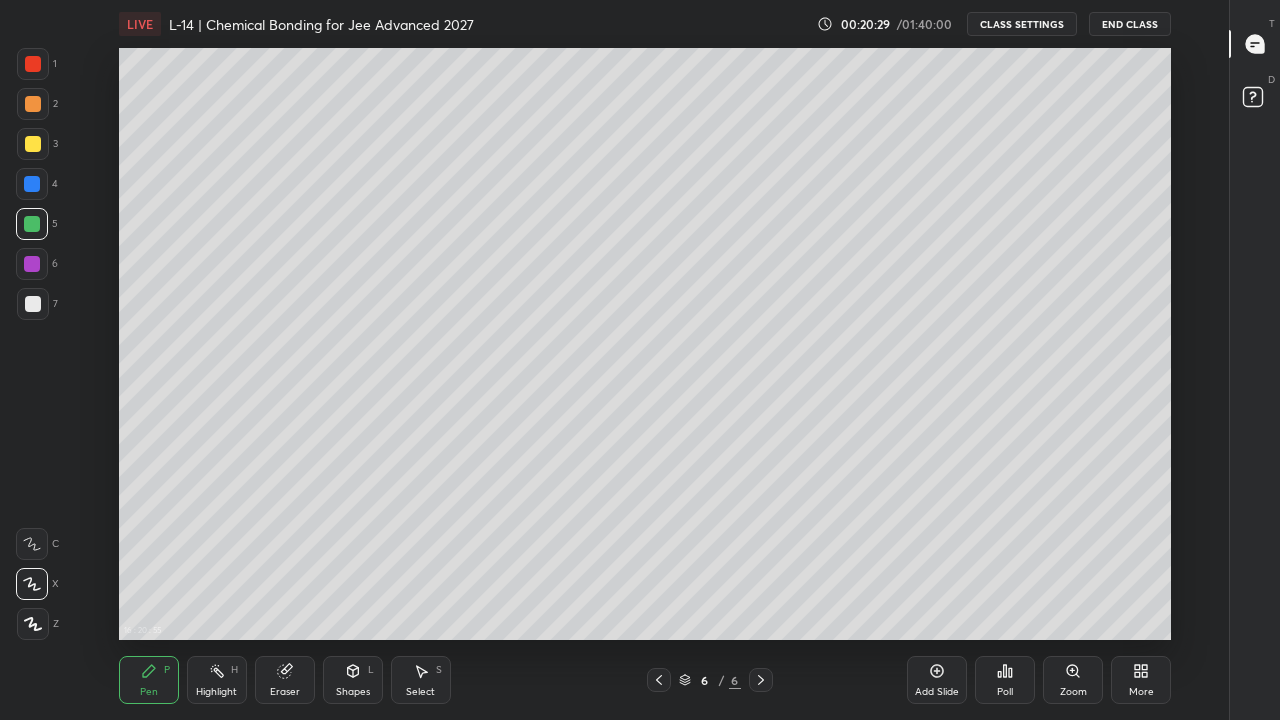 click on "Select" at bounding box center [420, 692] 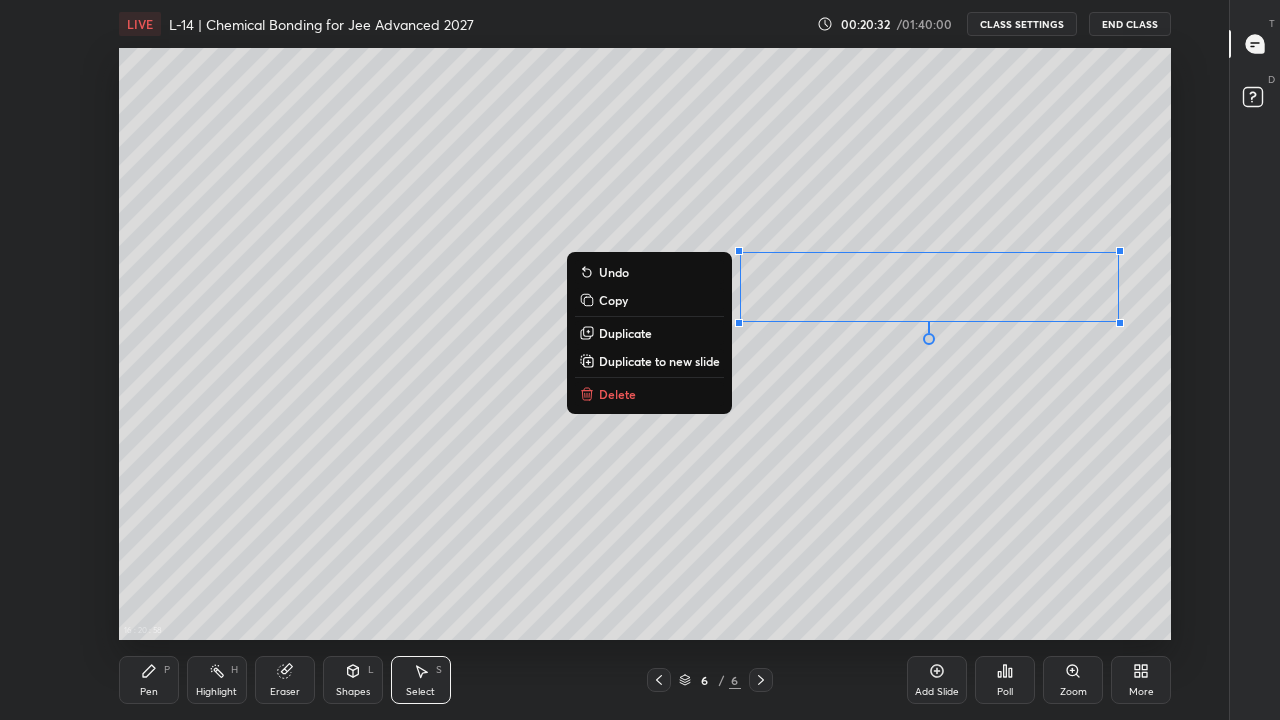 click on "0 ° Undo Copy Duplicate Duplicate to new slide Delete" at bounding box center [645, 344] 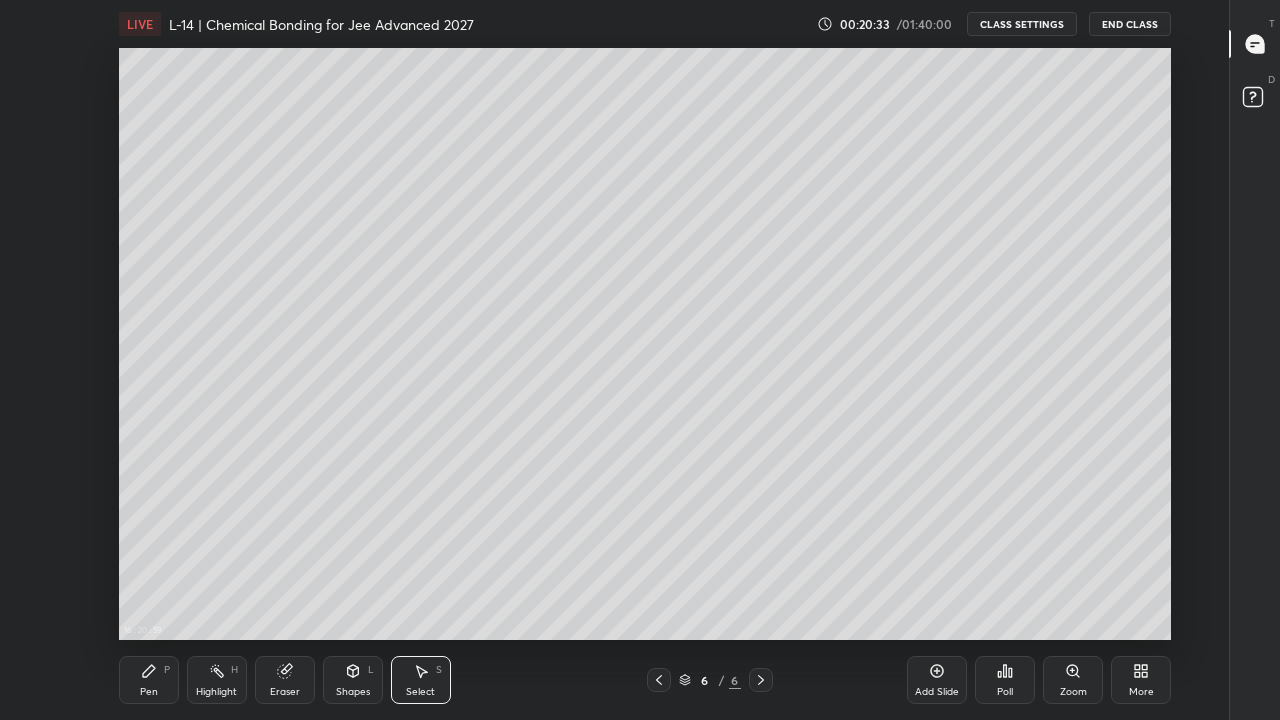 click on "Pen P" at bounding box center (149, 680) 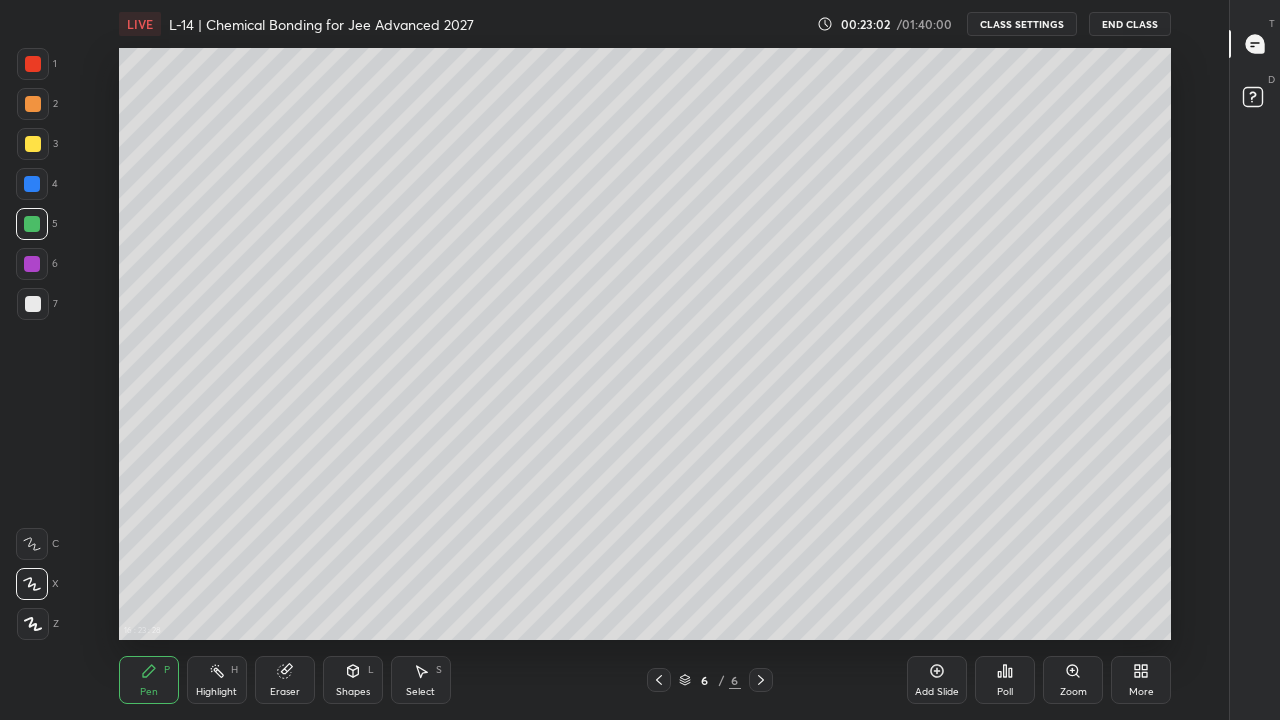 click at bounding box center (33, 144) 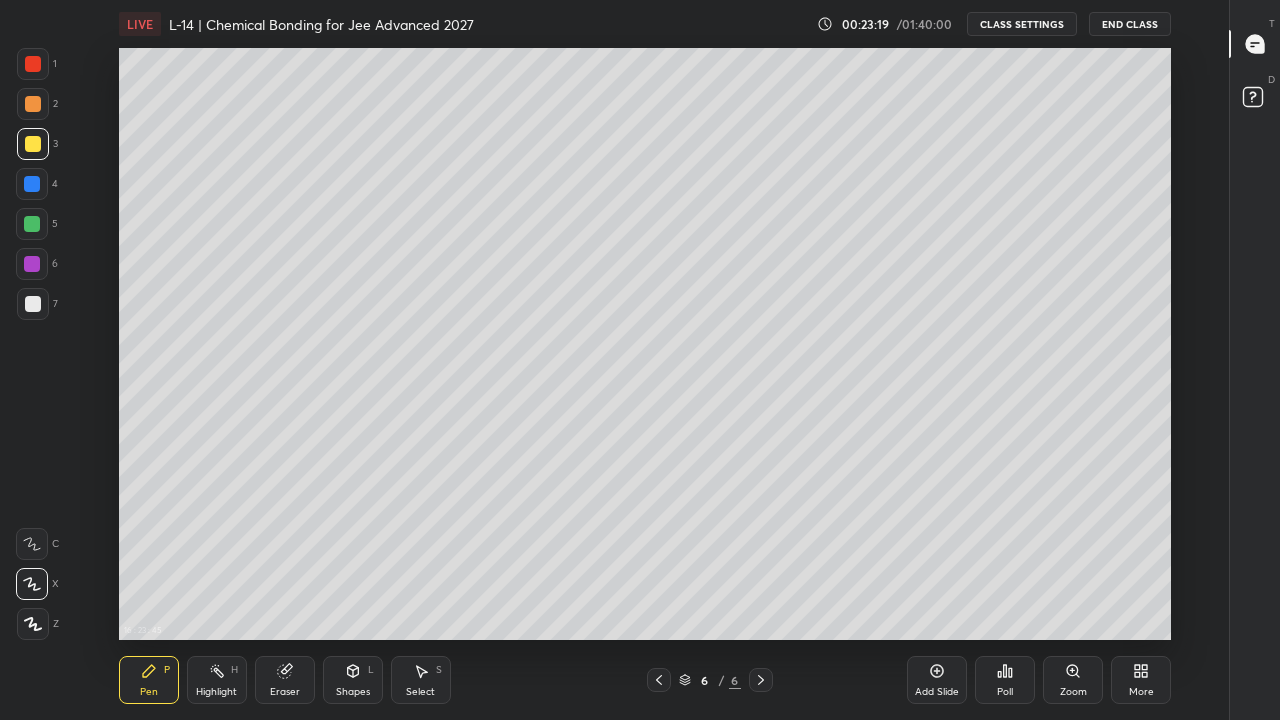 click on "Eraser" at bounding box center (285, 680) 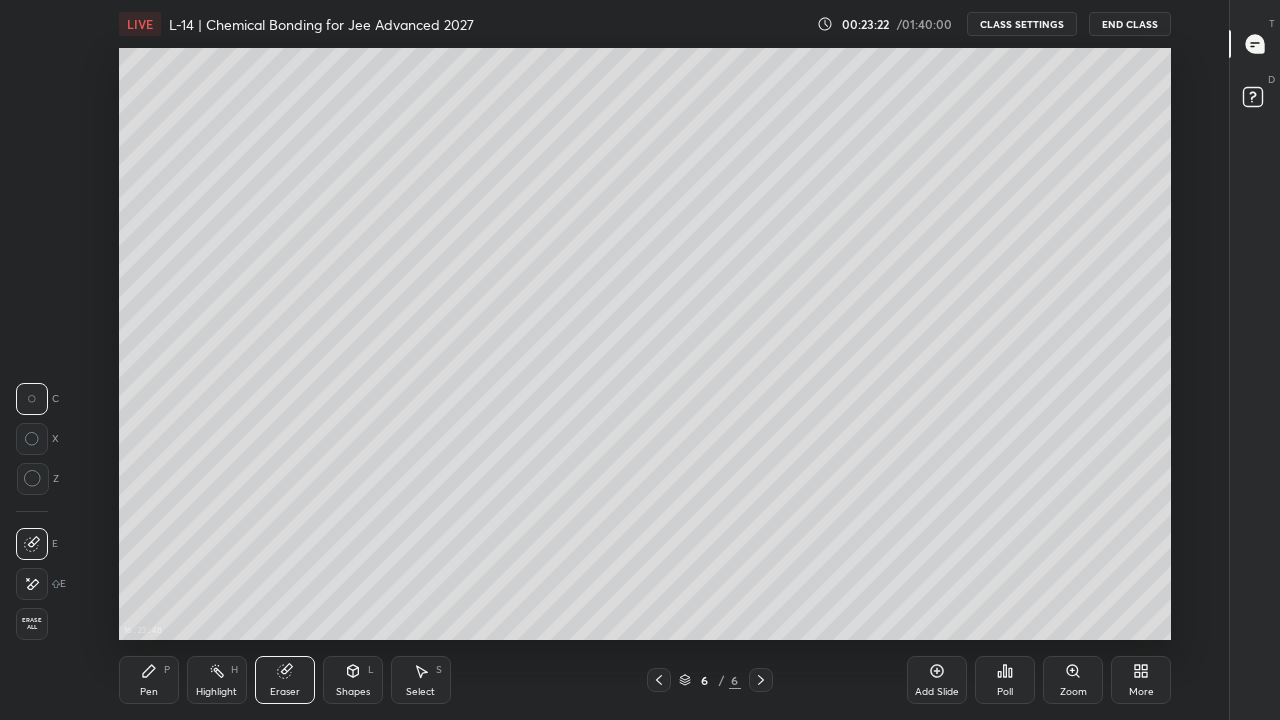 click on "Pen" at bounding box center (149, 692) 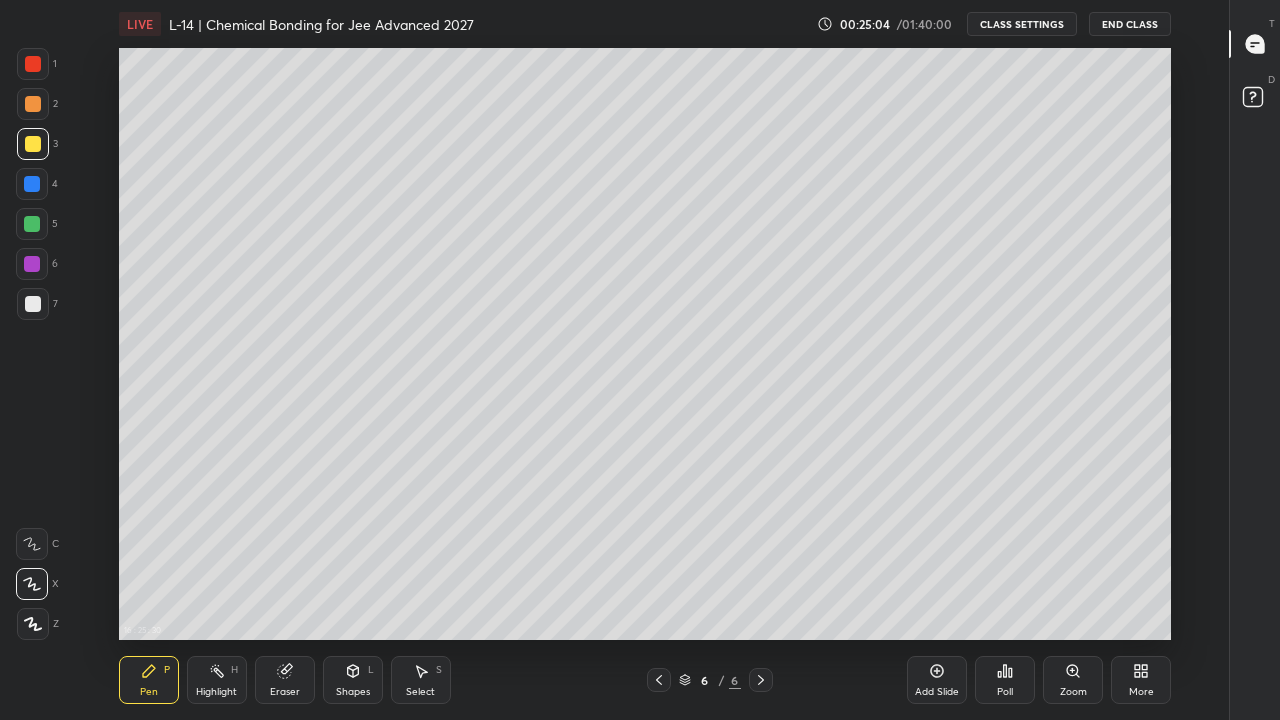 click at bounding box center (33, 104) 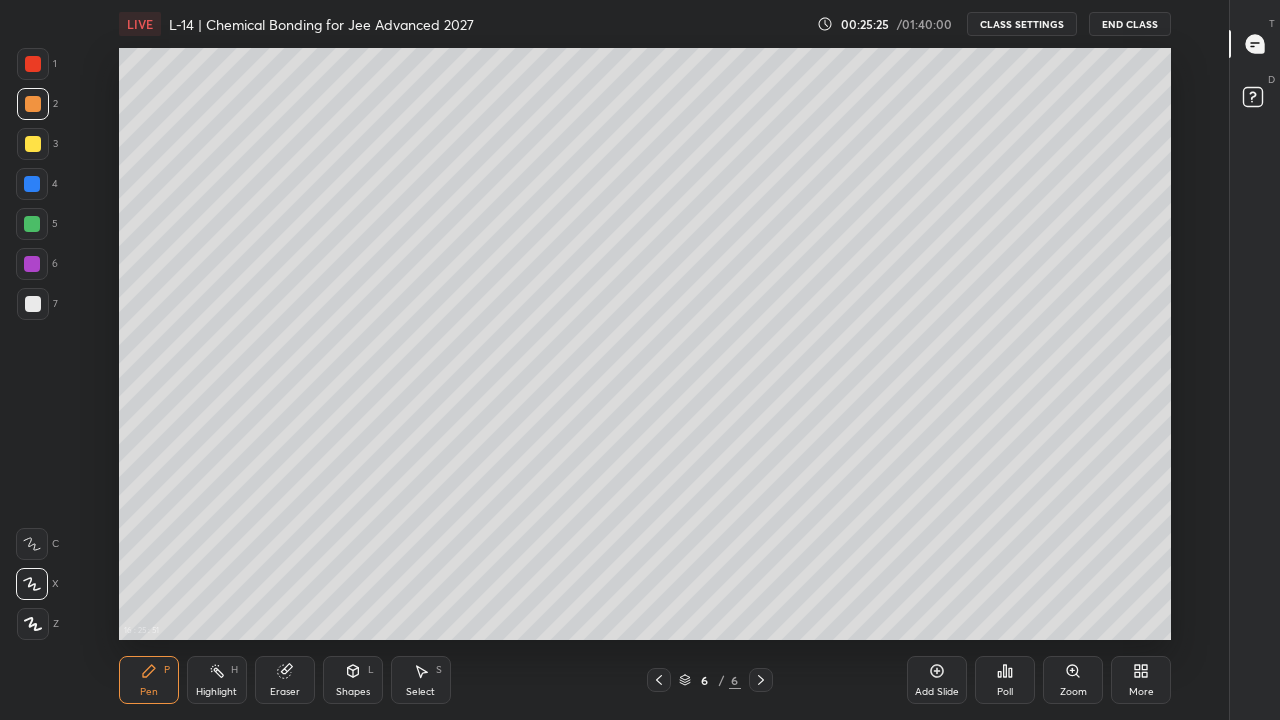 click on "Add Slide" at bounding box center [937, 680] 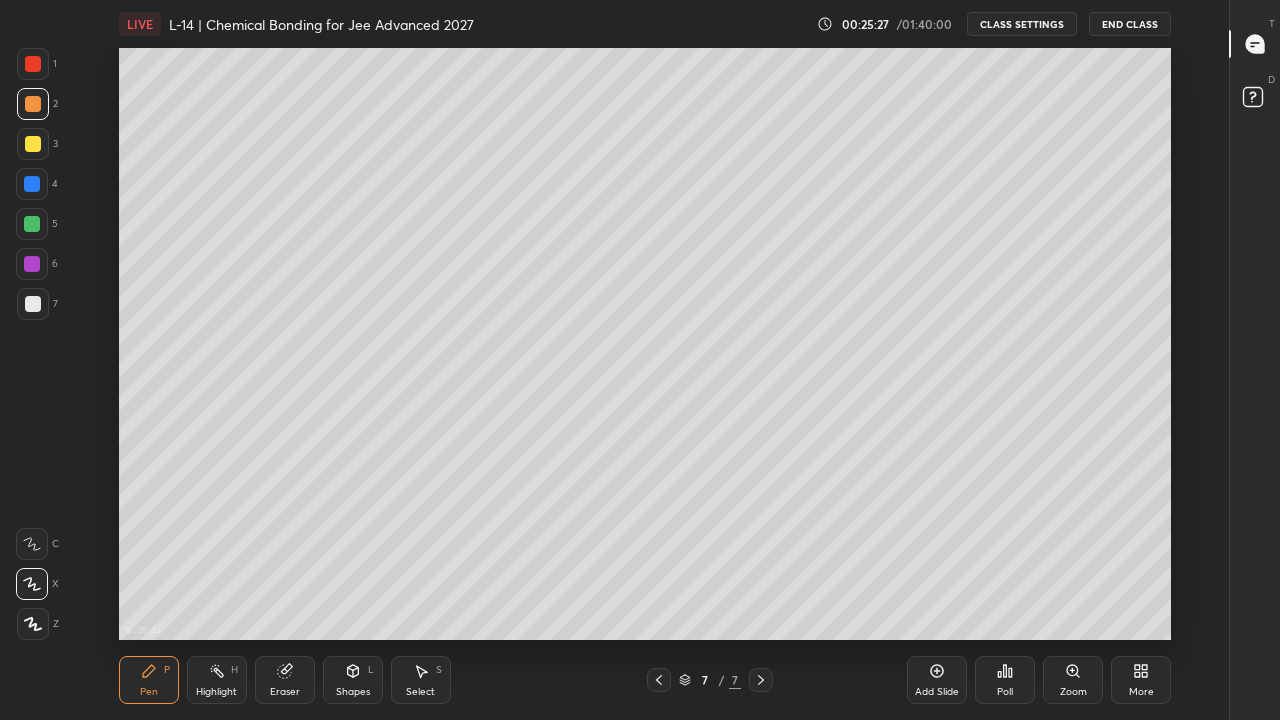 click at bounding box center (33, 144) 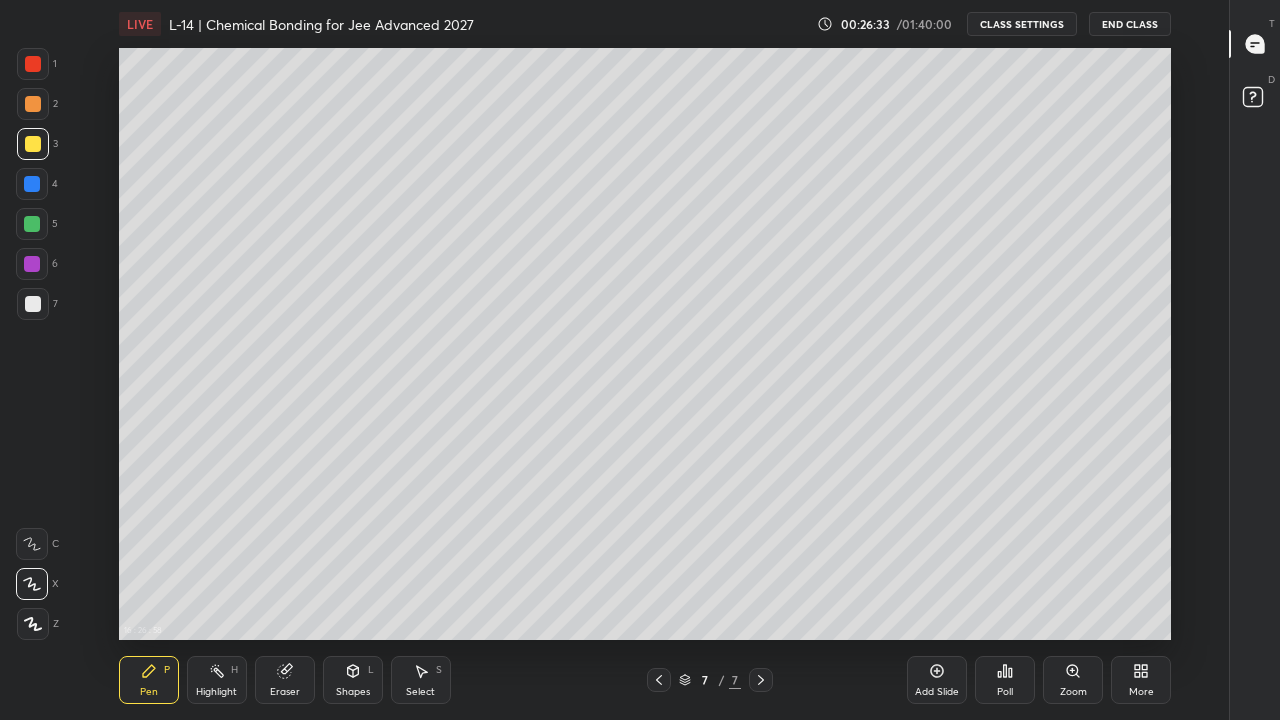 click at bounding box center (32, 224) 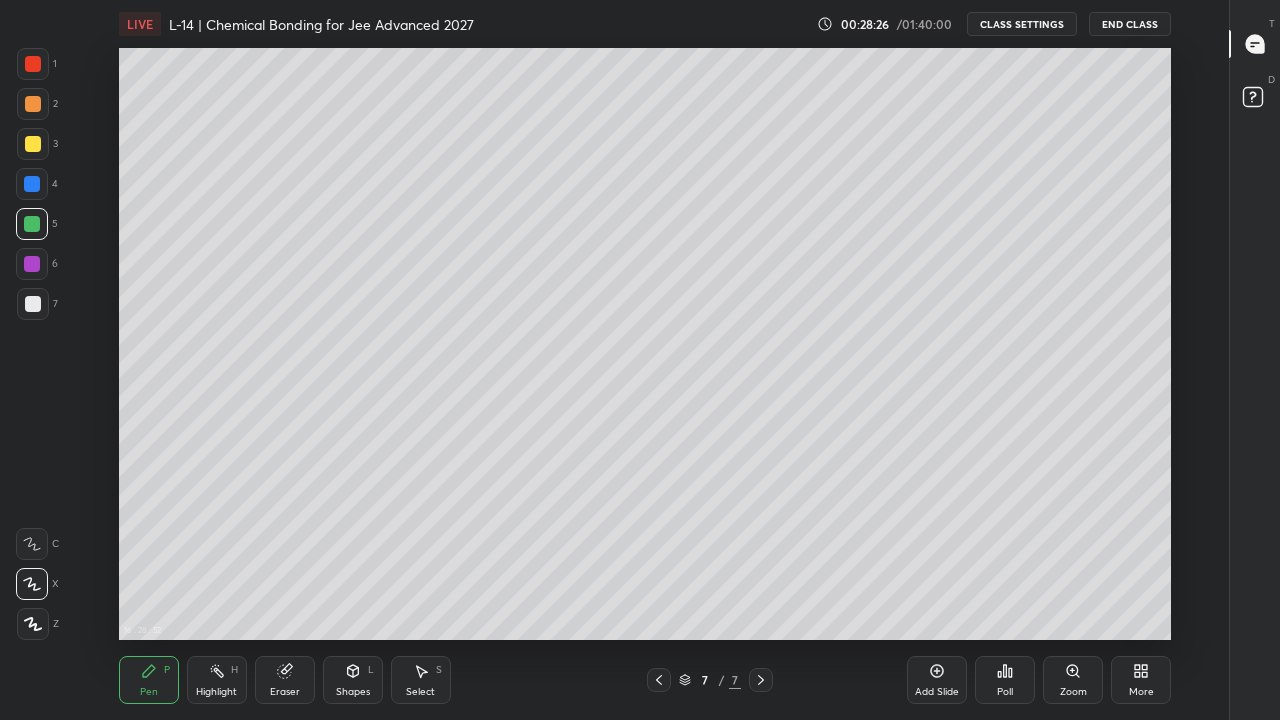 click 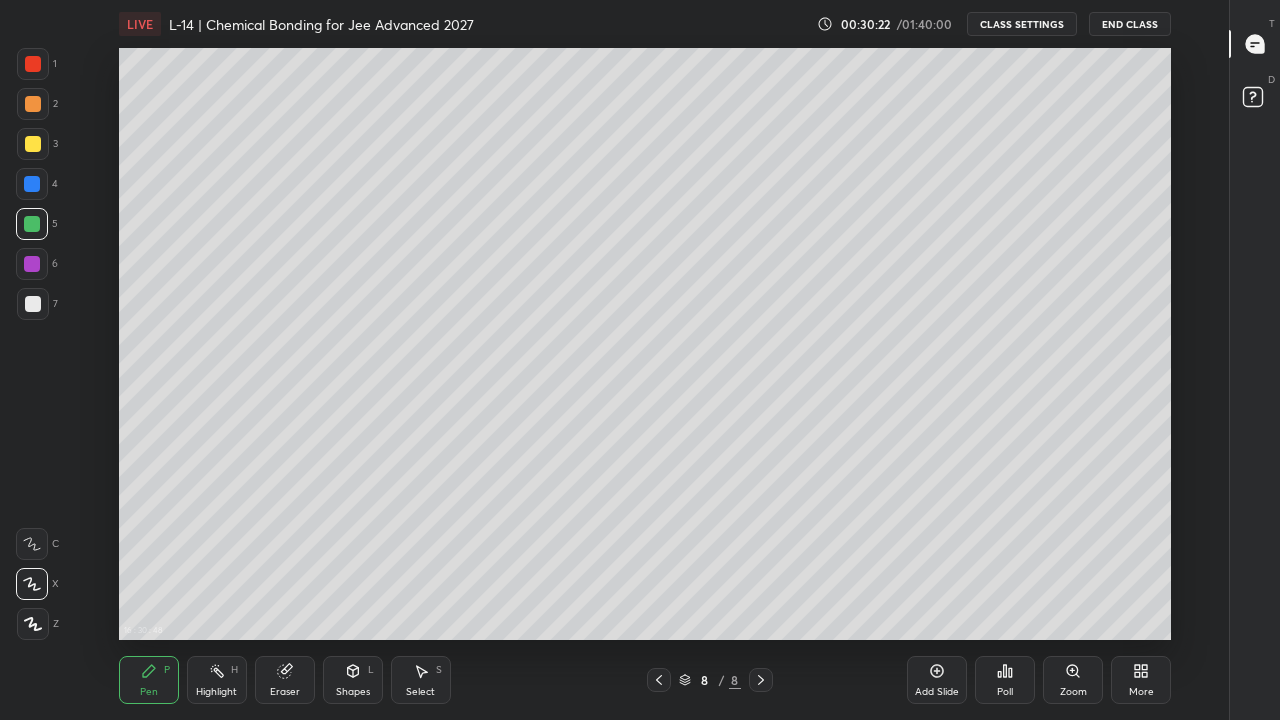 click at bounding box center (33, 144) 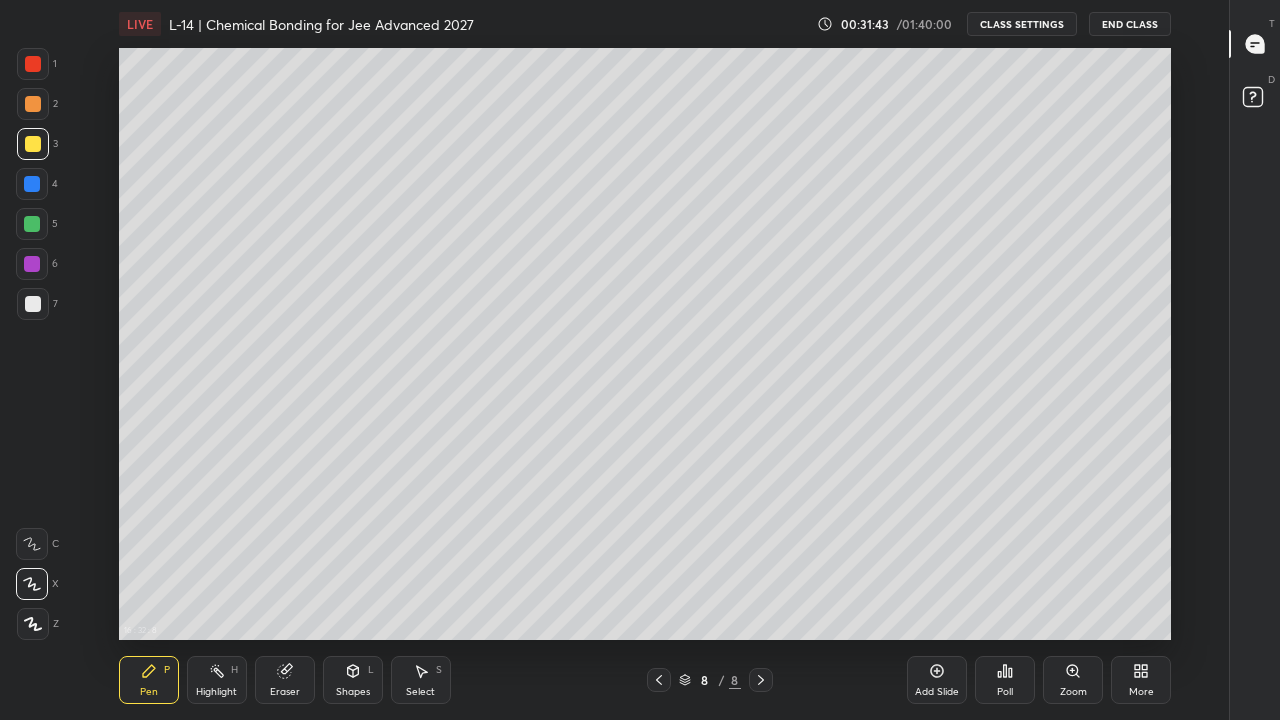 click 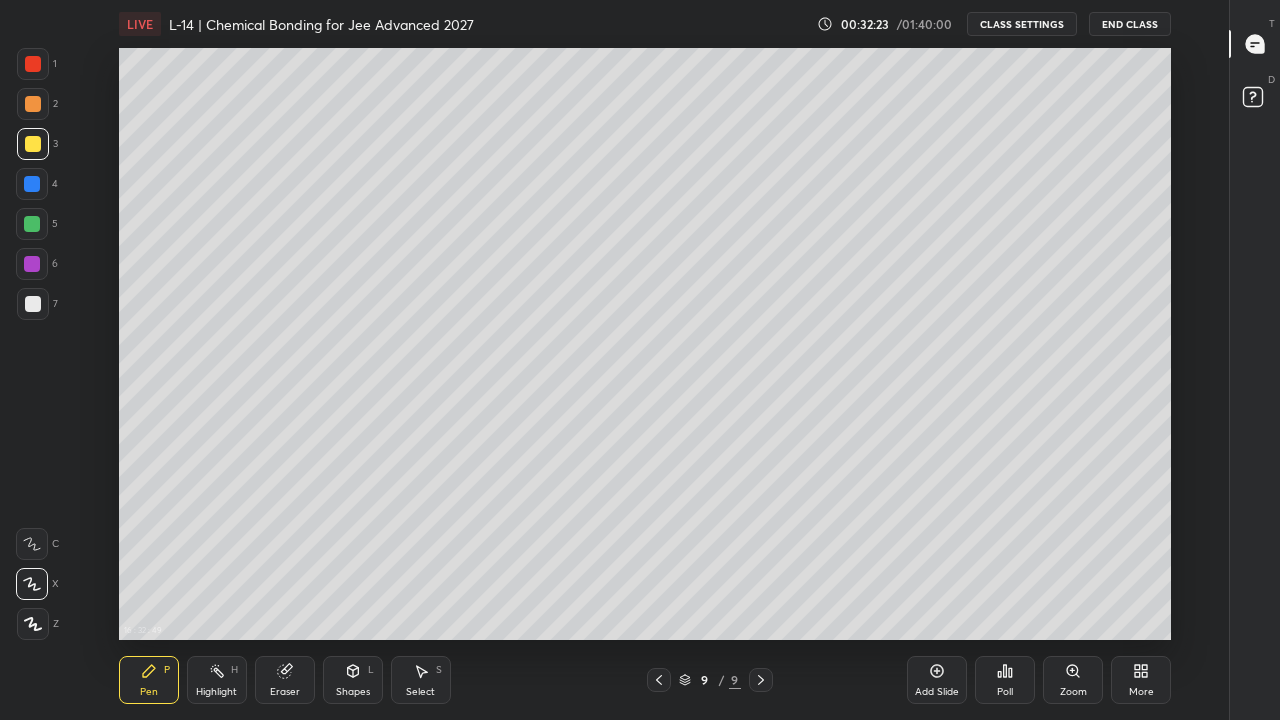 click at bounding box center (659, 680) 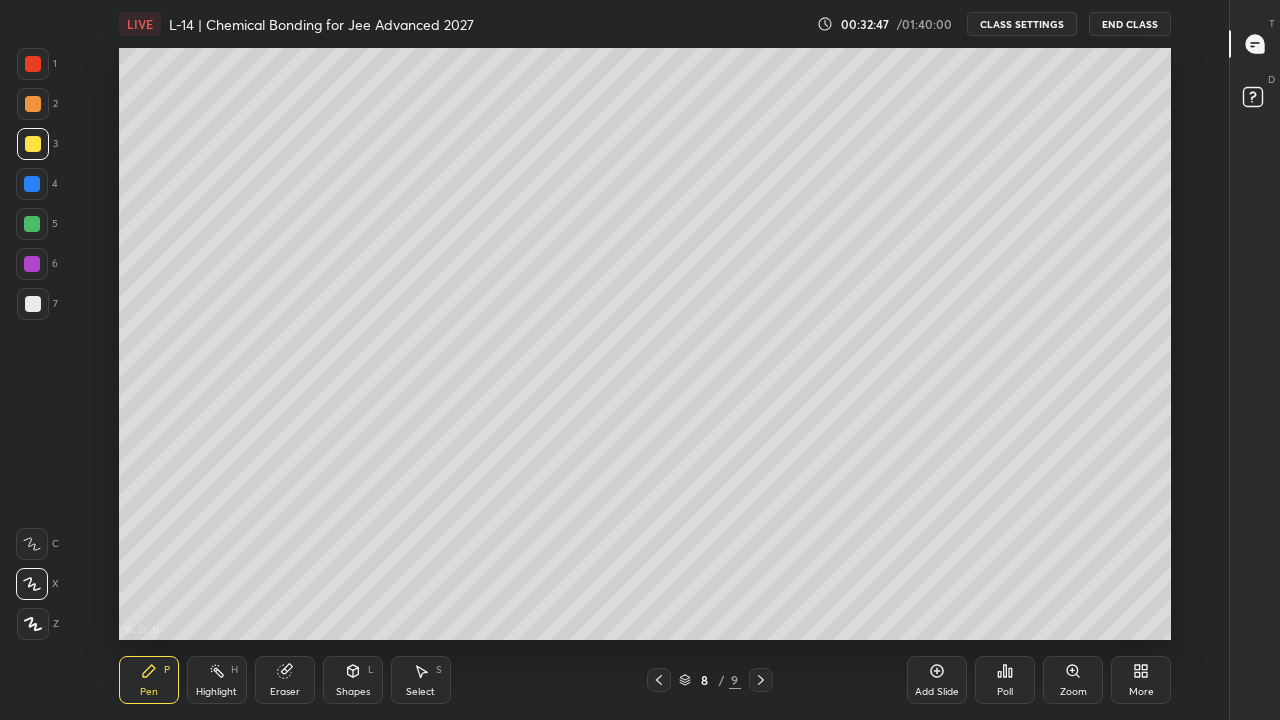 click at bounding box center [659, 680] 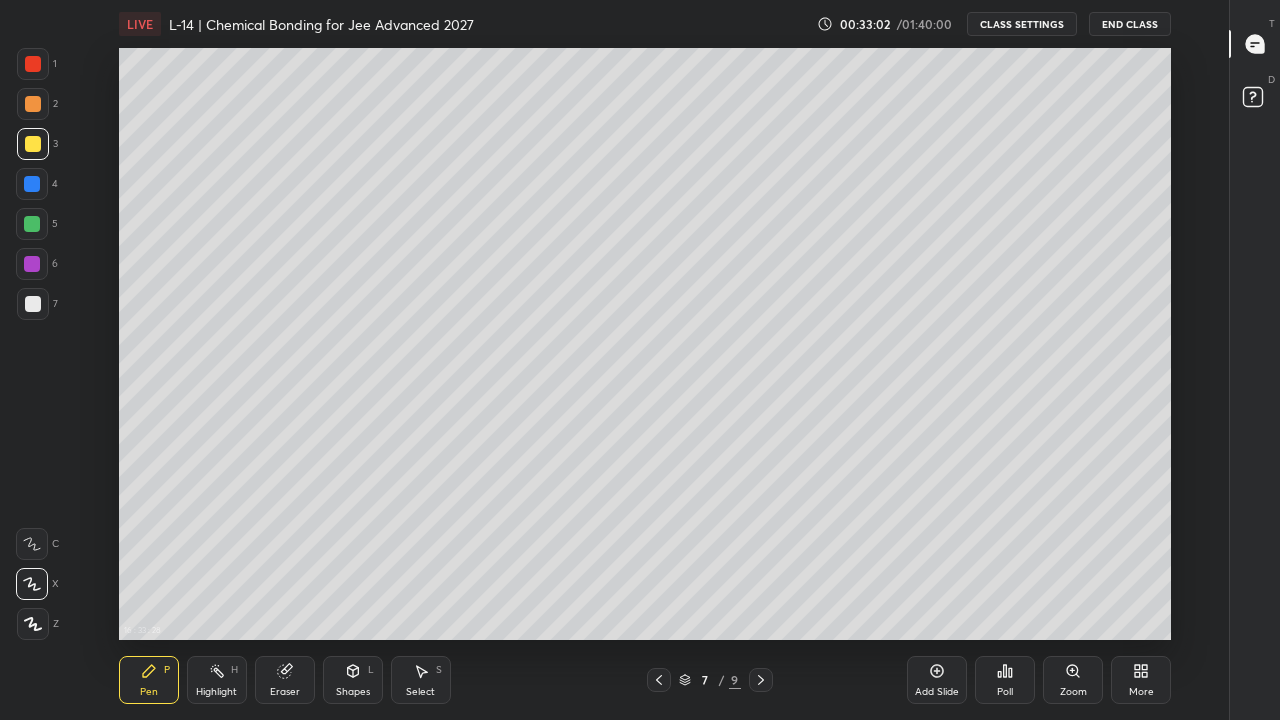 click at bounding box center [761, 680] 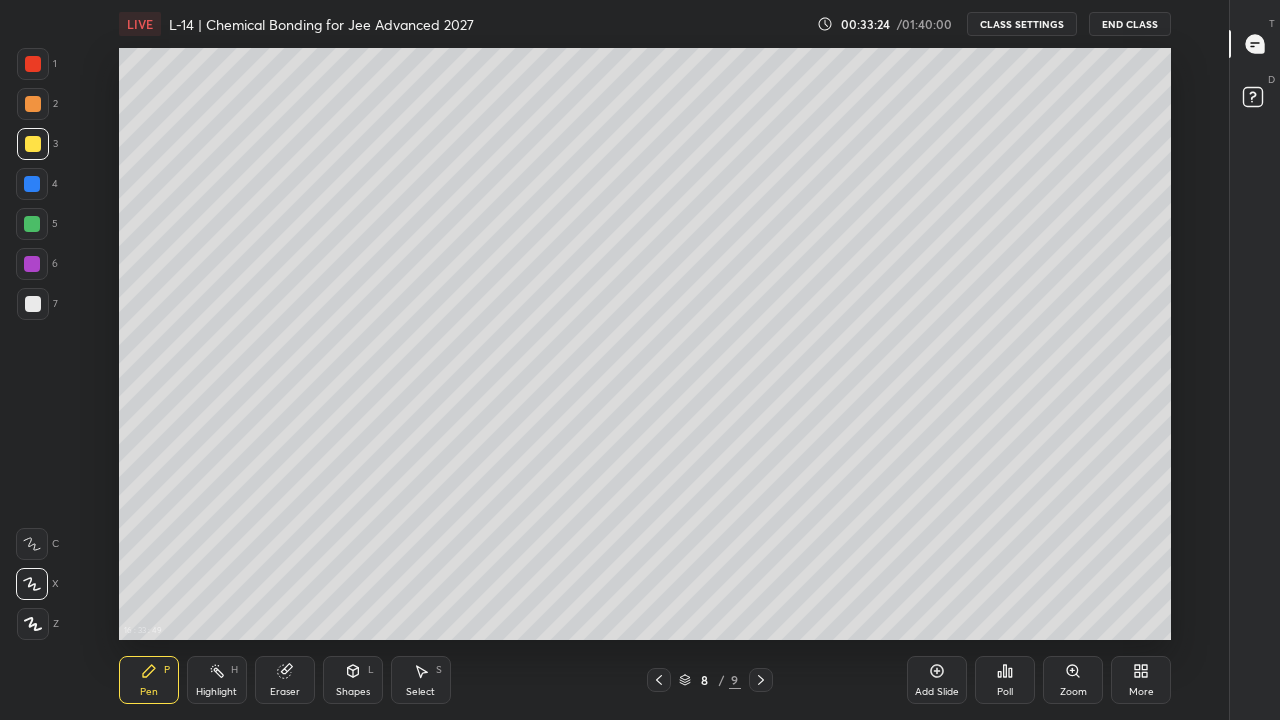 click at bounding box center [659, 680] 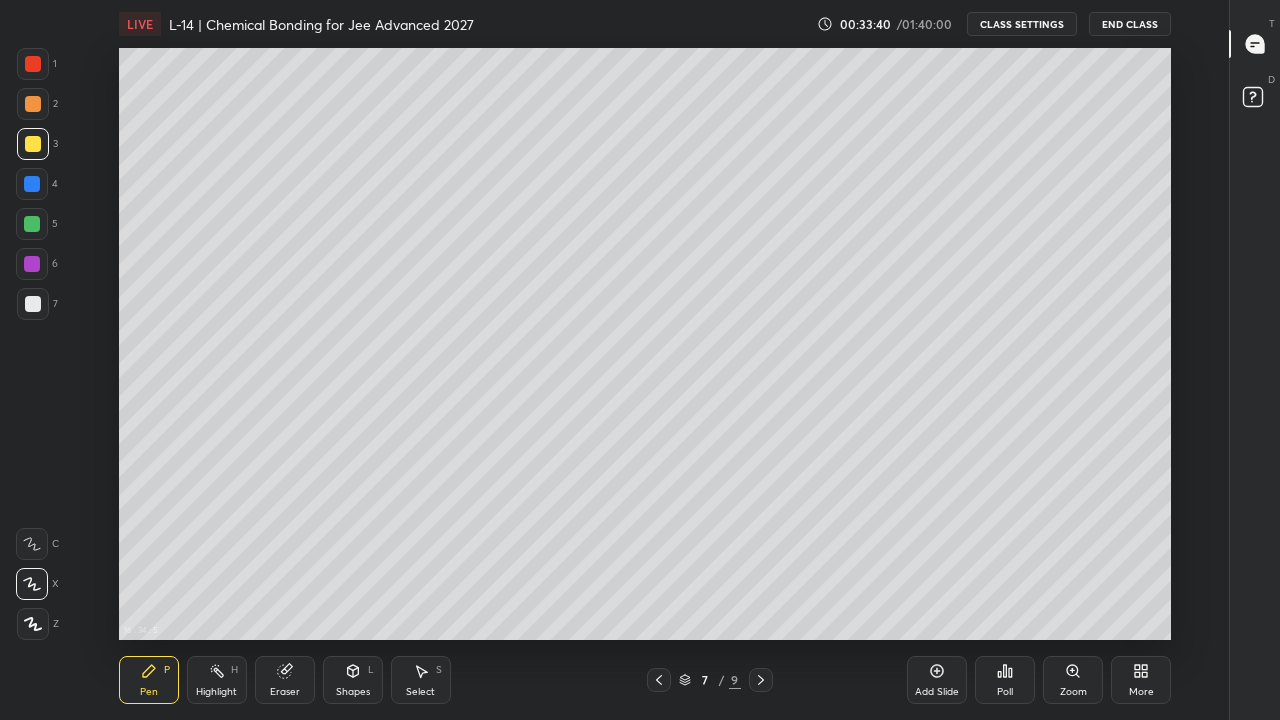 click 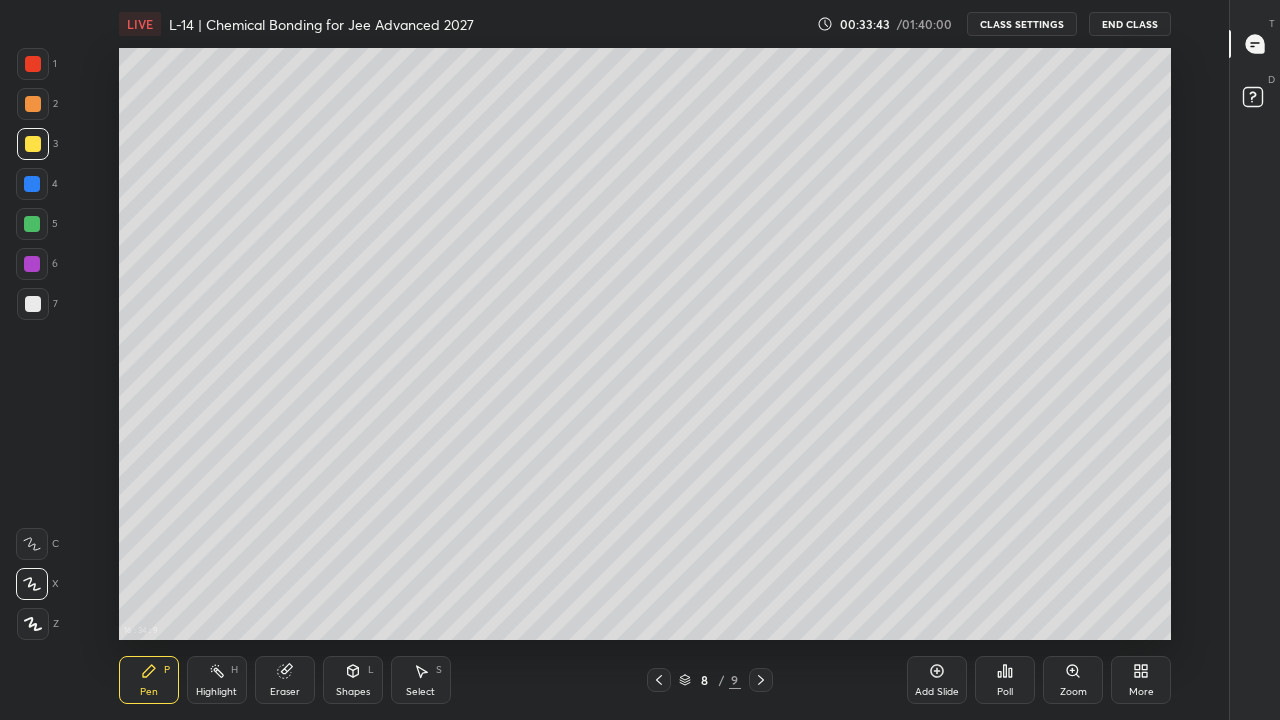 click 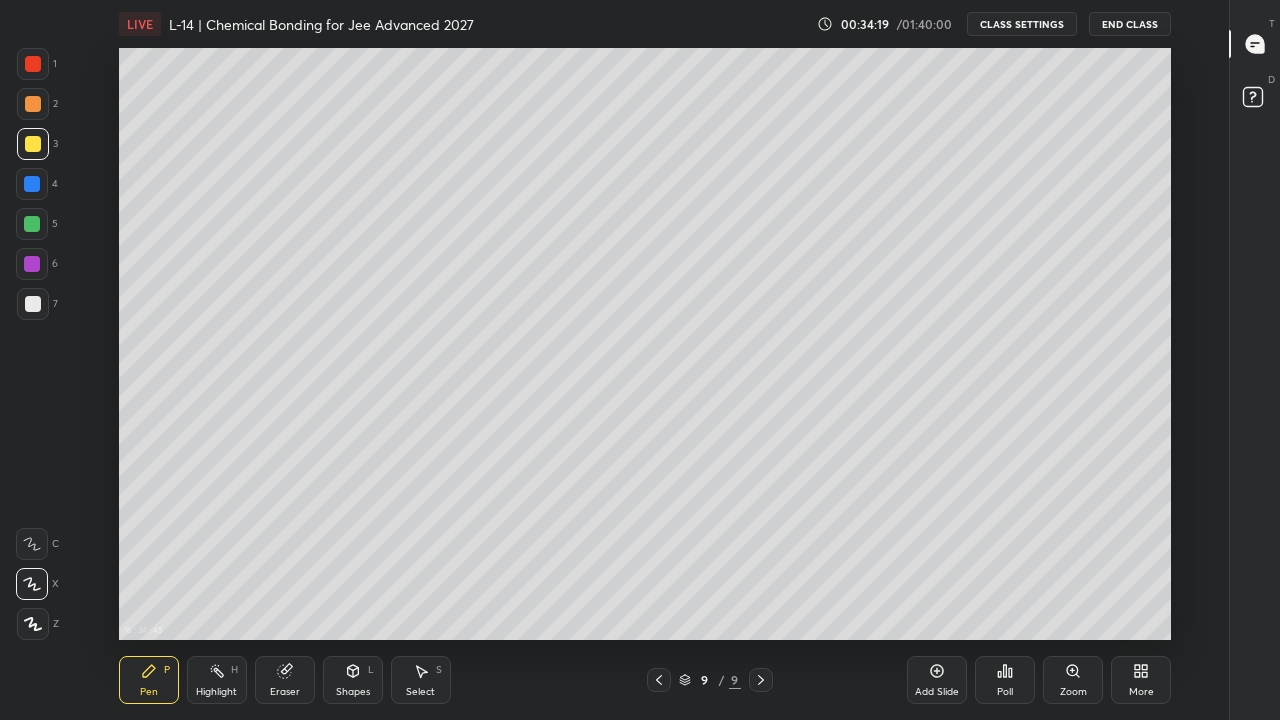 click on "Add Slide" at bounding box center [937, 680] 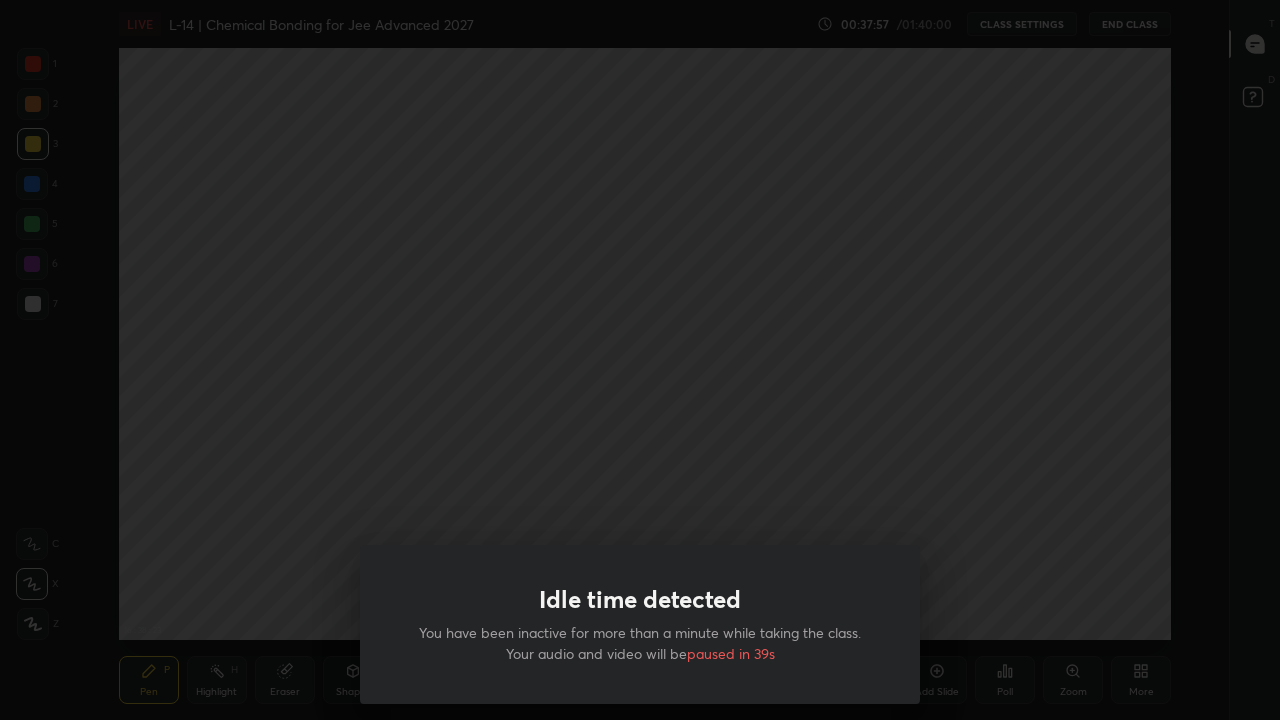 click on "Idle time detected You have been inactive for more than a minute while taking the class. Your audio and video will be  paused in 39s" at bounding box center [640, 360] 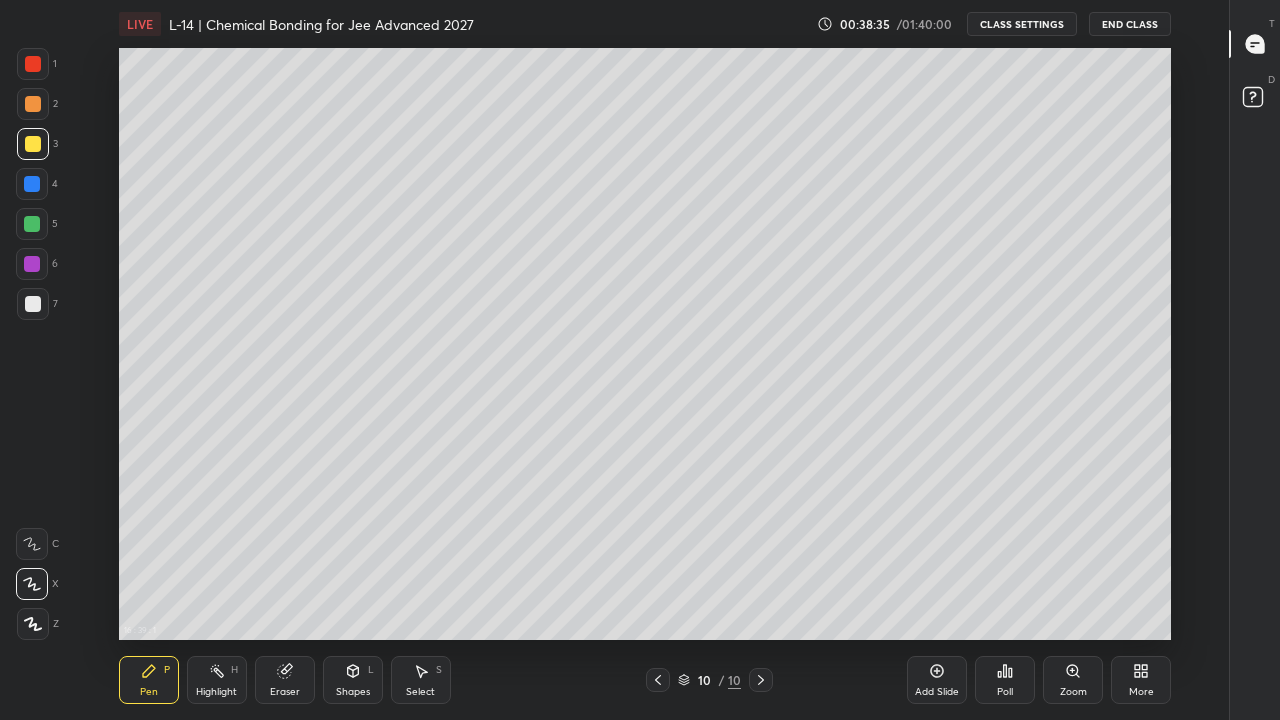 click on "Add Slide" at bounding box center (937, 680) 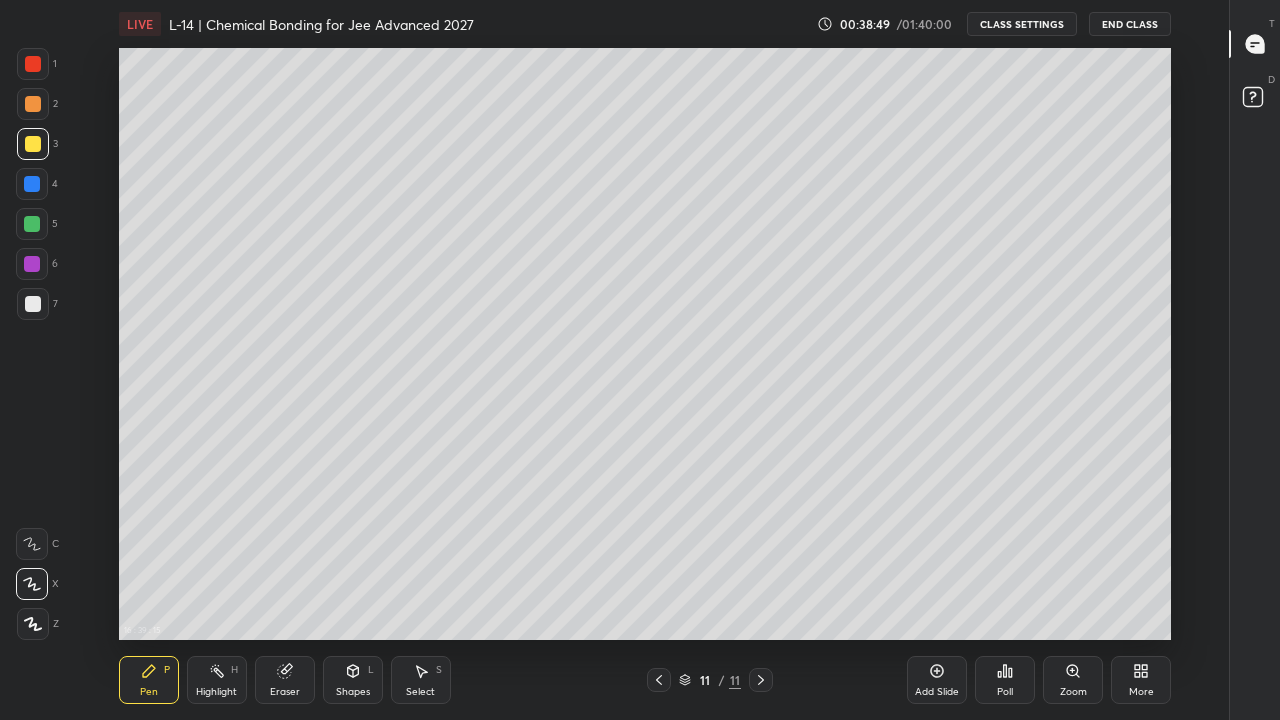 click on "Pen P" at bounding box center [149, 680] 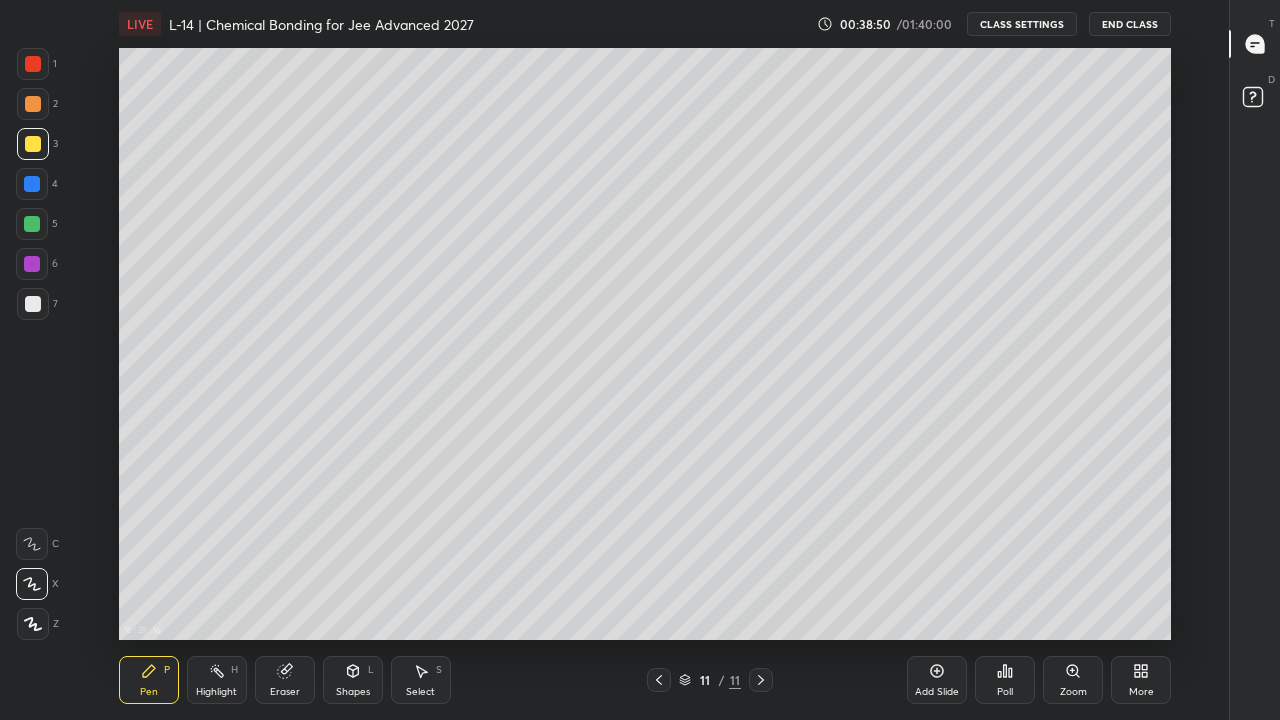 click at bounding box center [32, 264] 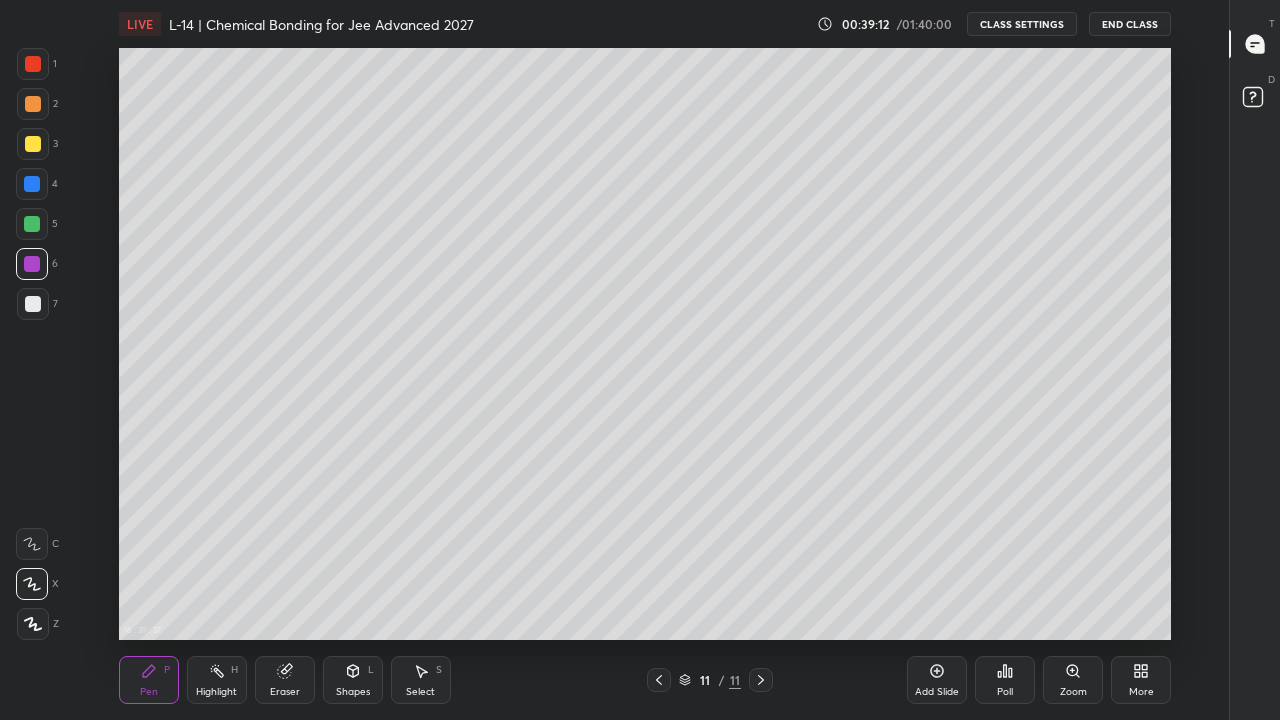 click 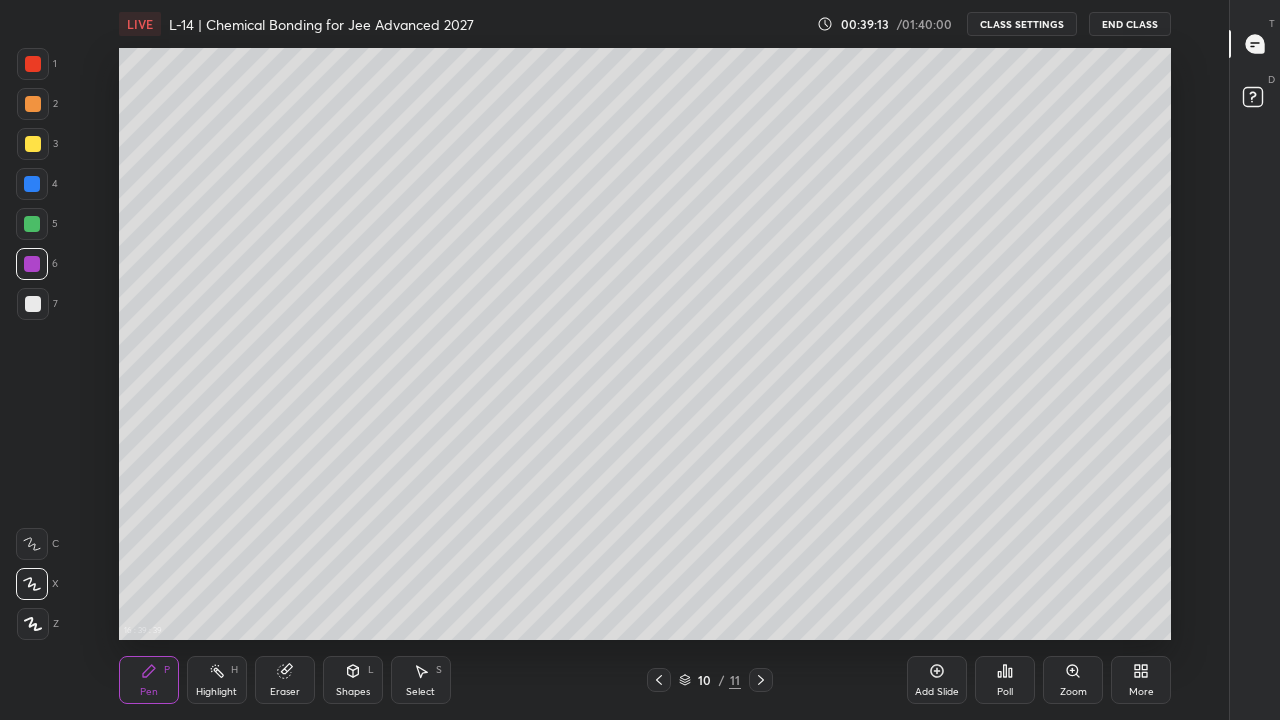 click on "Pen P" at bounding box center (149, 680) 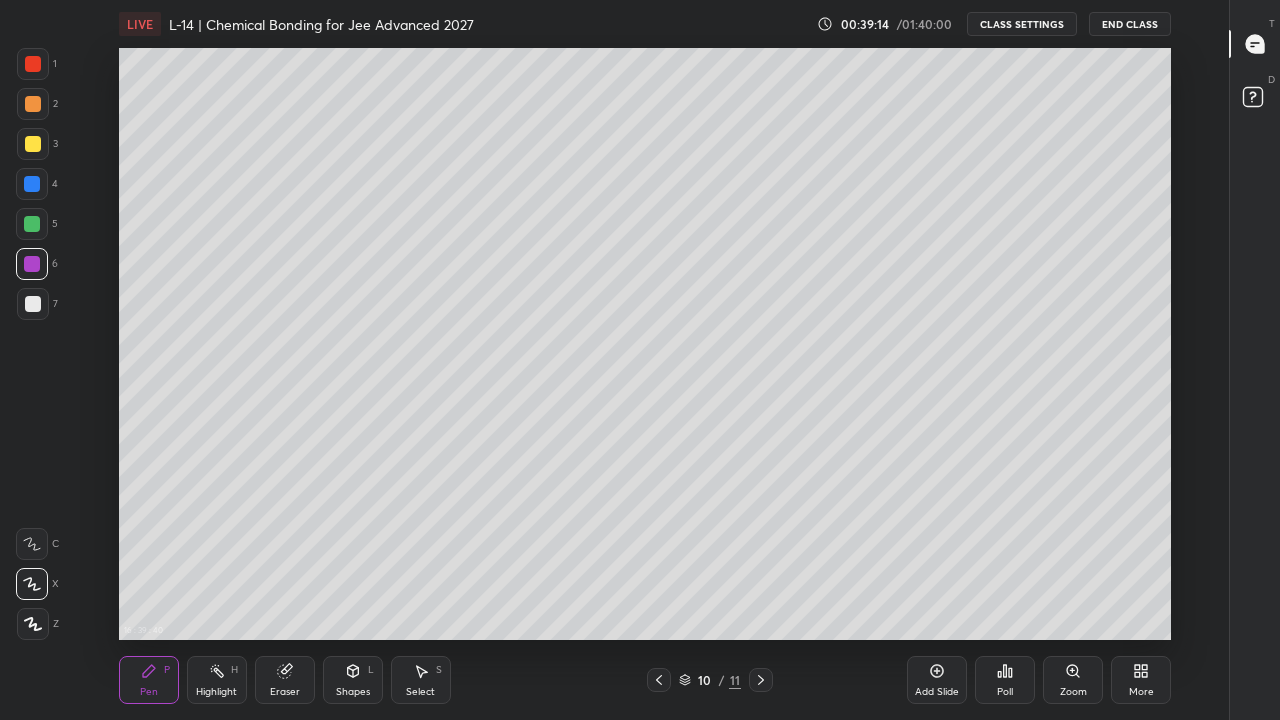 click at bounding box center [32, 184] 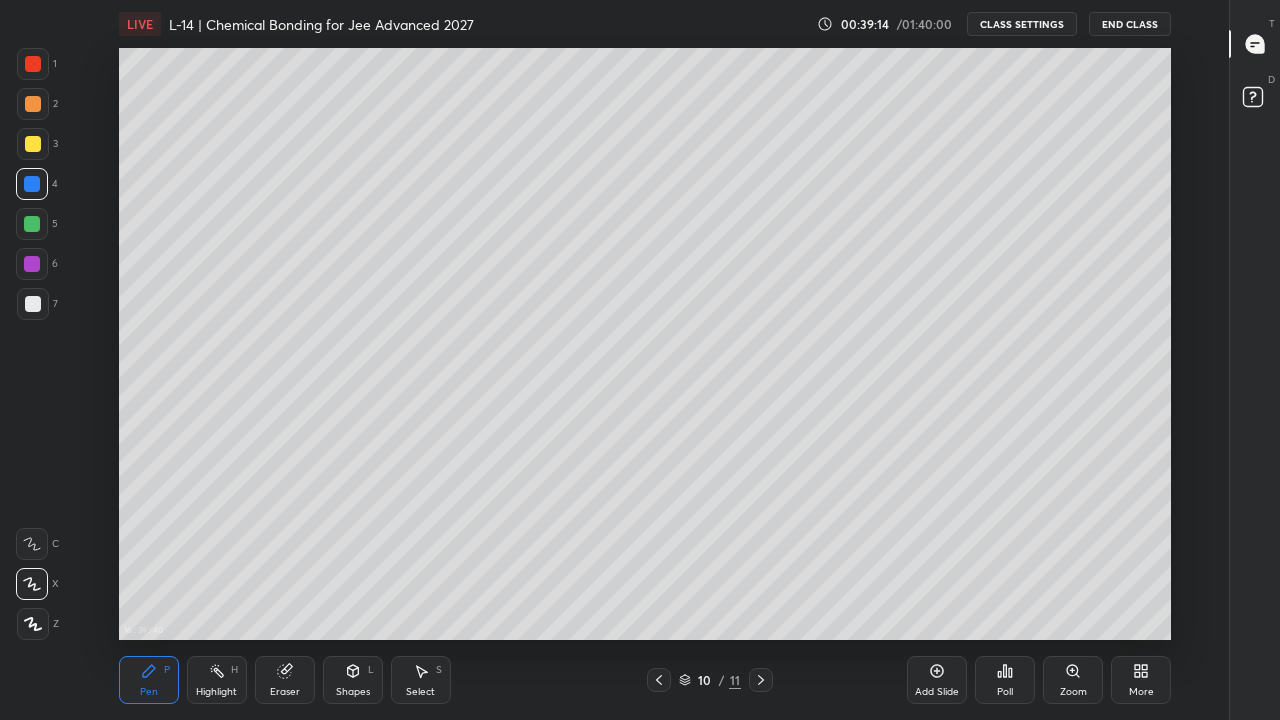 click at bounding box center [33, 144] 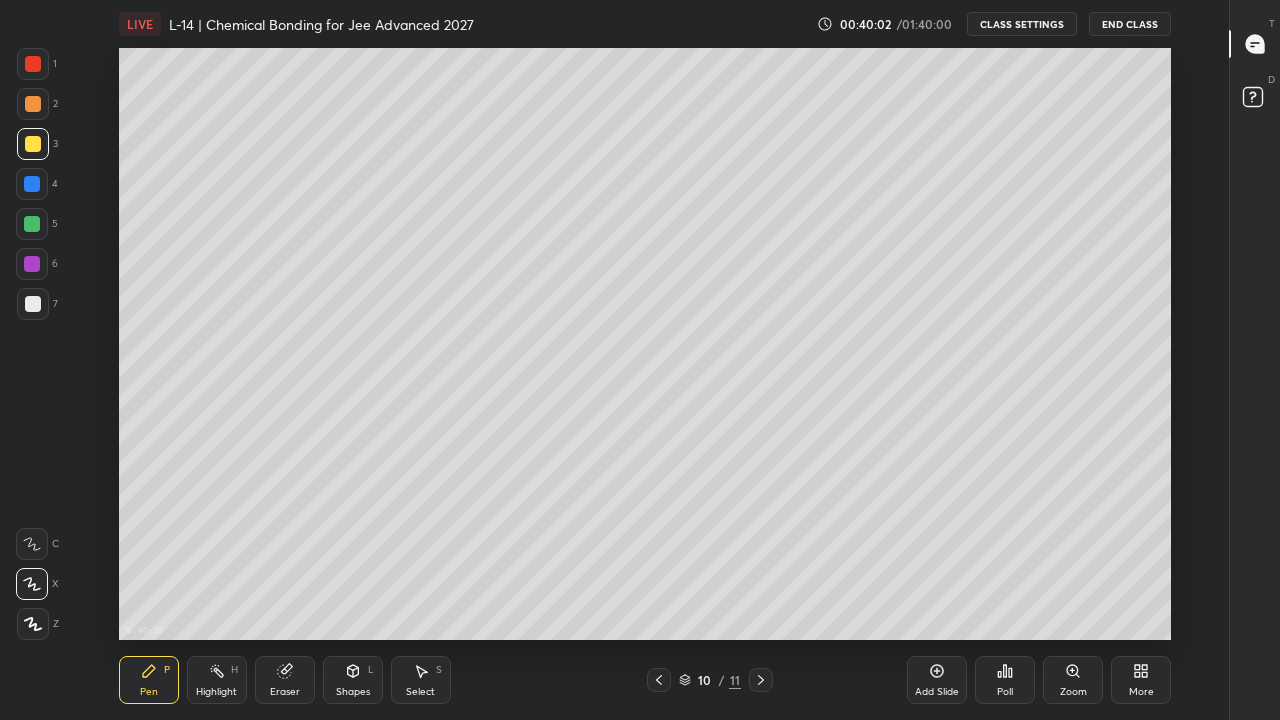 click on "16 : 40 : 28 Setting up your live class" at bounding box center (645, 344) 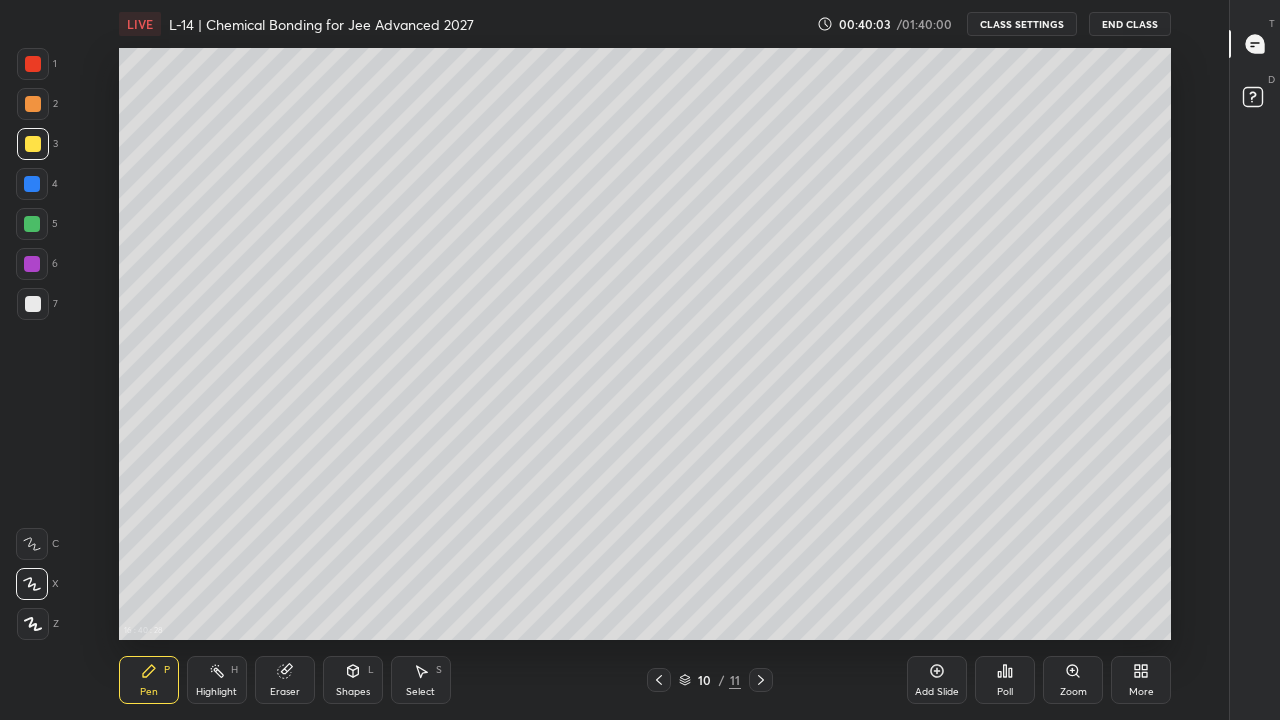 click on "16 : 40 : 28 Setting up your live class" at bounding box center [645, 344] 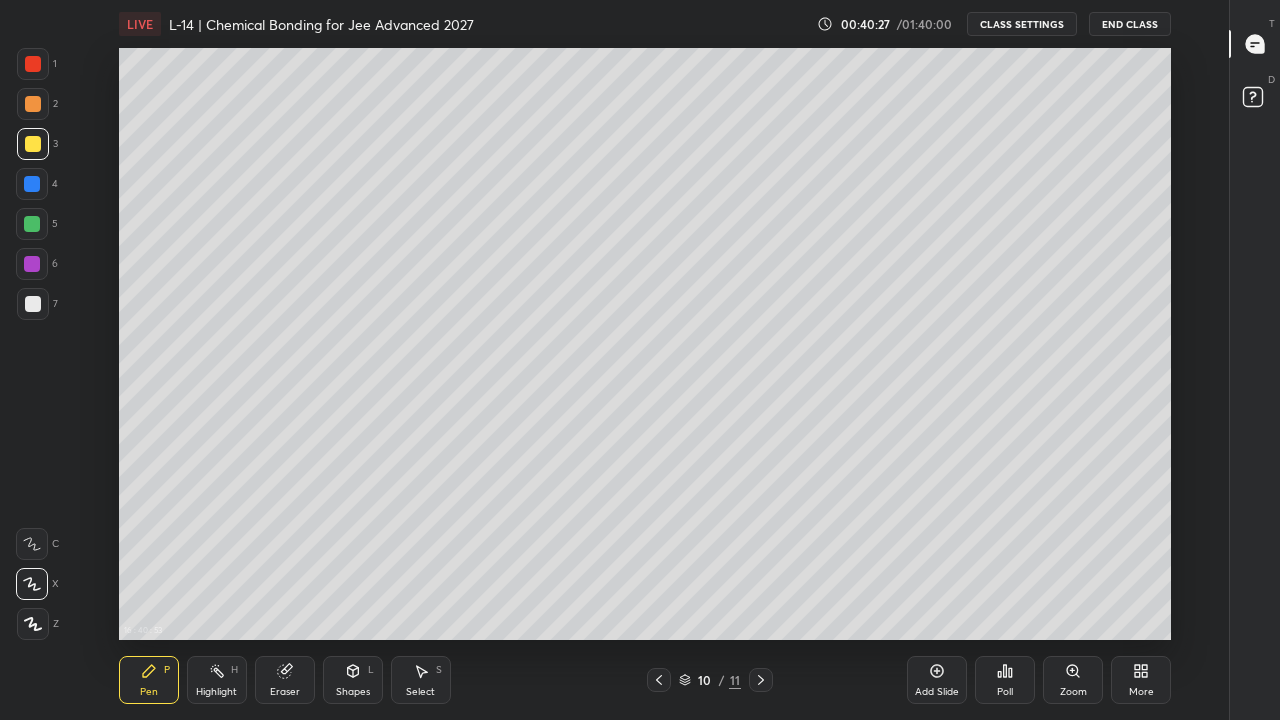 click on "Pen P" at bounding box center [149, 680] 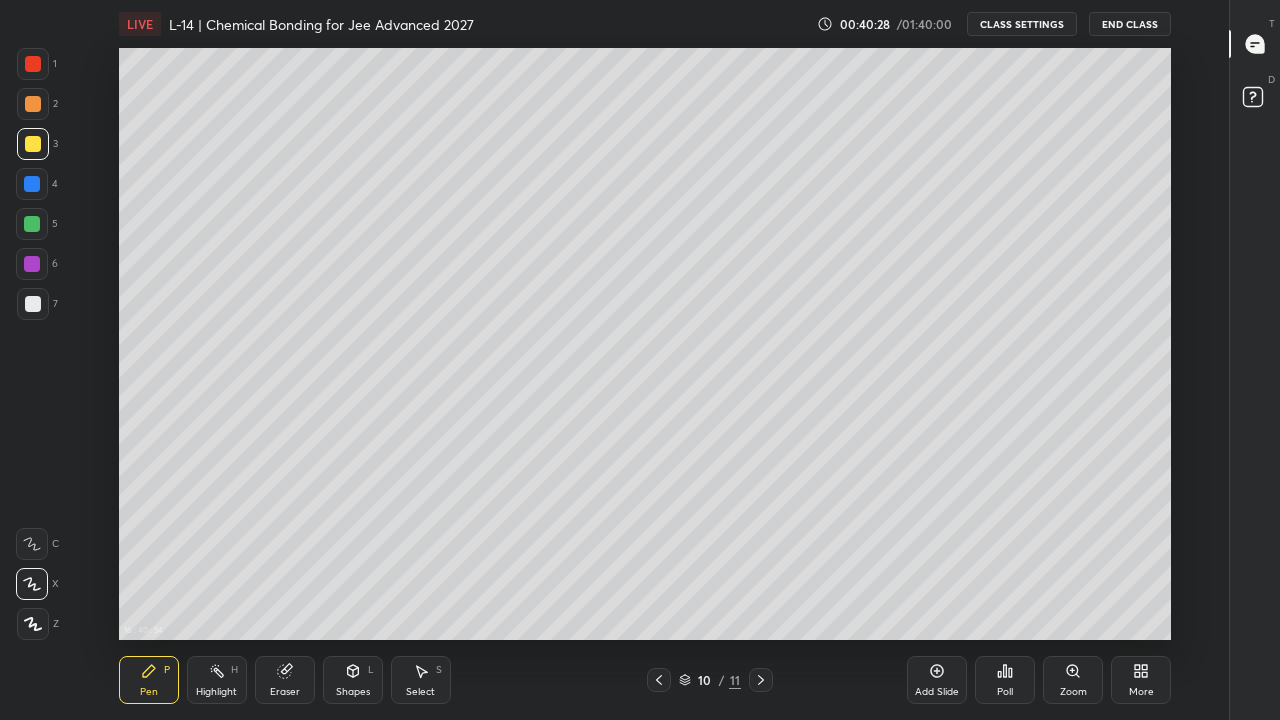 click 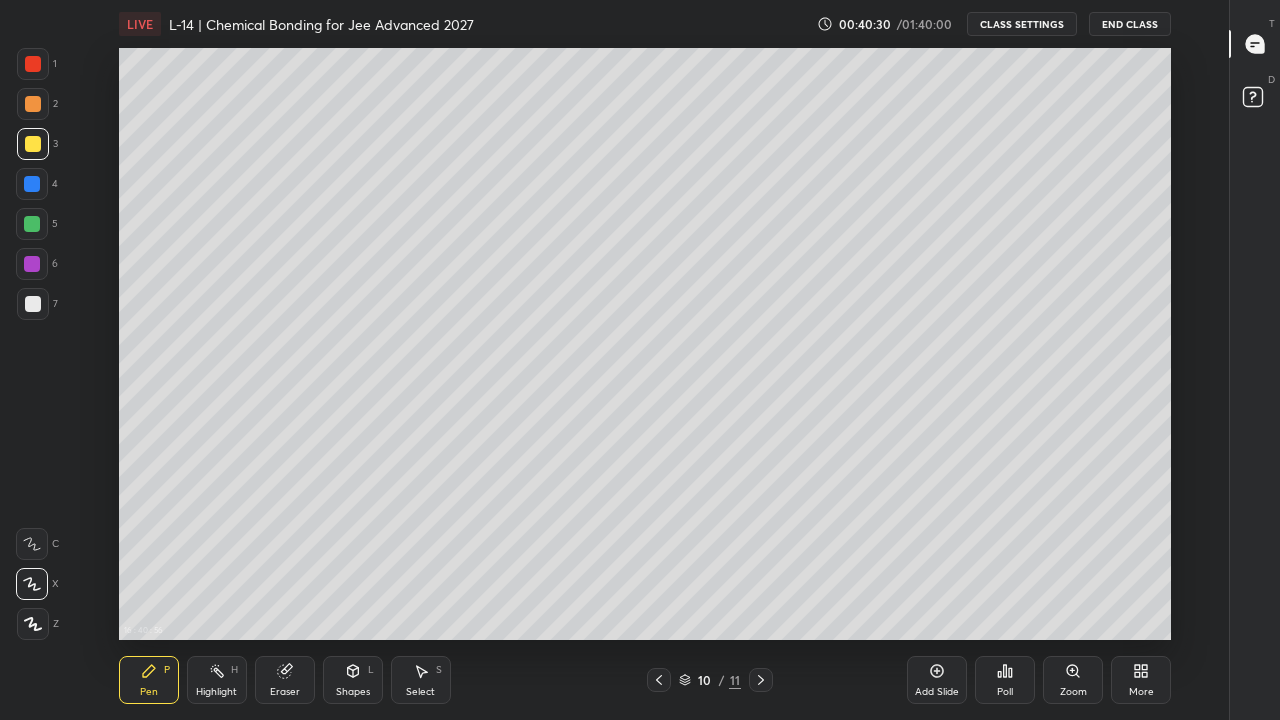 click 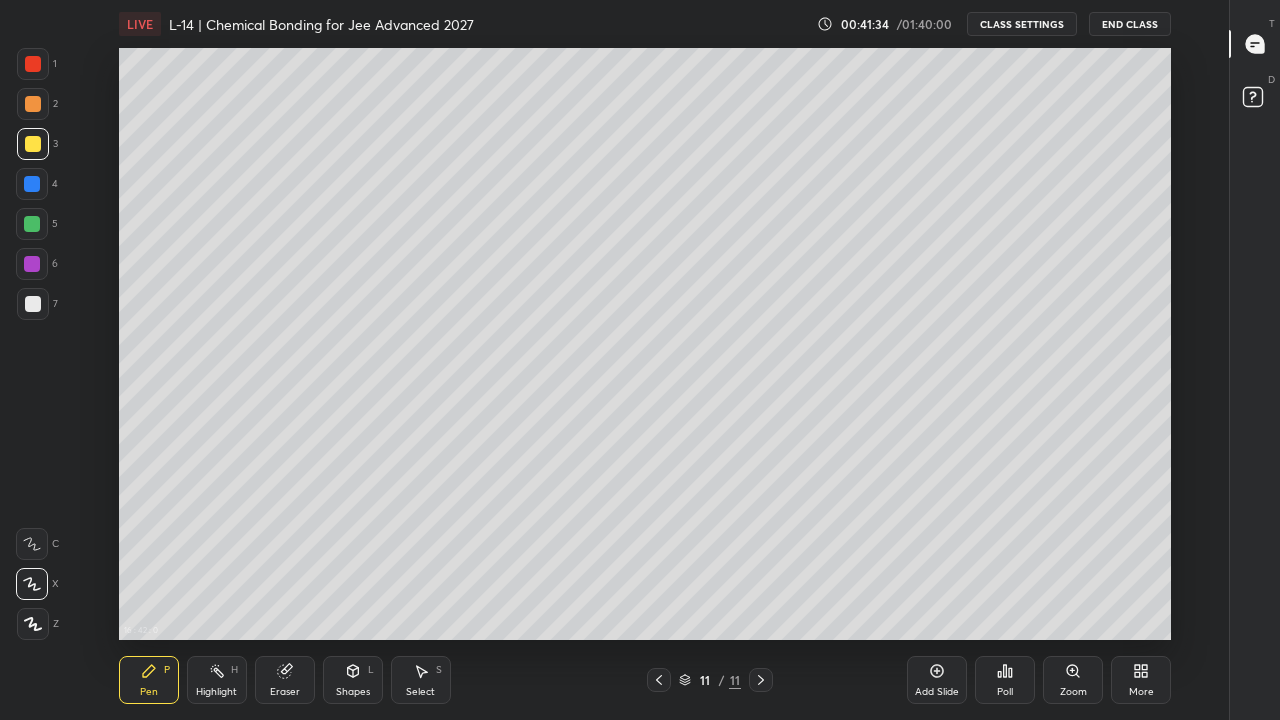 click 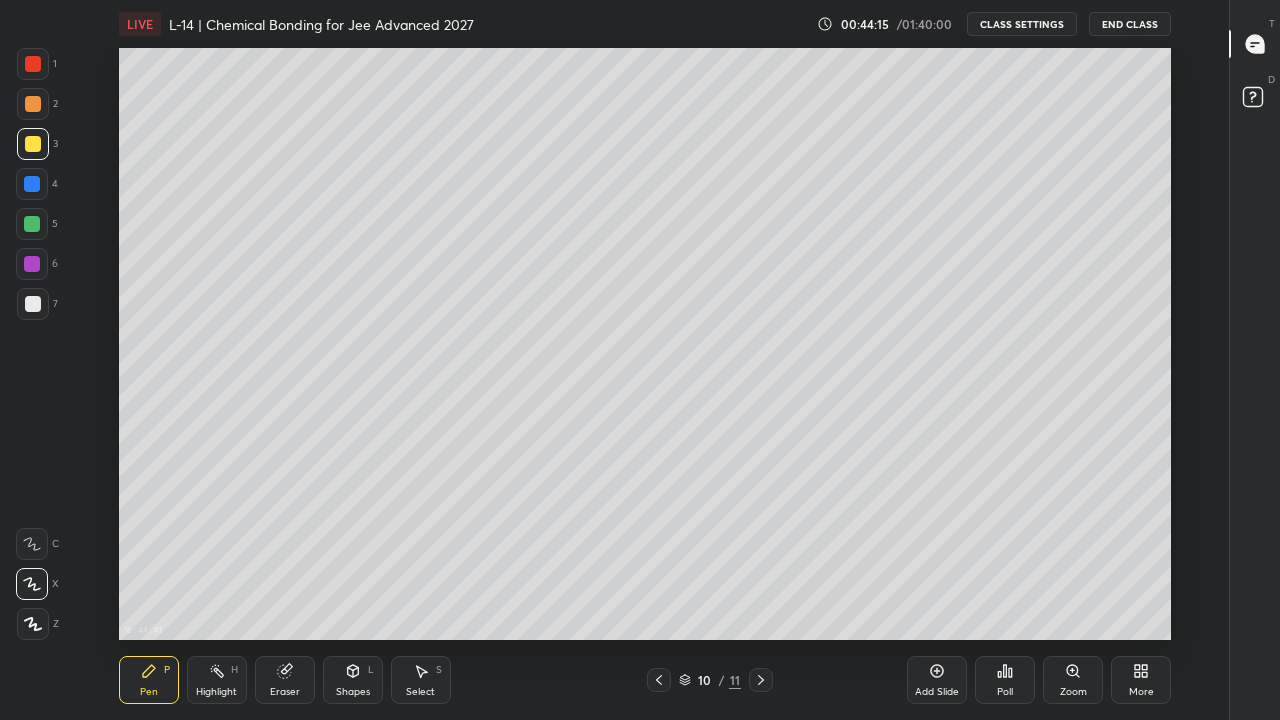 click on "Add Slide" at bounding box center (937, 680) 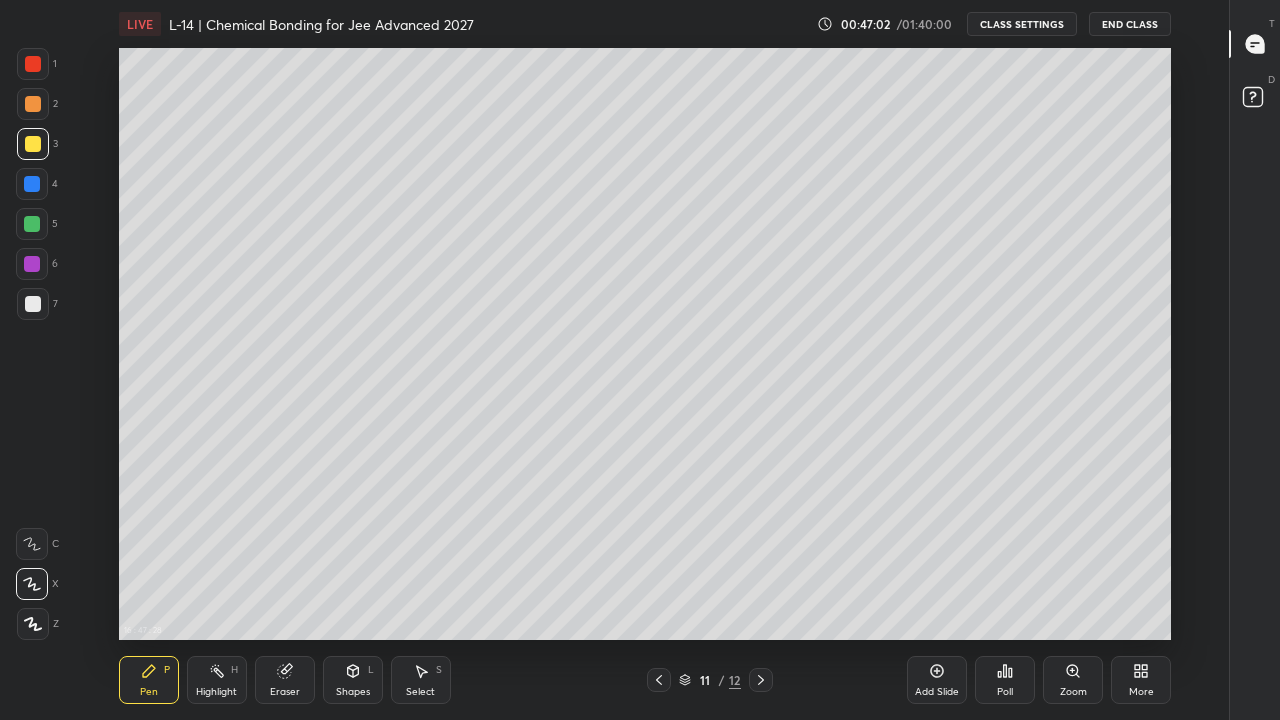 click at bounding box center [761, 680] 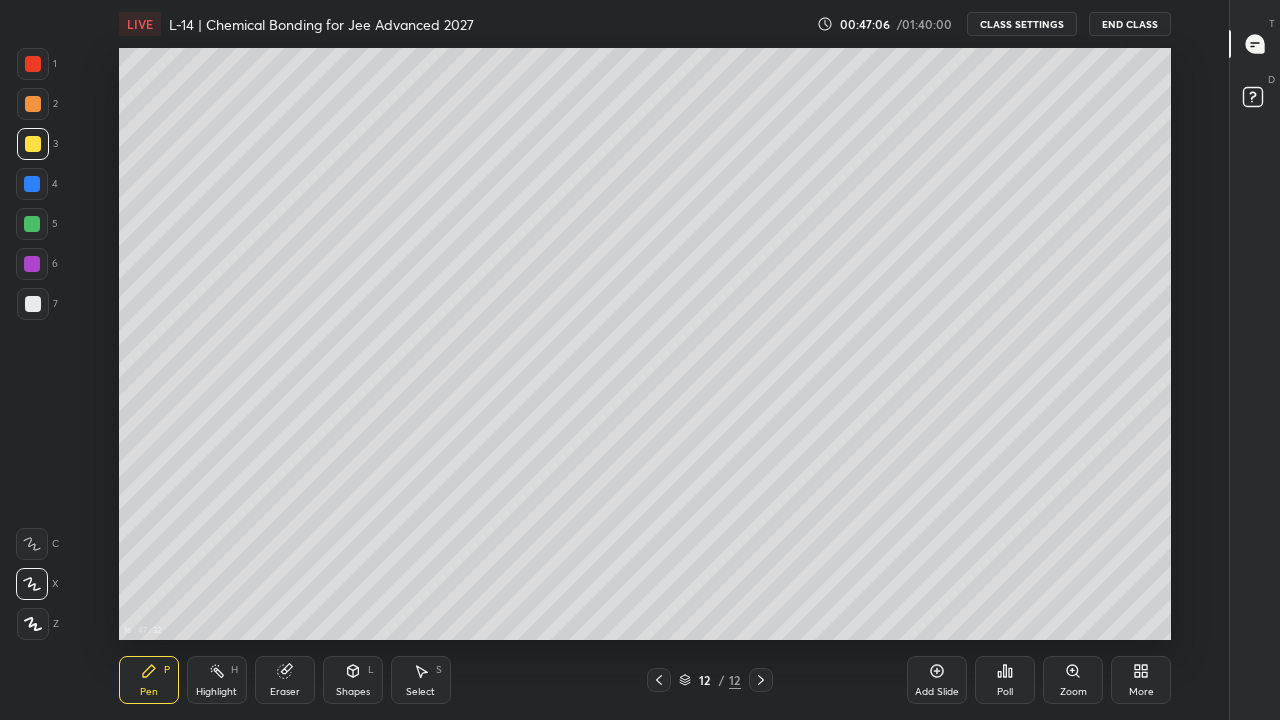 click 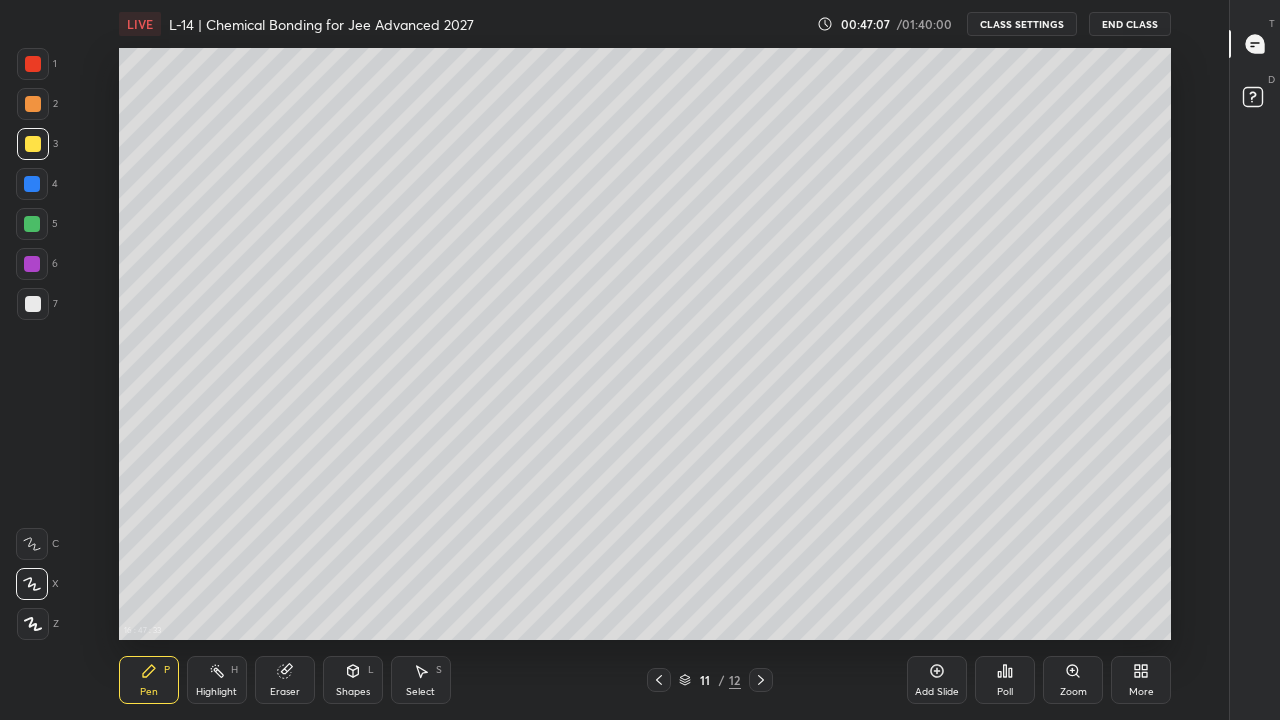 click on "Add Slide" at bounding box center [937, 680] 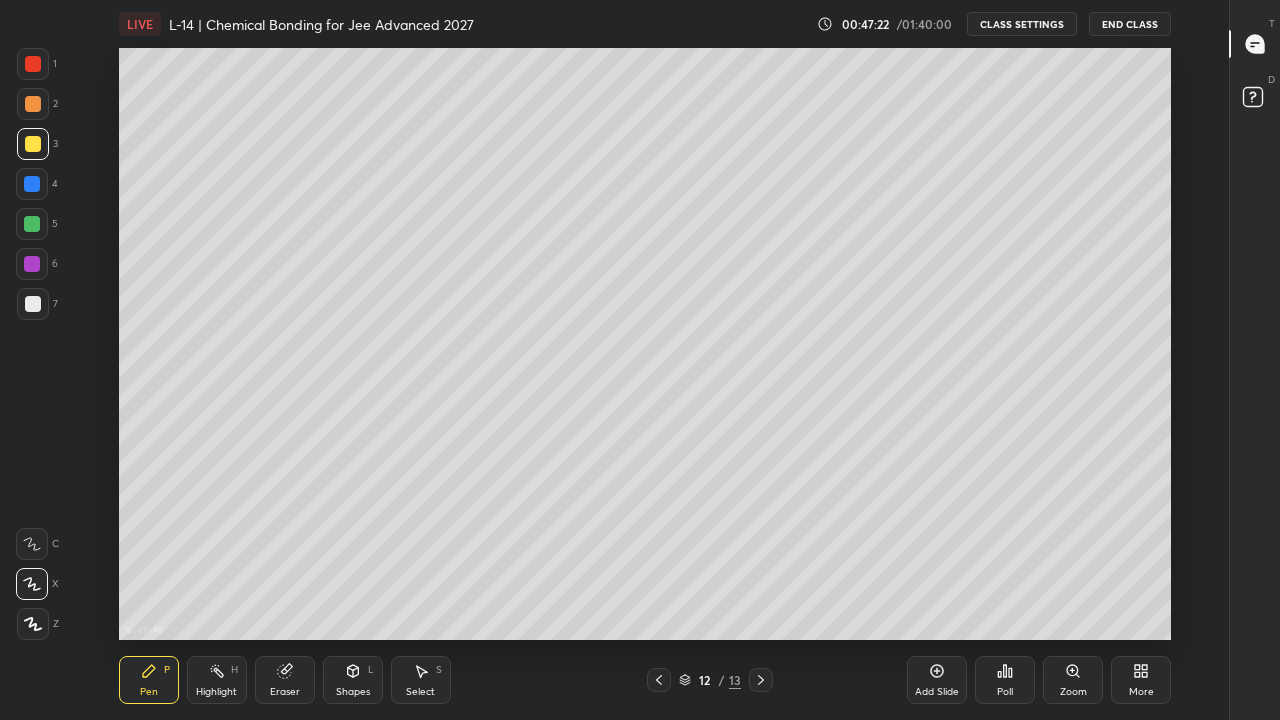 click on "Highlight H" at bounding box center [217, 680] 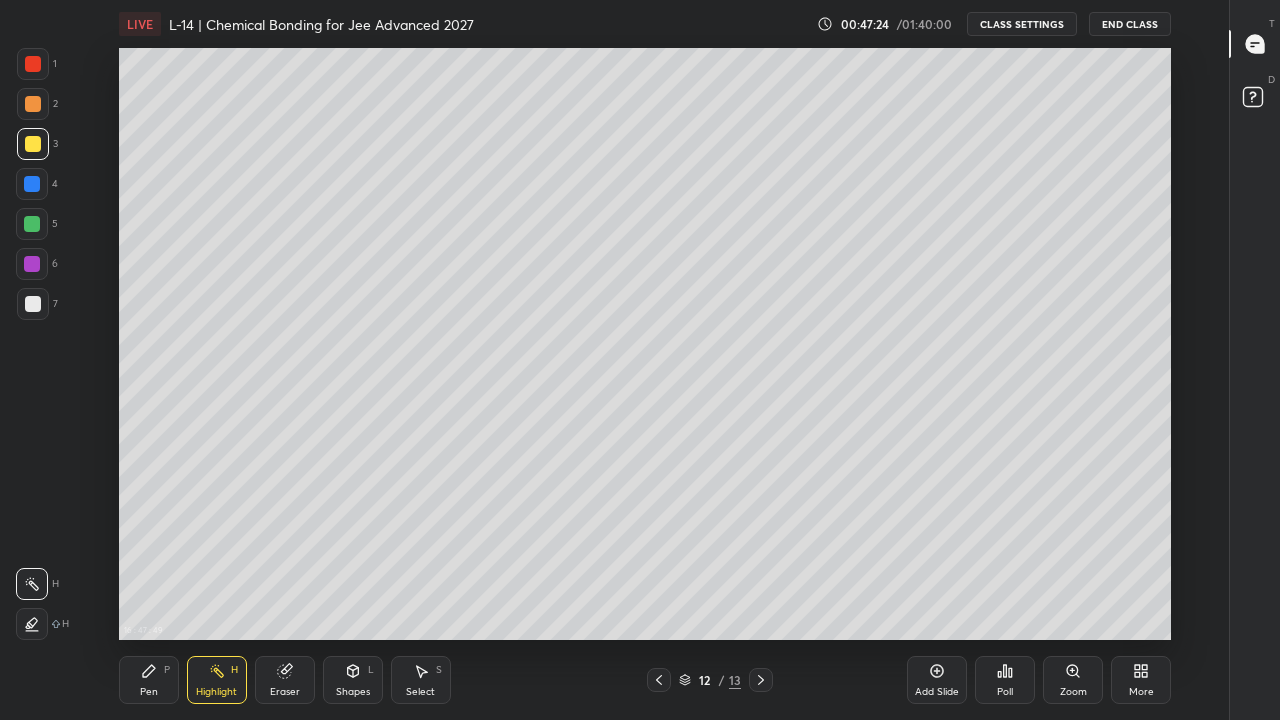 click 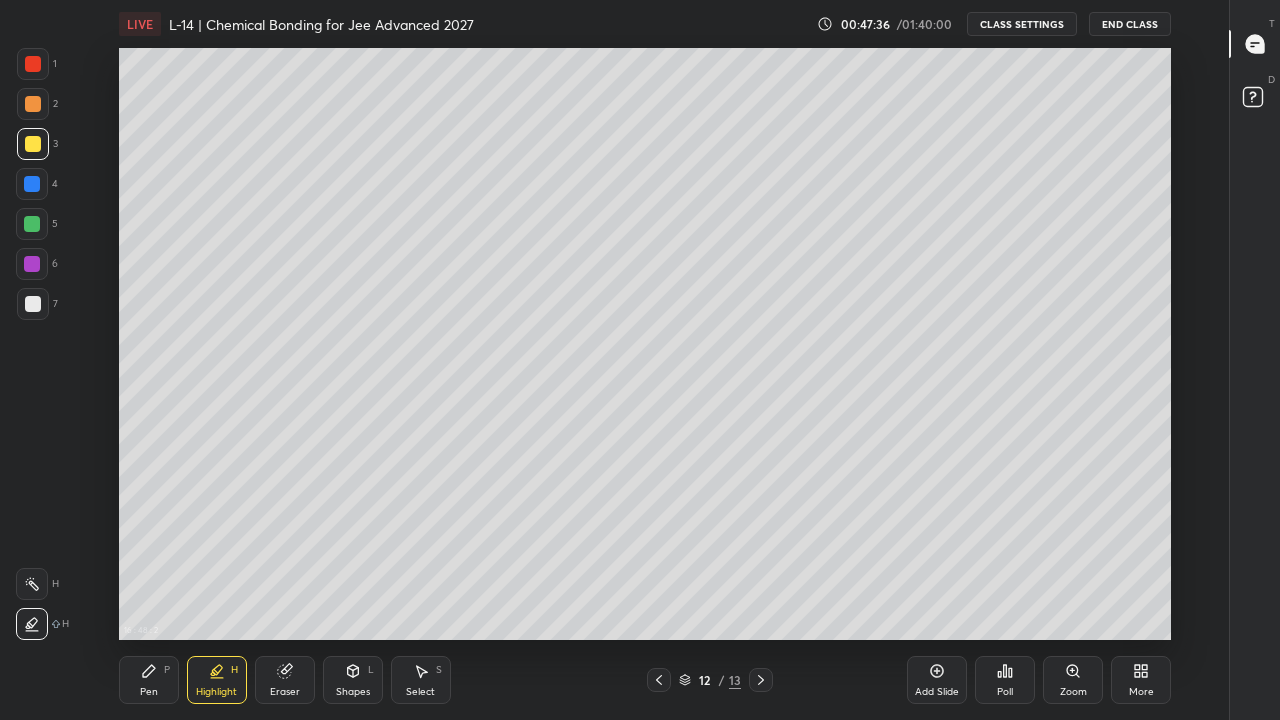 click on "Pen P" at bounding box center (149, 680) 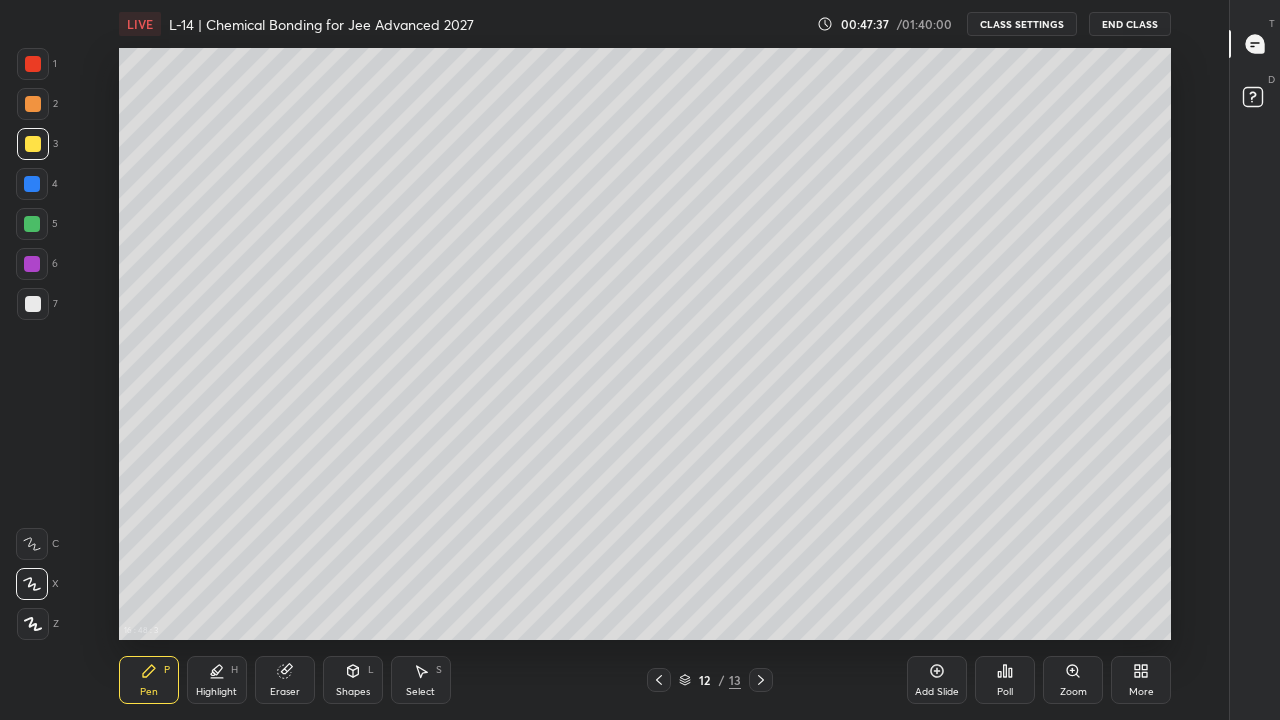 click at bounding box center [32, 544] 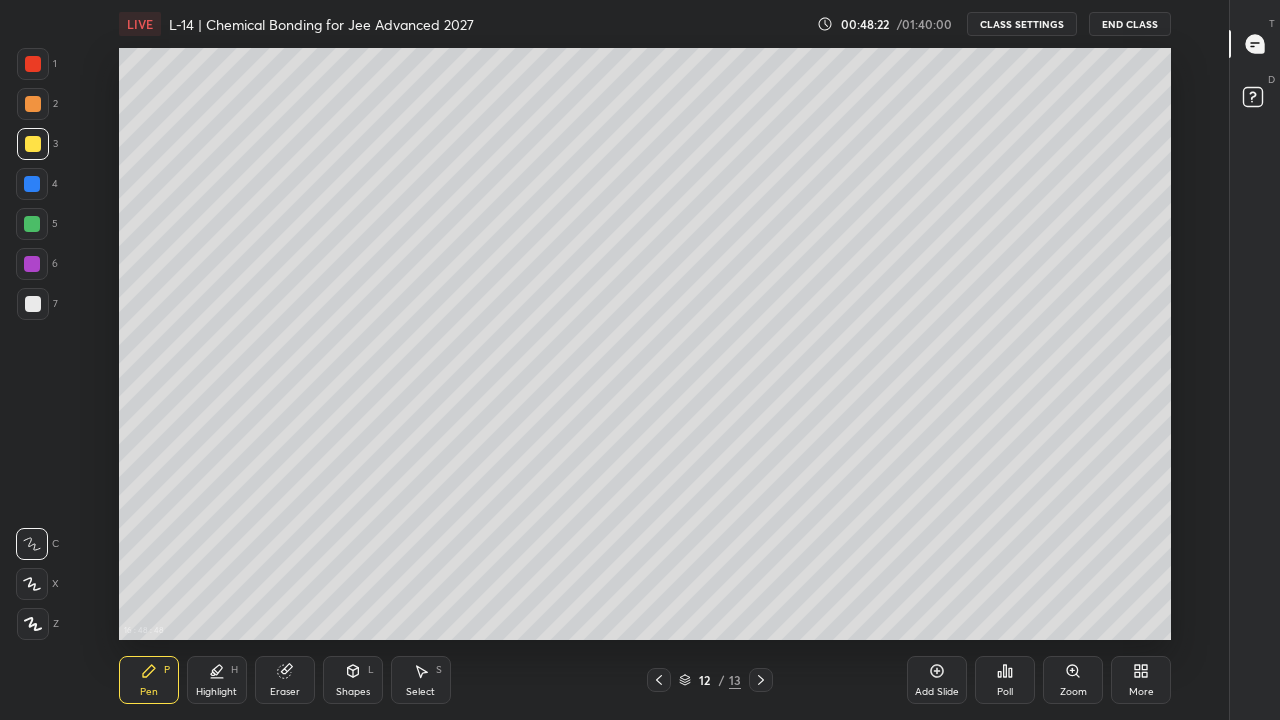 click 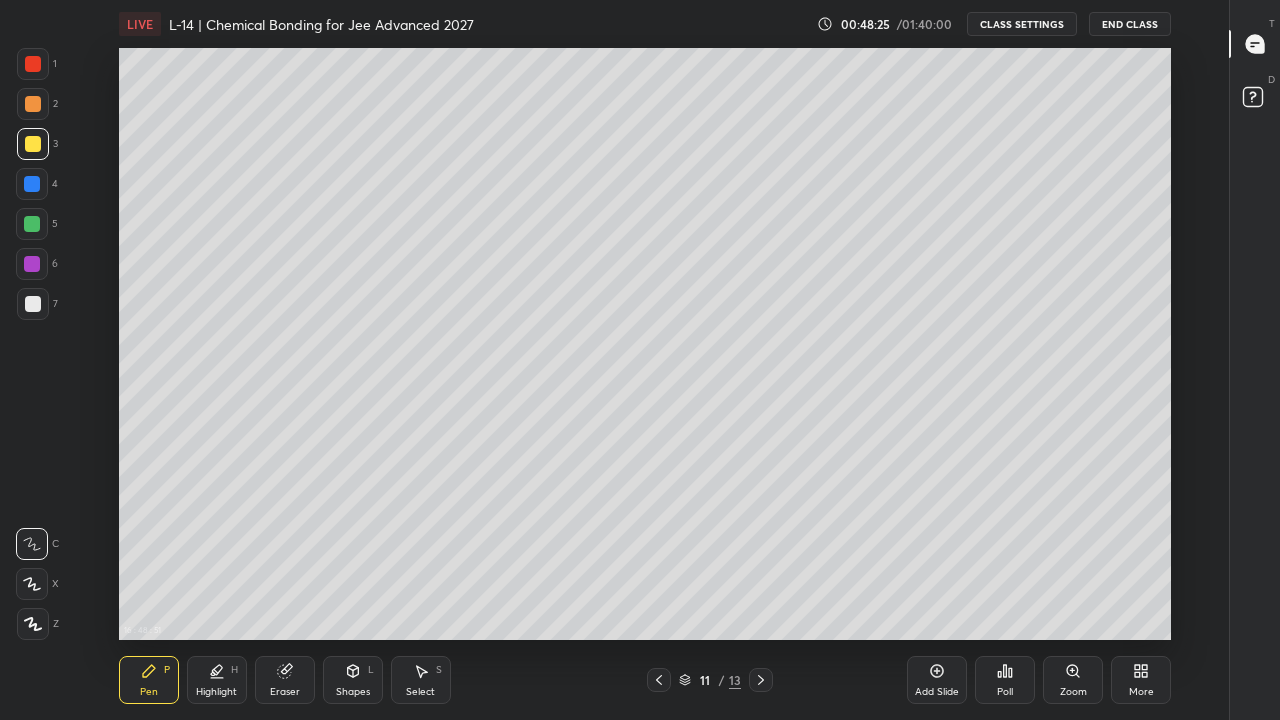 click 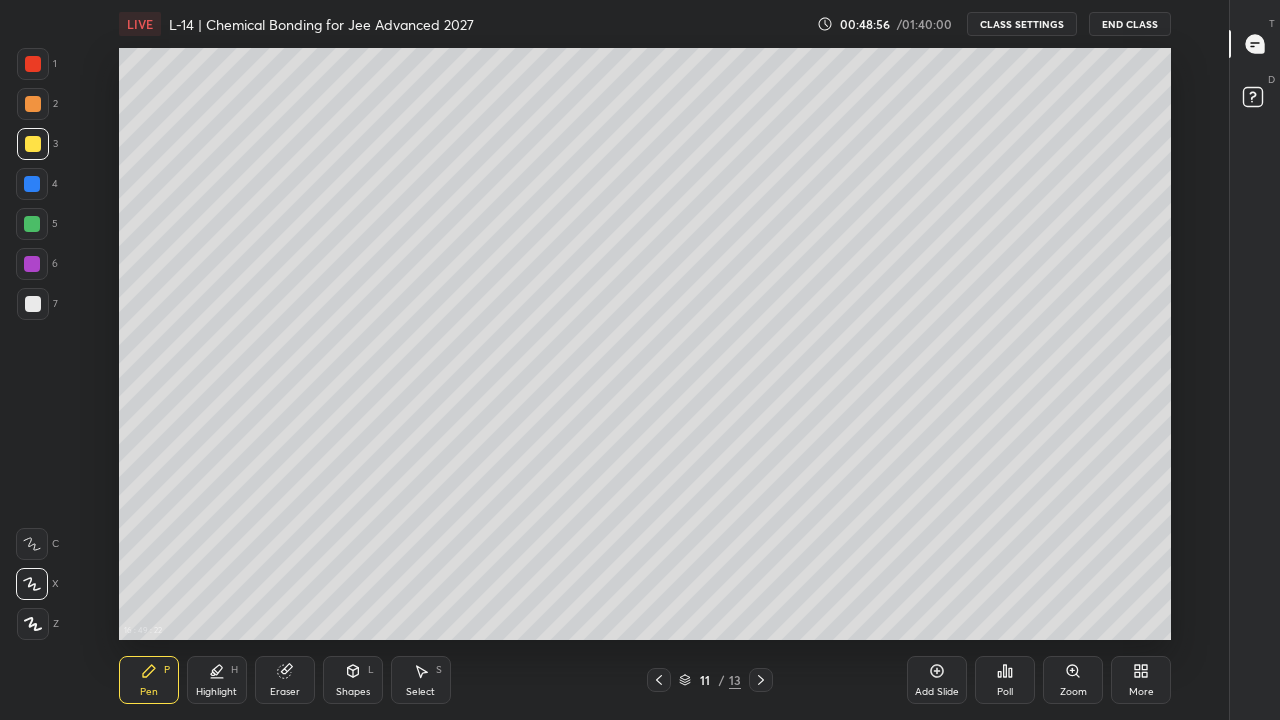 click at bounding box center [33, 64] 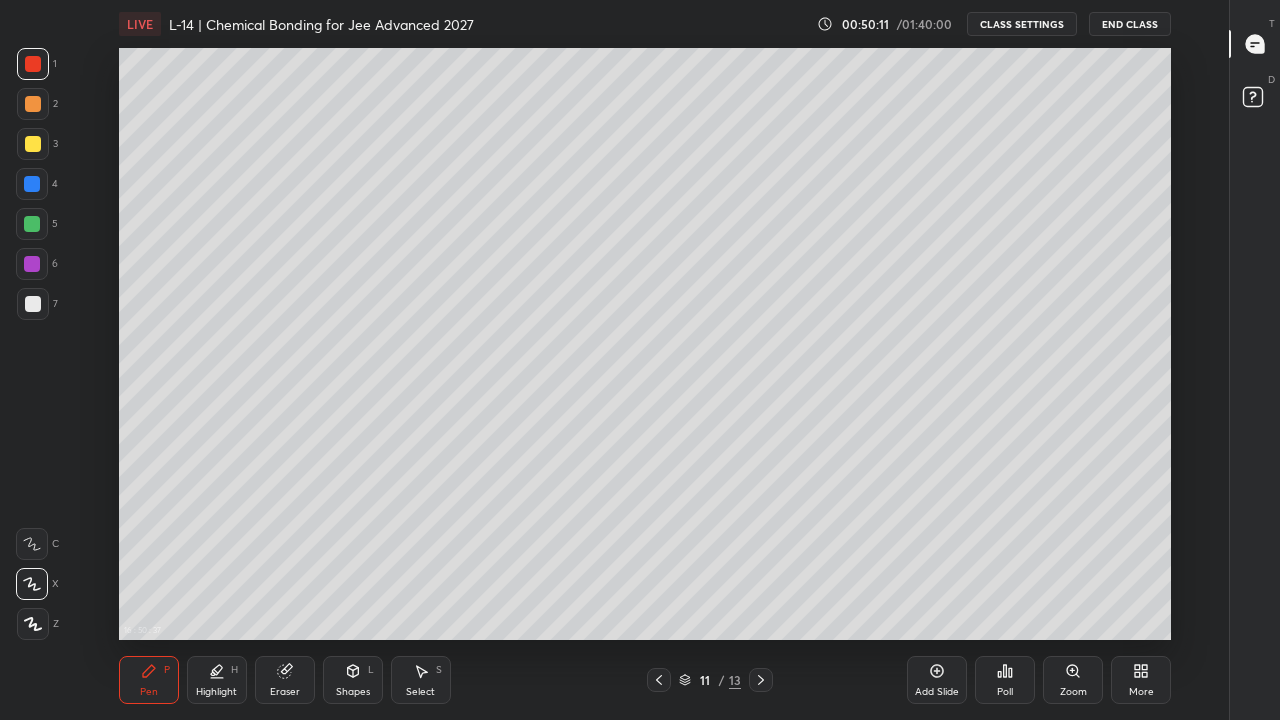 click on "Add Slide" at bounding box center (937, 692) 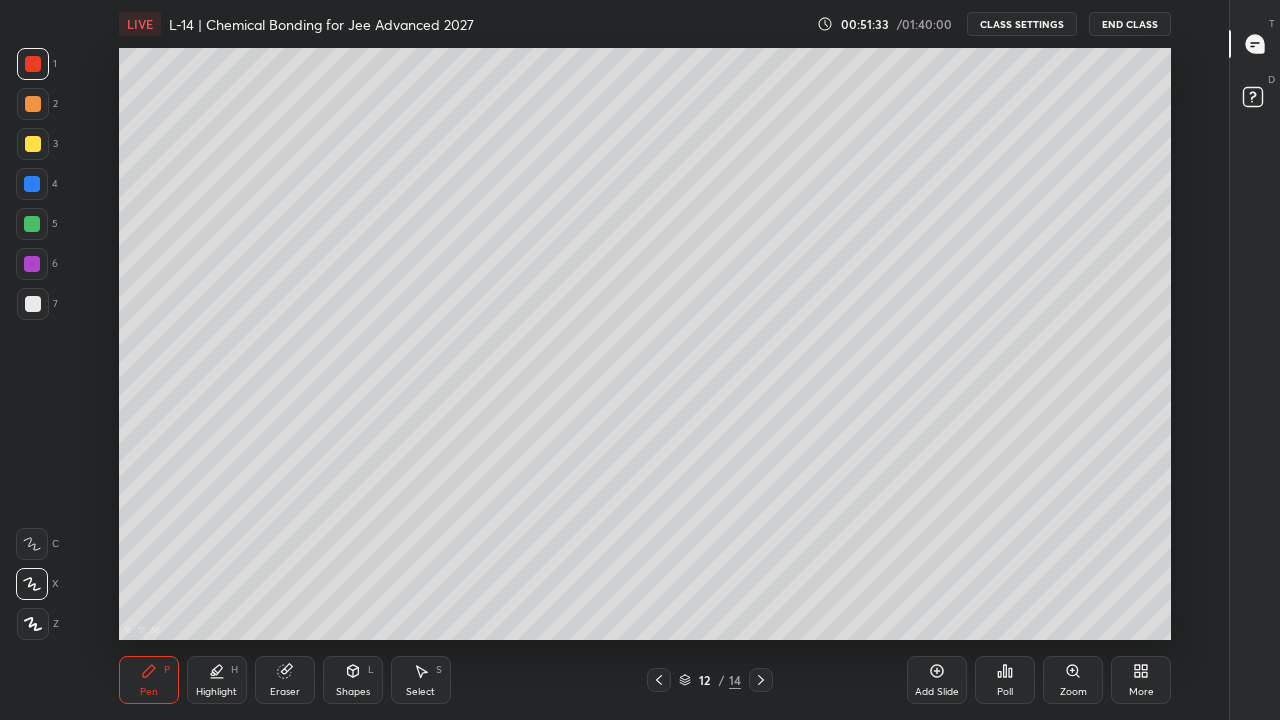 click 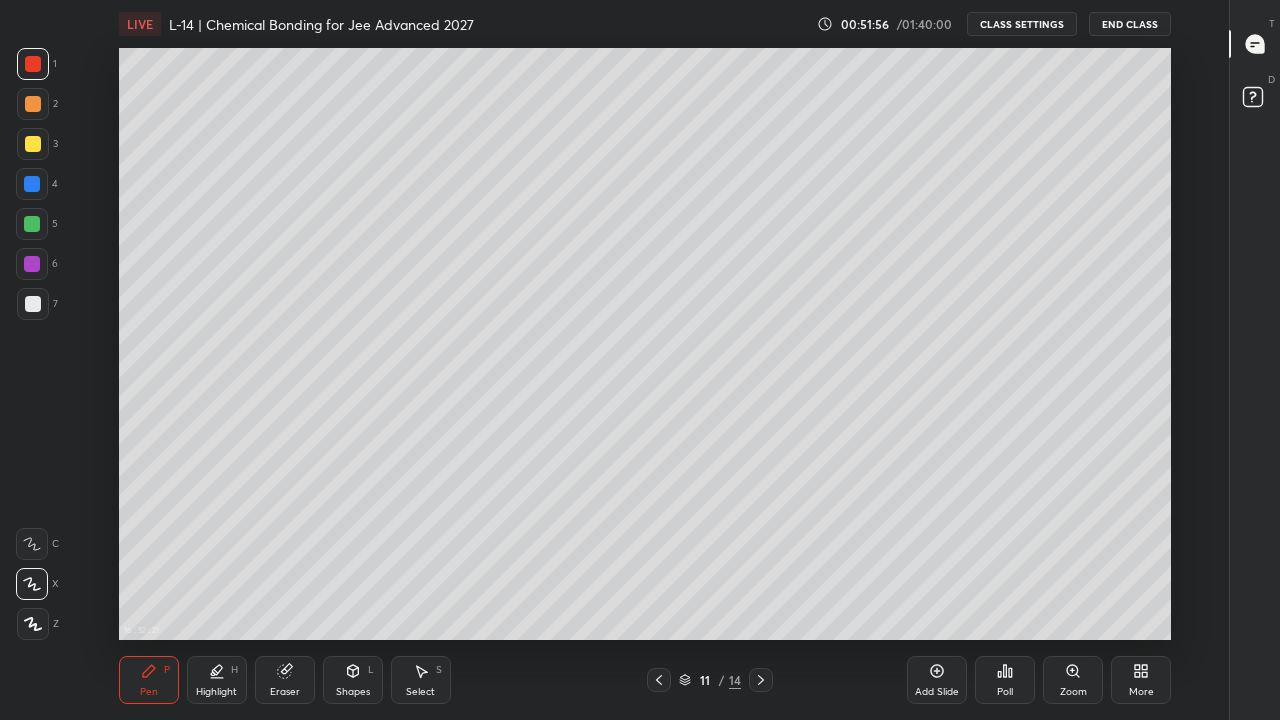 click on "Pen" at bounding box center [149, 692] 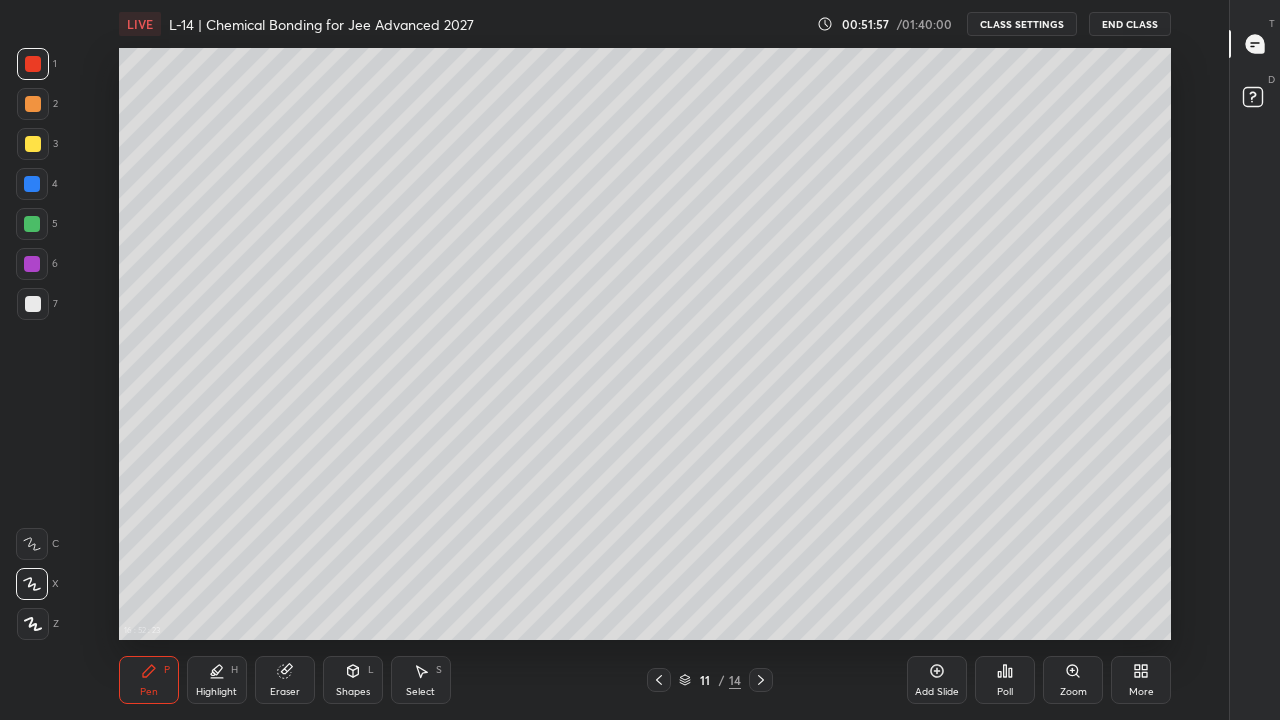 click at bounding box center (33, 104) 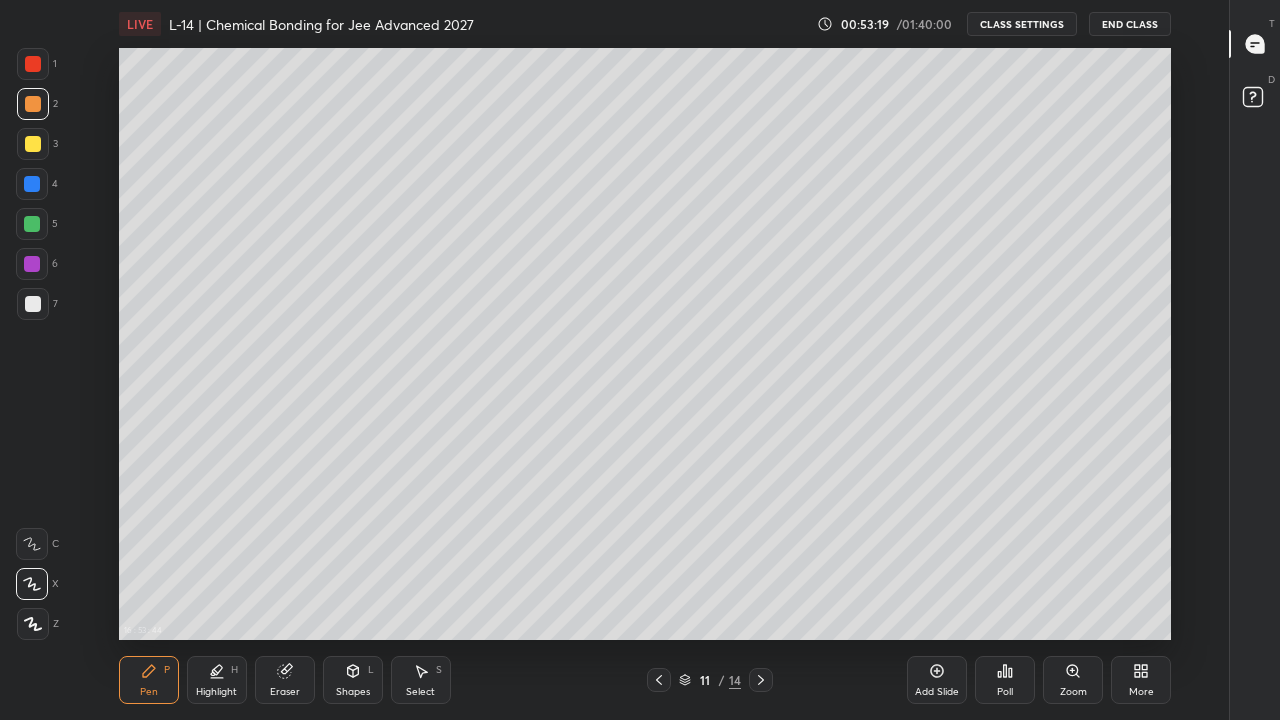 click at bounding box center [33, 144] 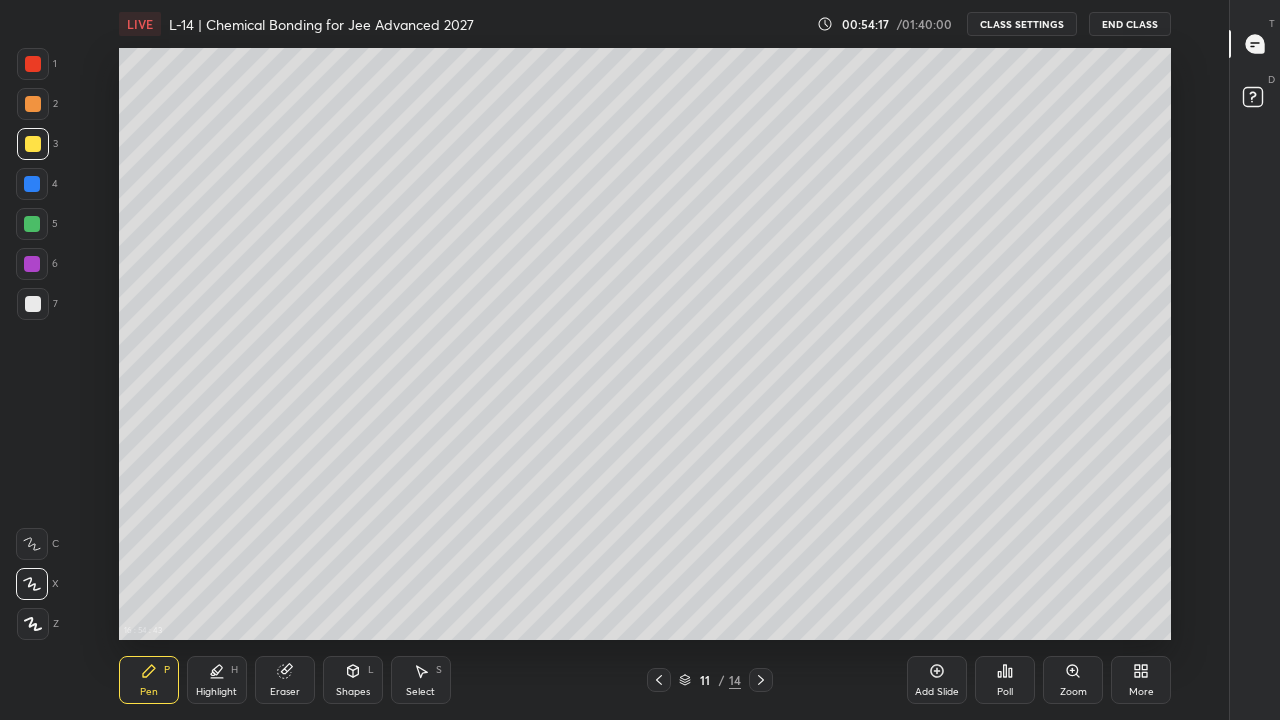 click at bounding box center [32, 224] 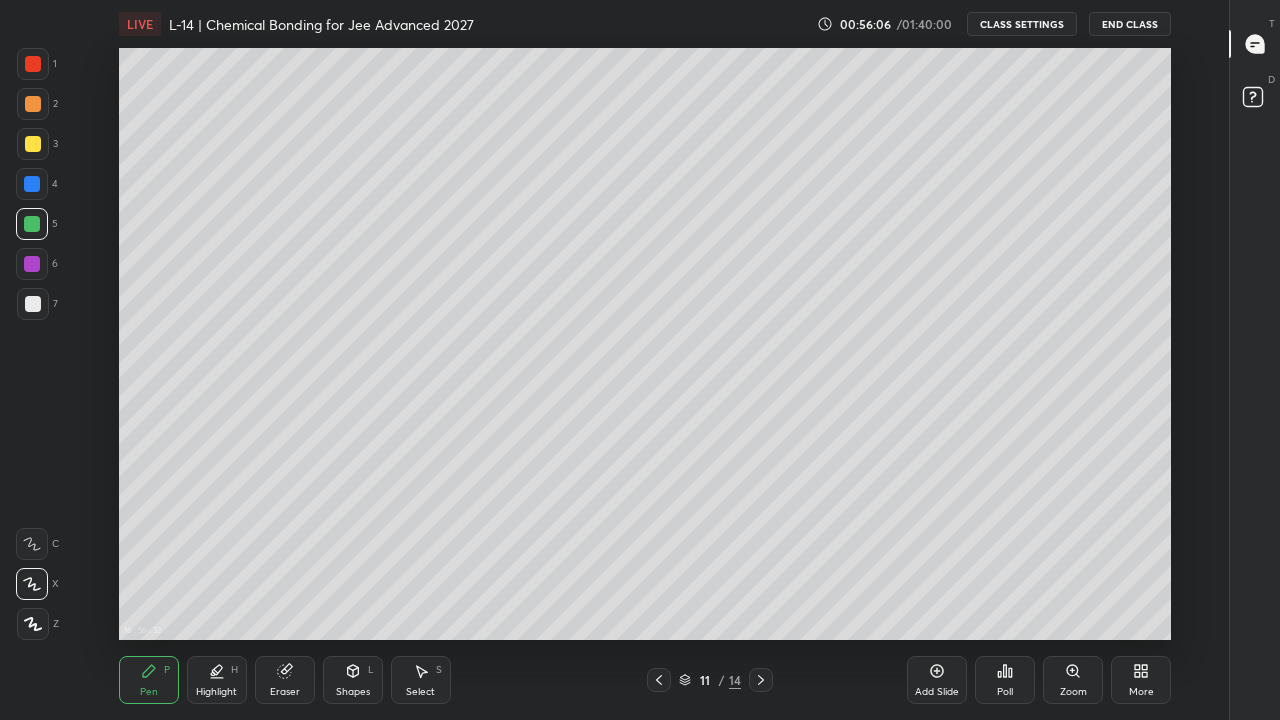 click 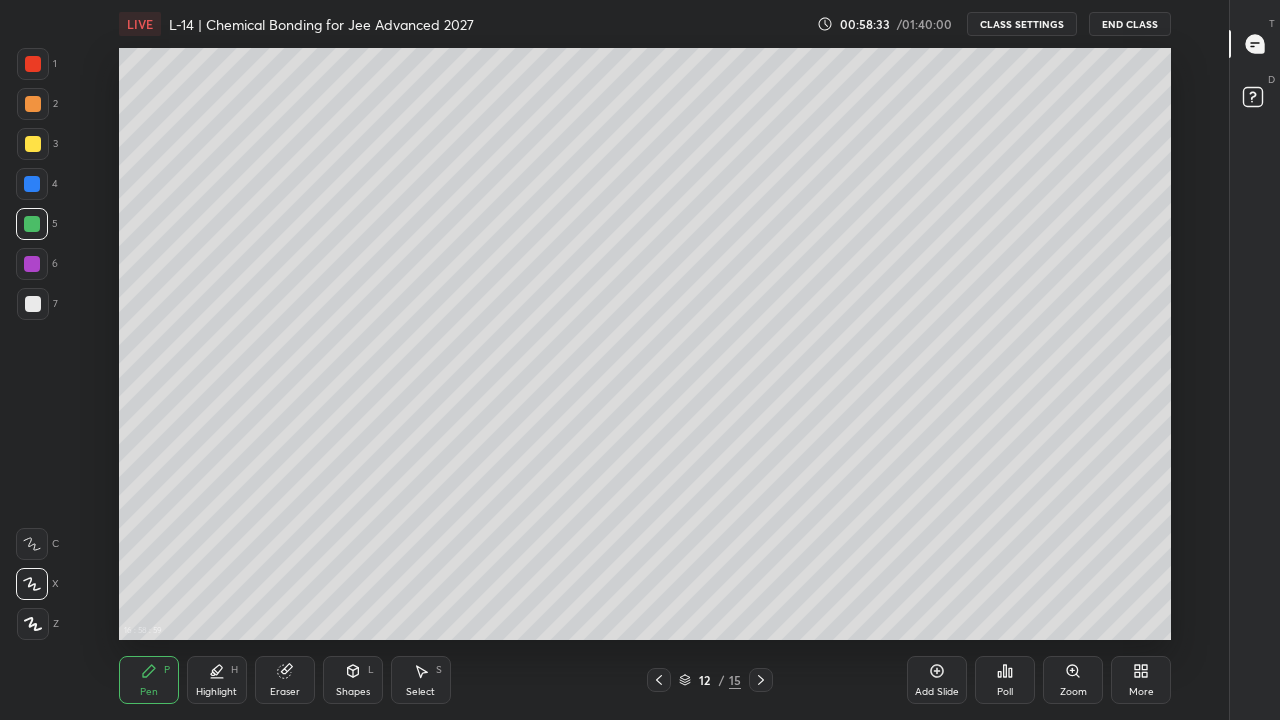 click on "Add Slide" at bounding box center (937, 680) 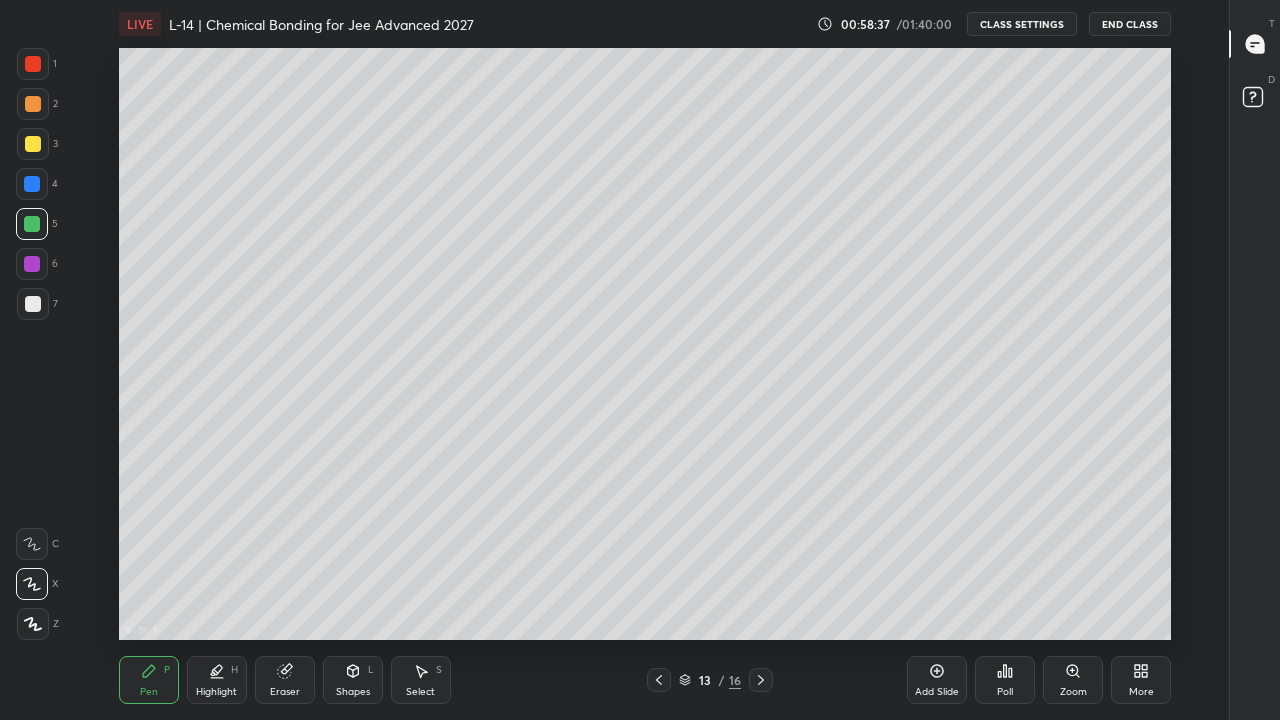 click at bounding box center [33, 144] 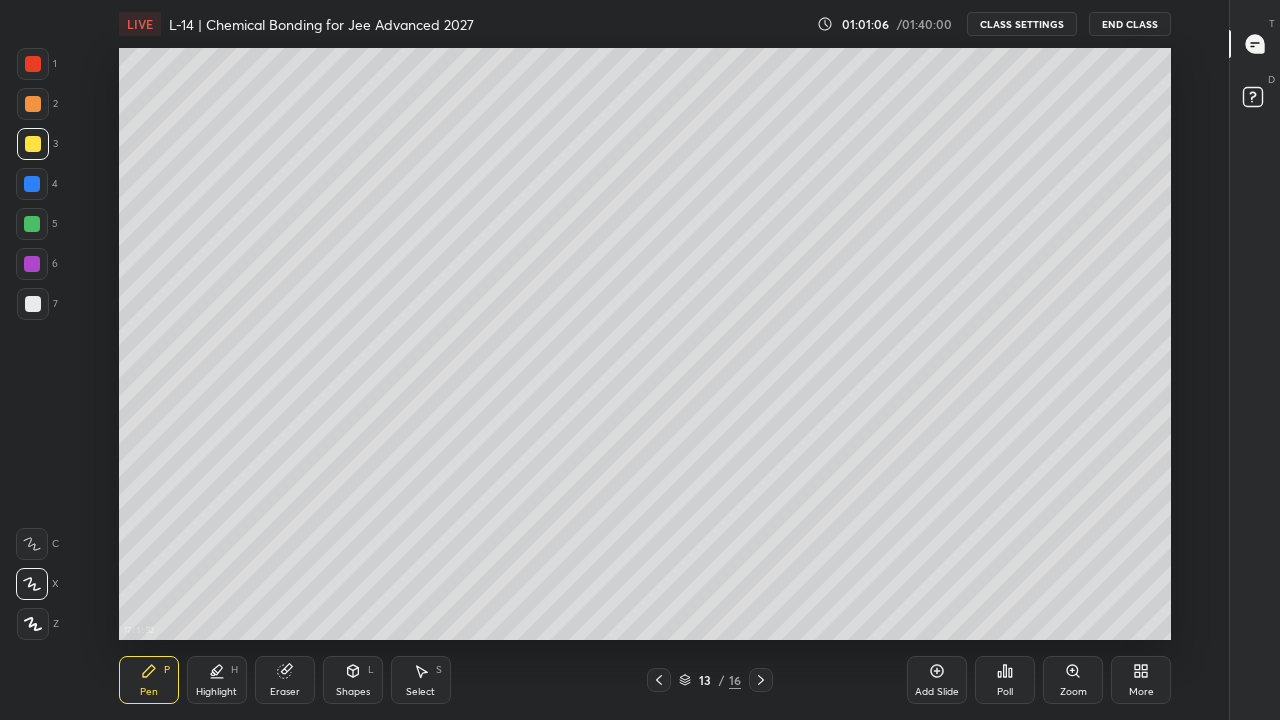click at bounding box center (32, 184) 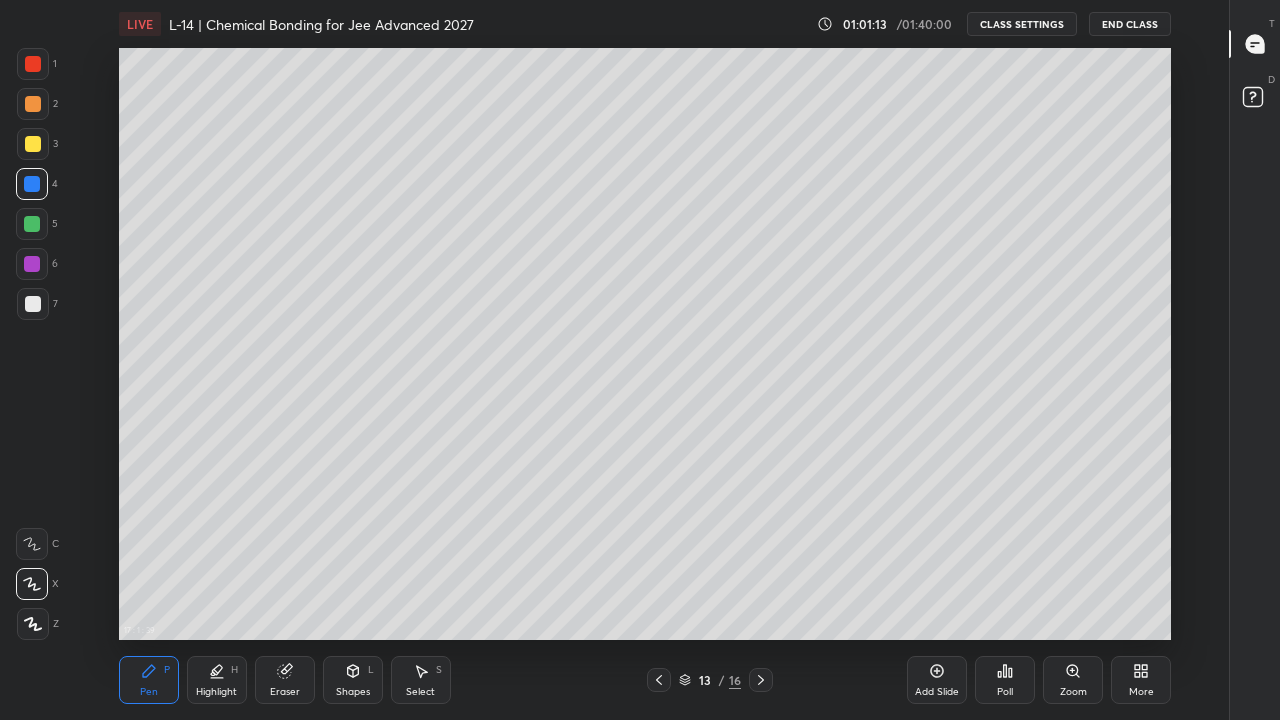 click 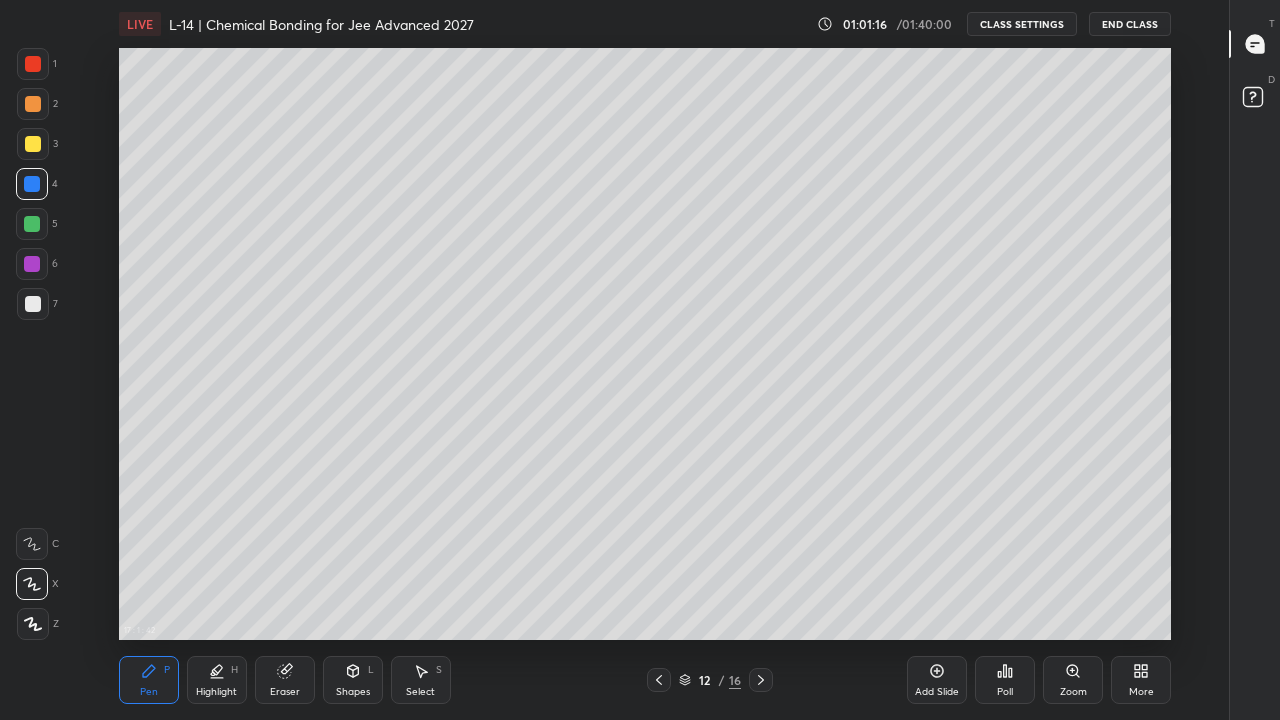 click 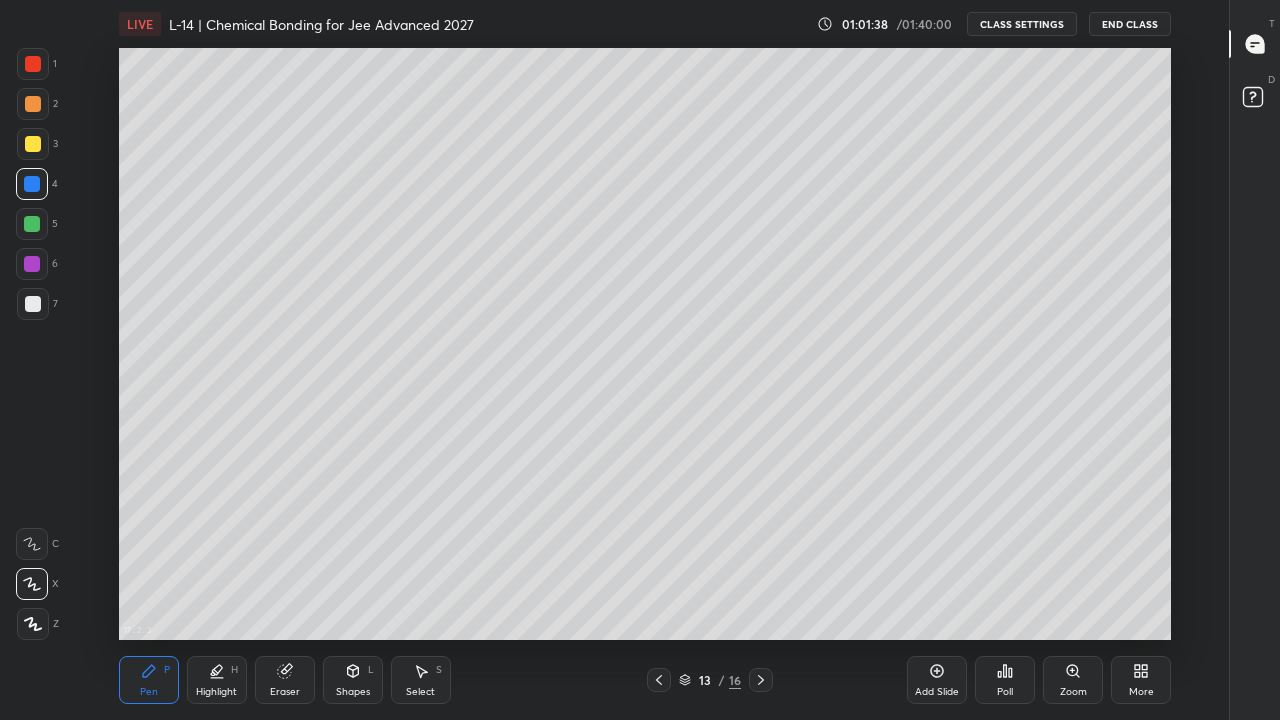 click at bounding box center [33, 144] 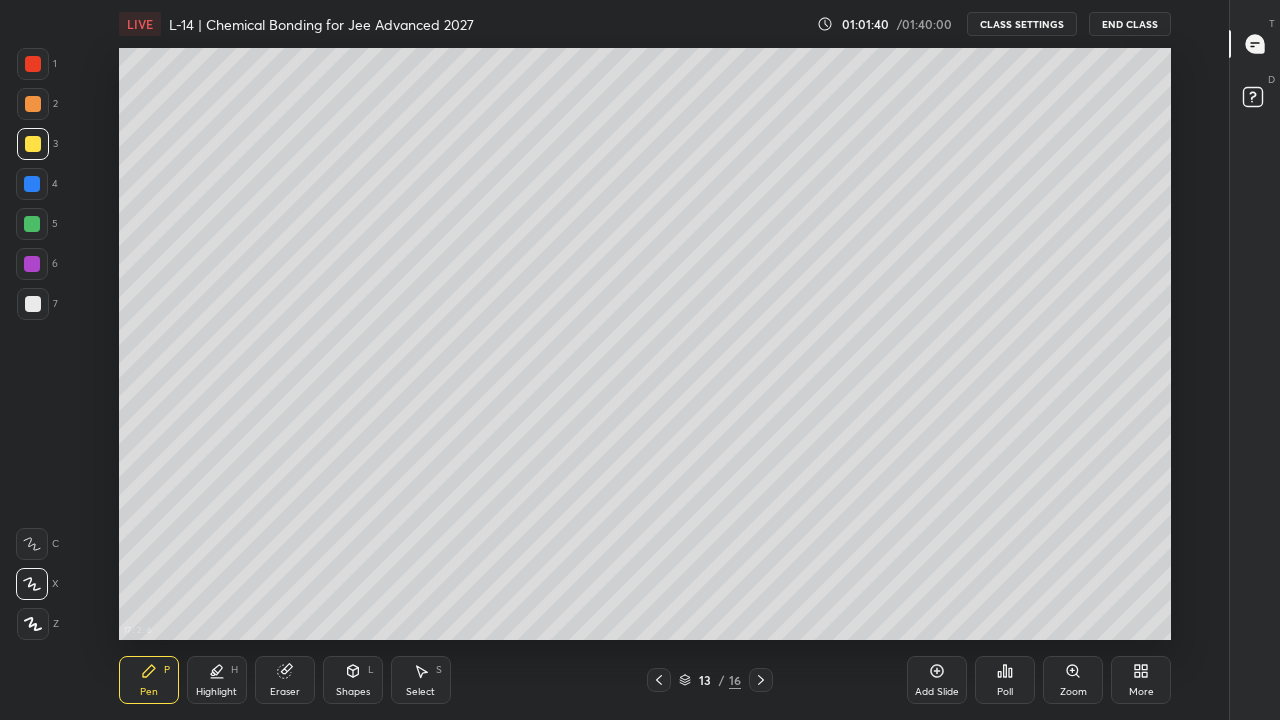 click at bounding box center (33, 64) 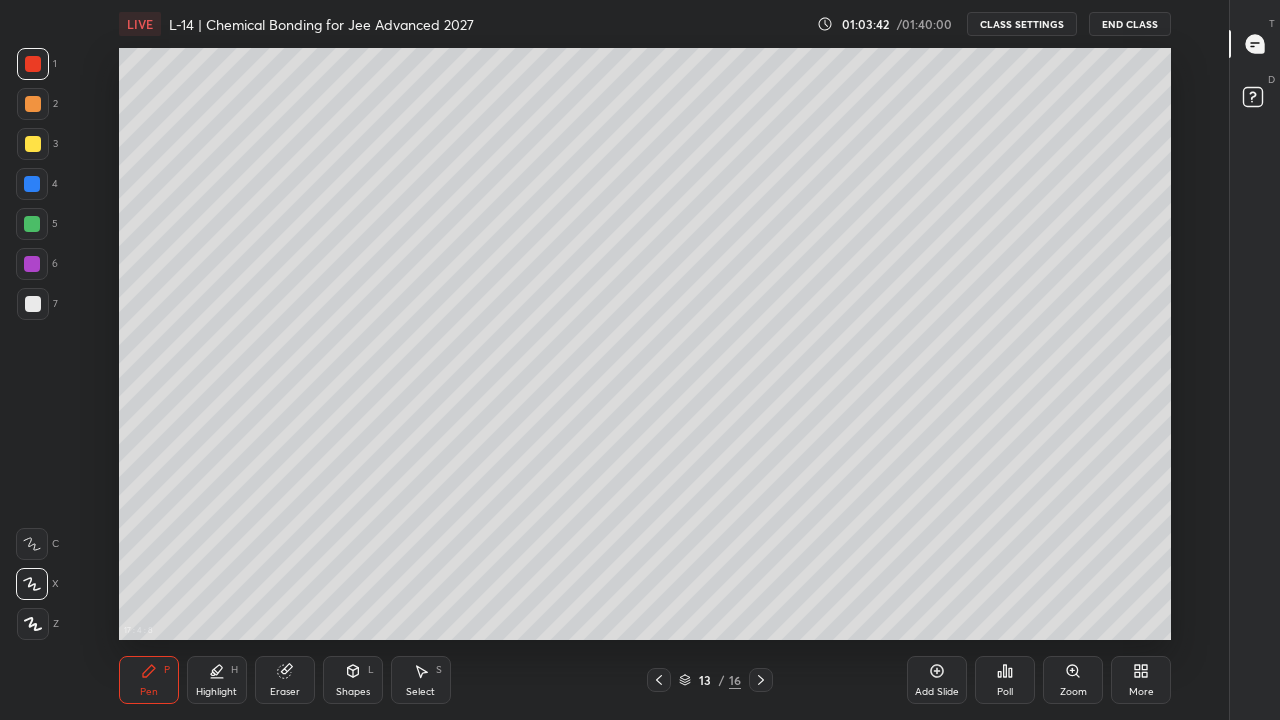 click 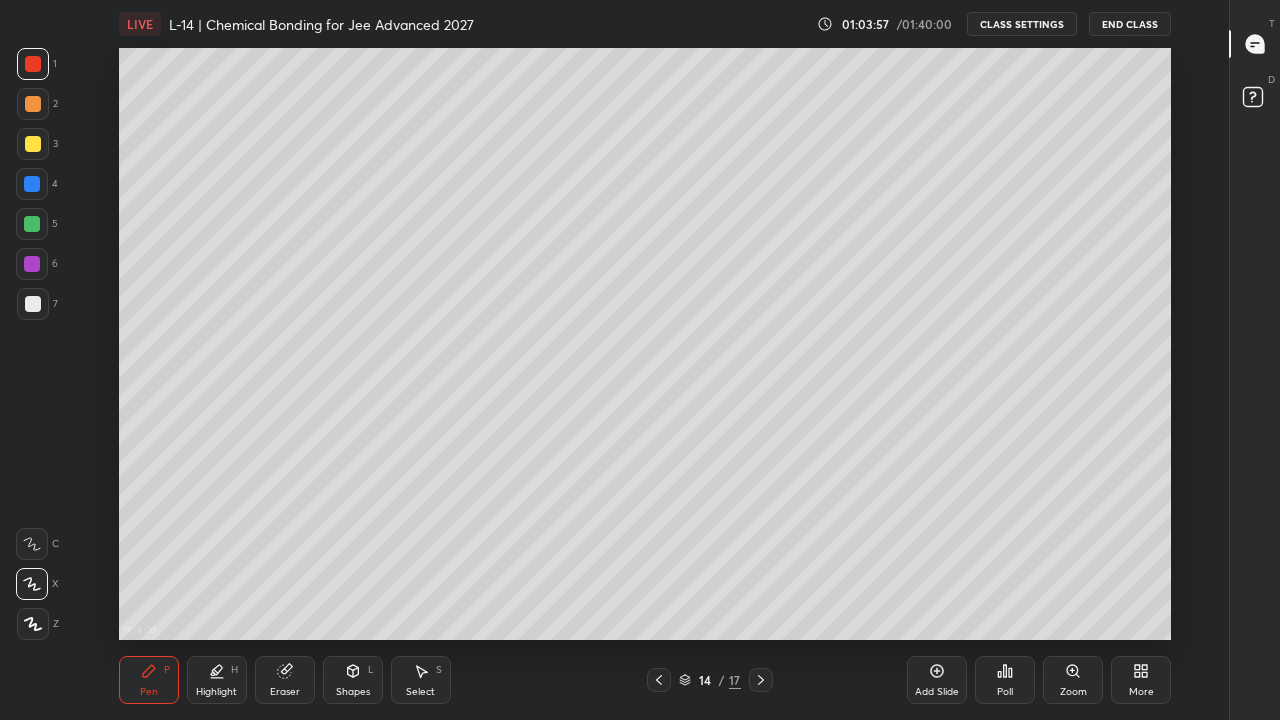 click 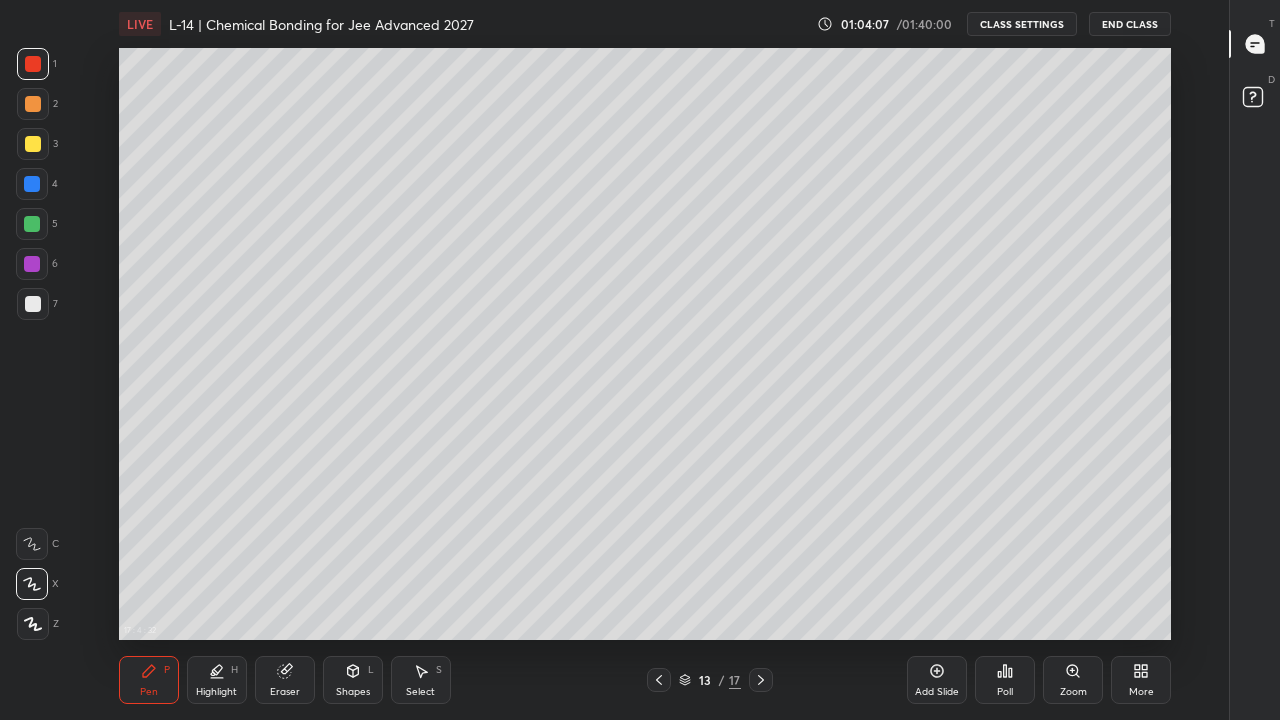 click 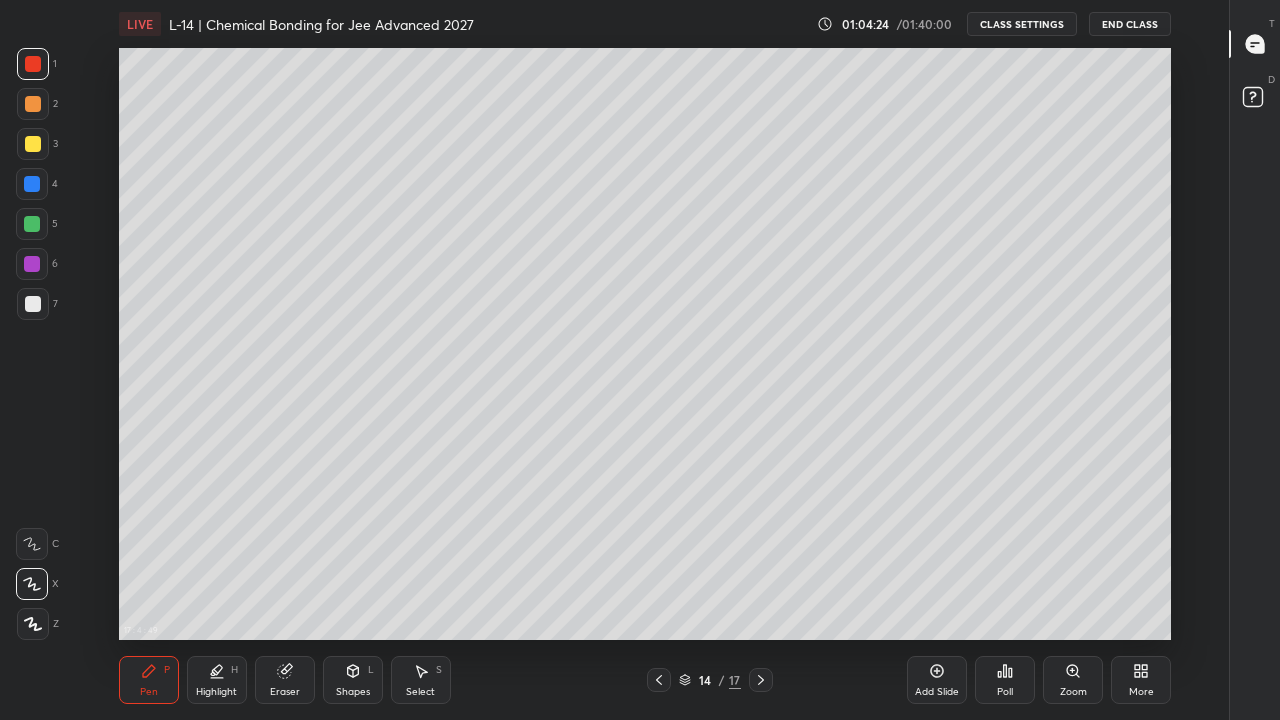 click 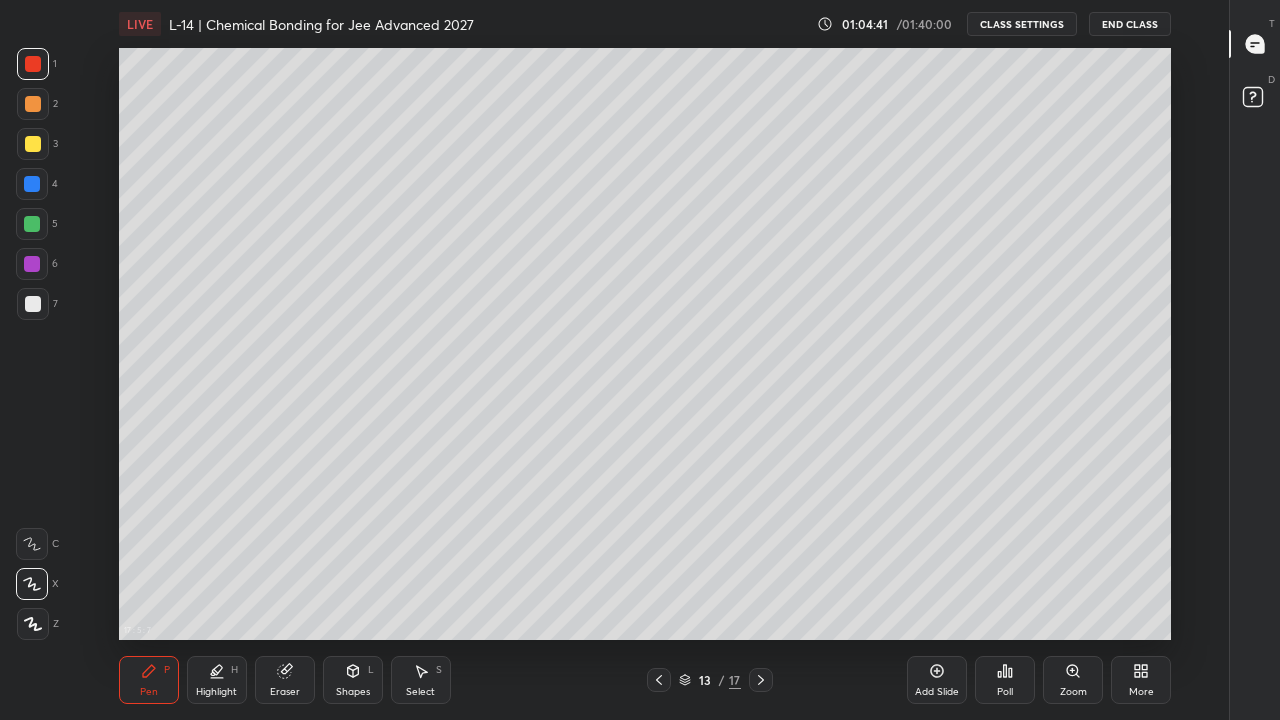 click at bounding box center (761, 680) 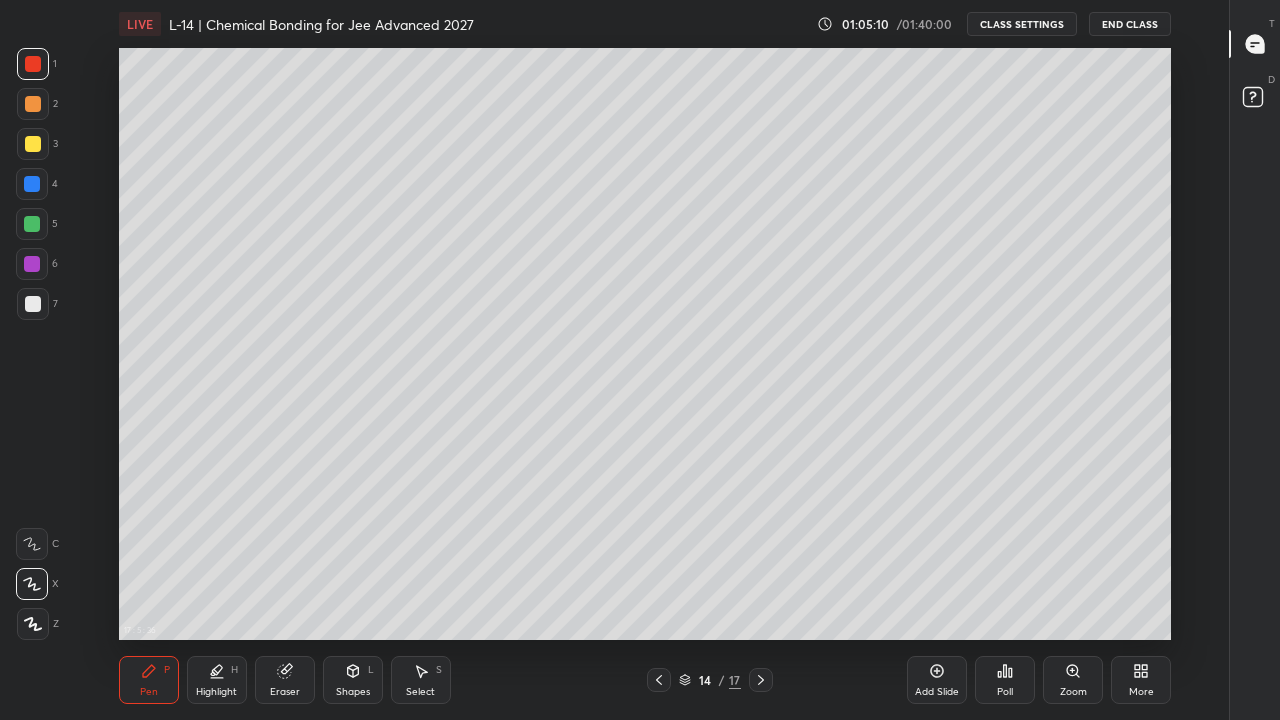 click 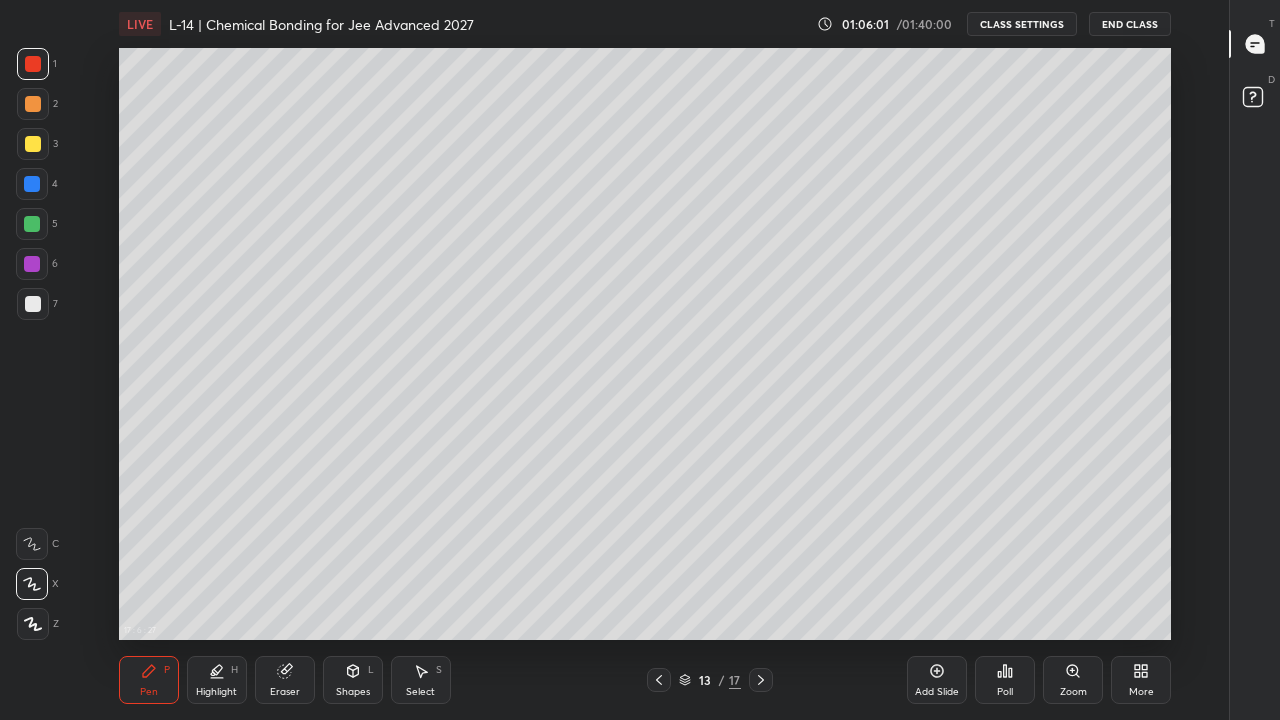 click 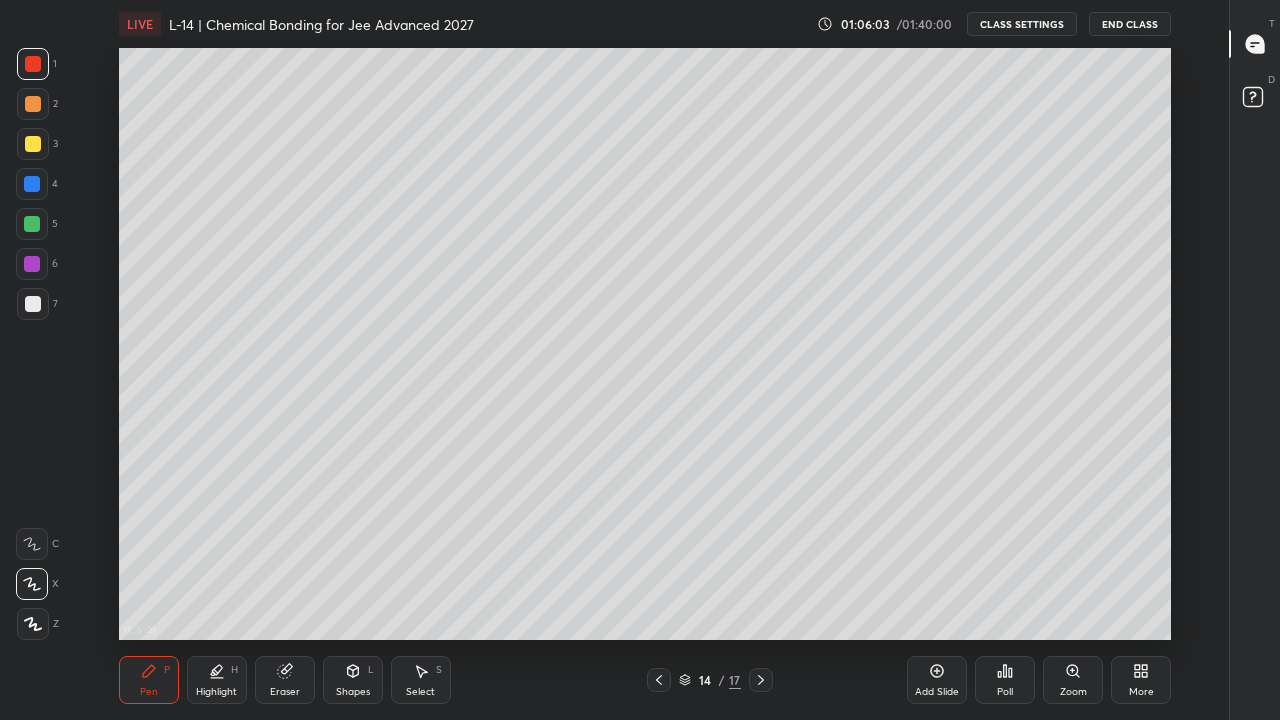 click at bounding box center [33, 144] 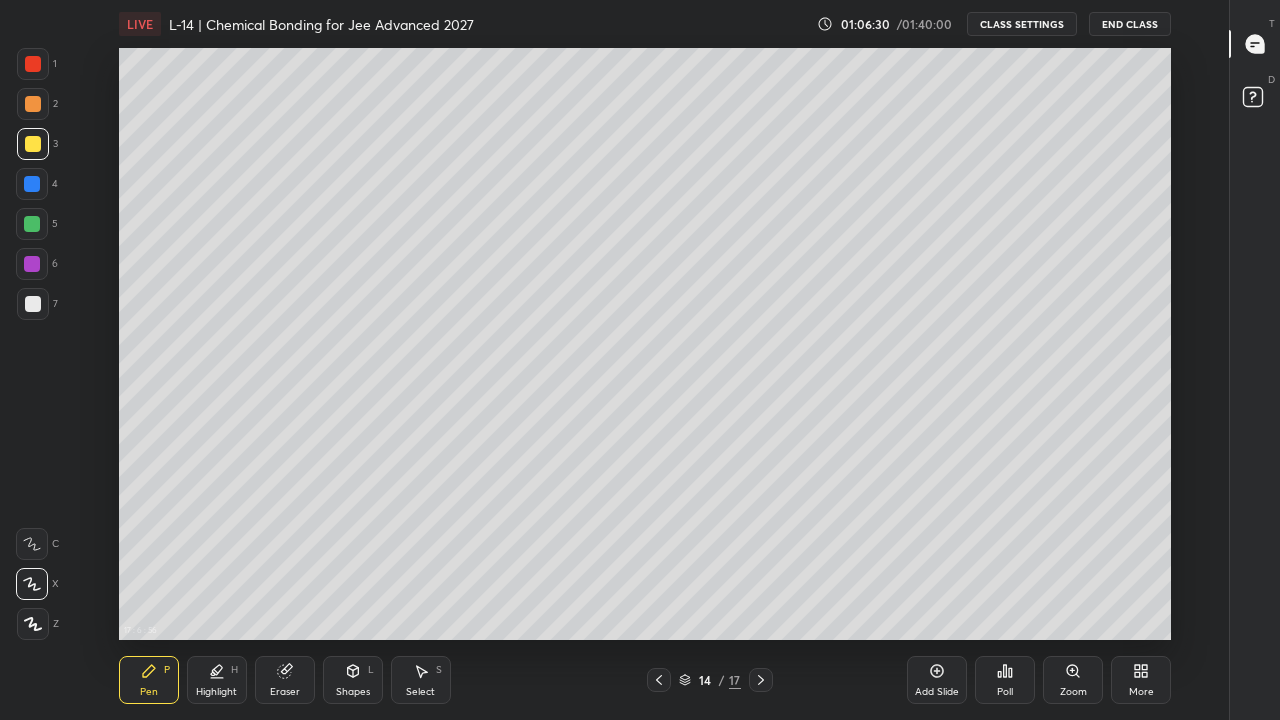 click on "Eraser" at bounding box center (285, 680) 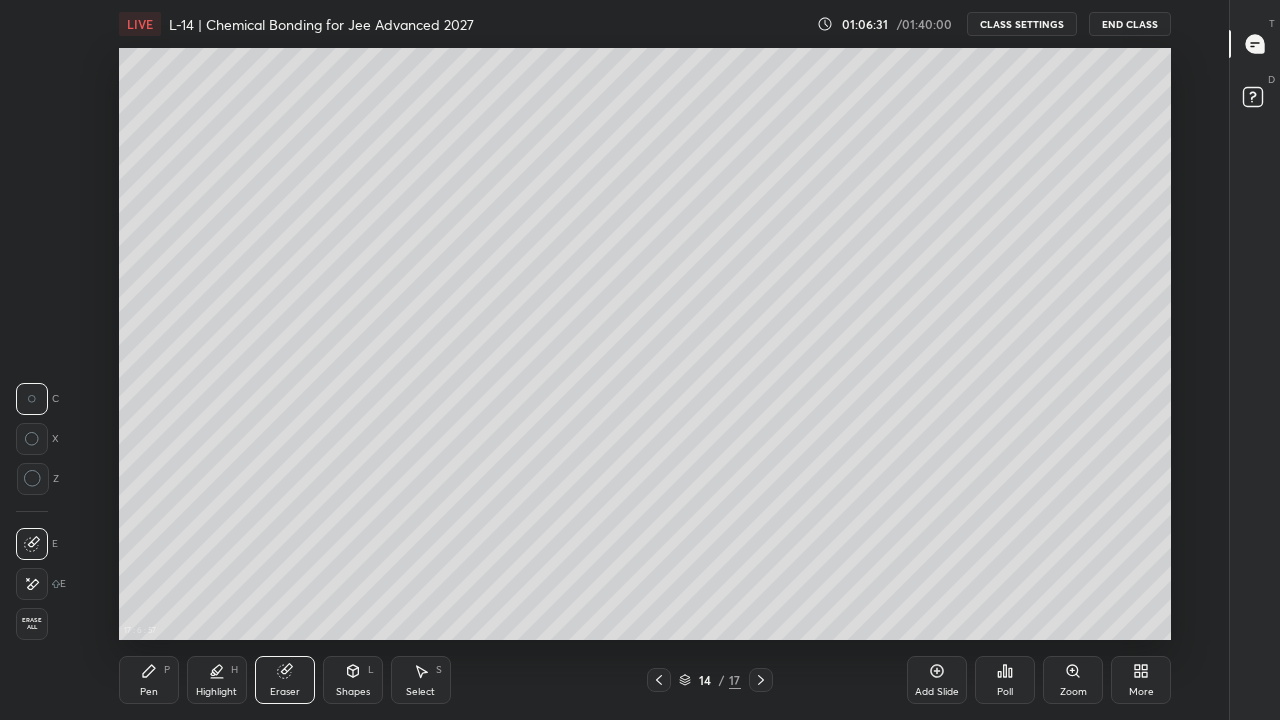click 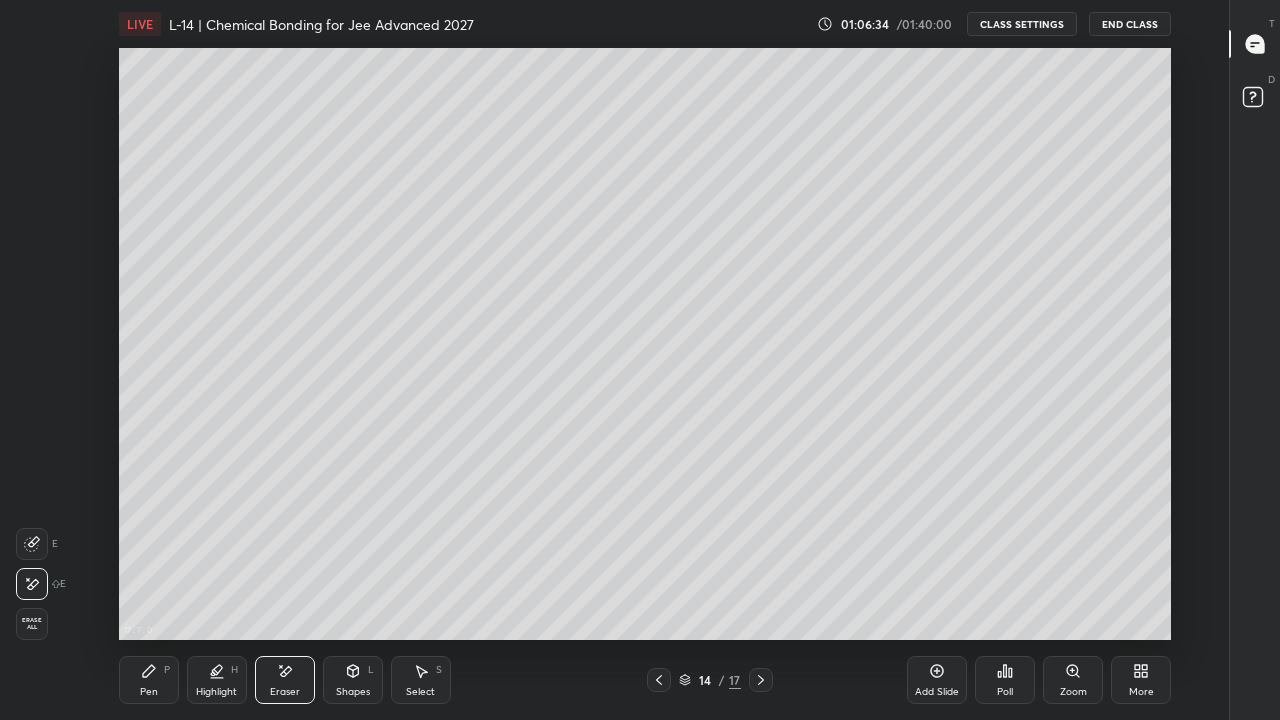 click on "Pen P" at bounding box center (149, 680) 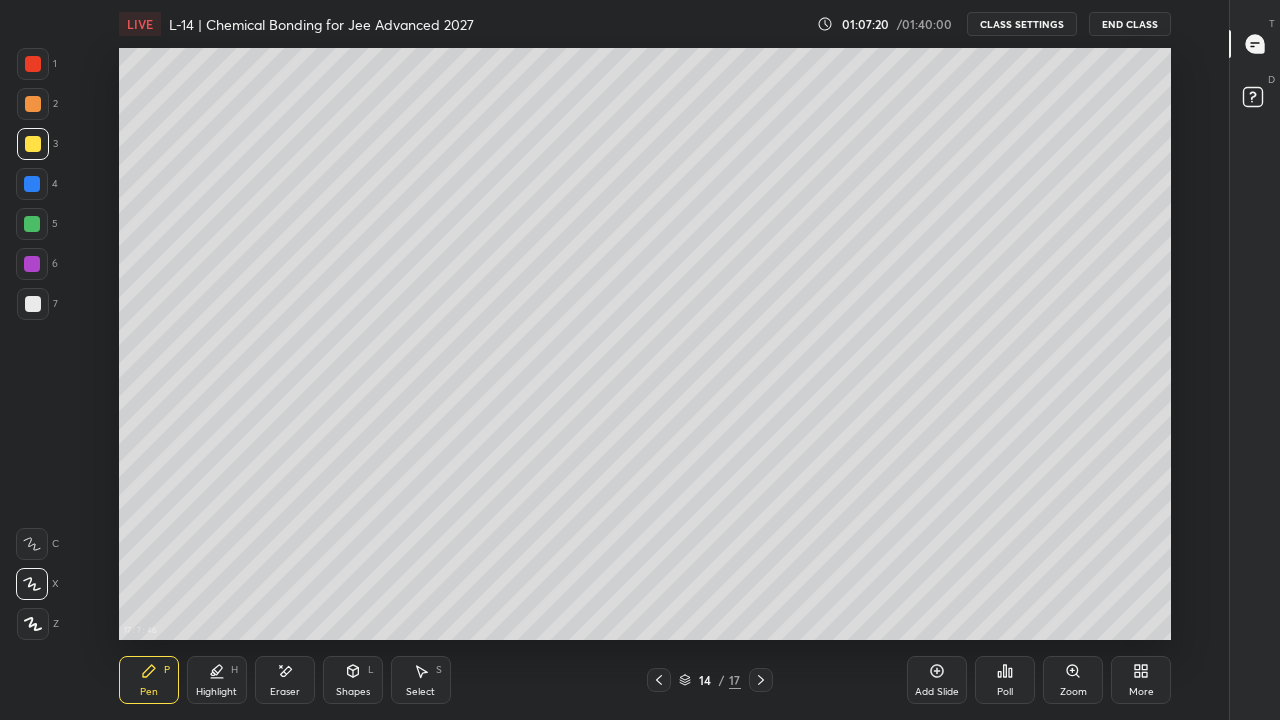 click 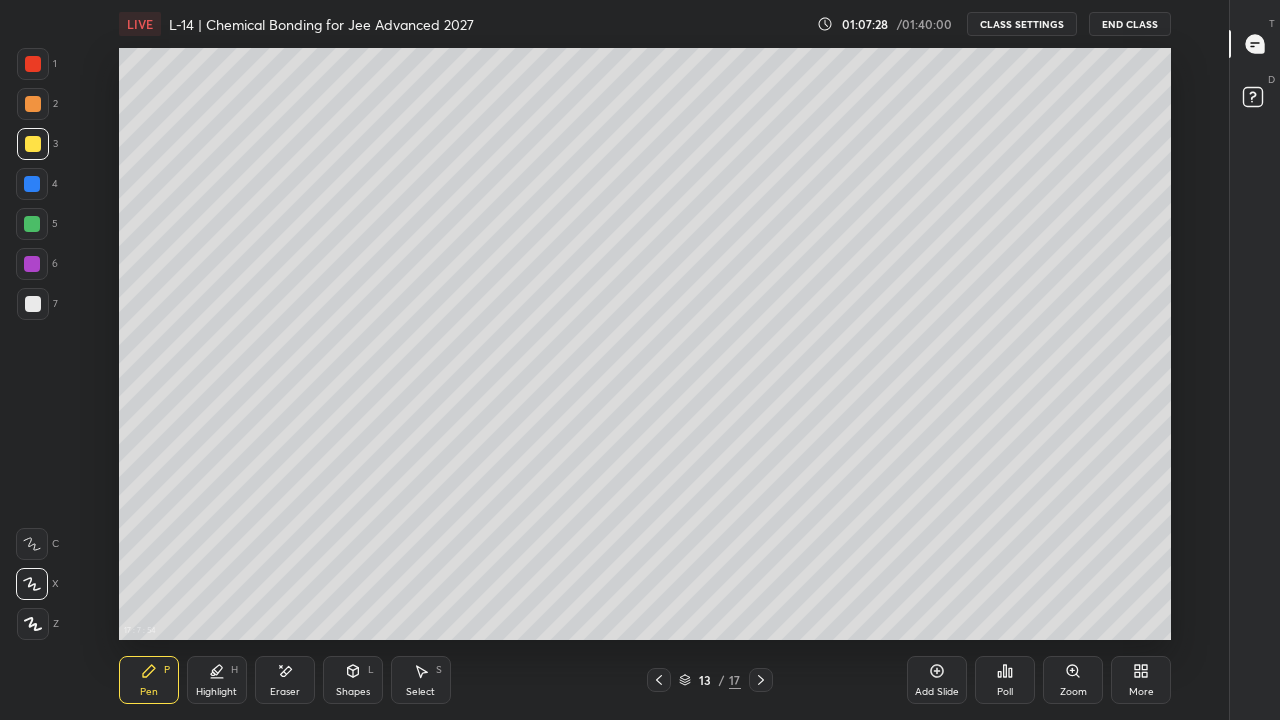 click 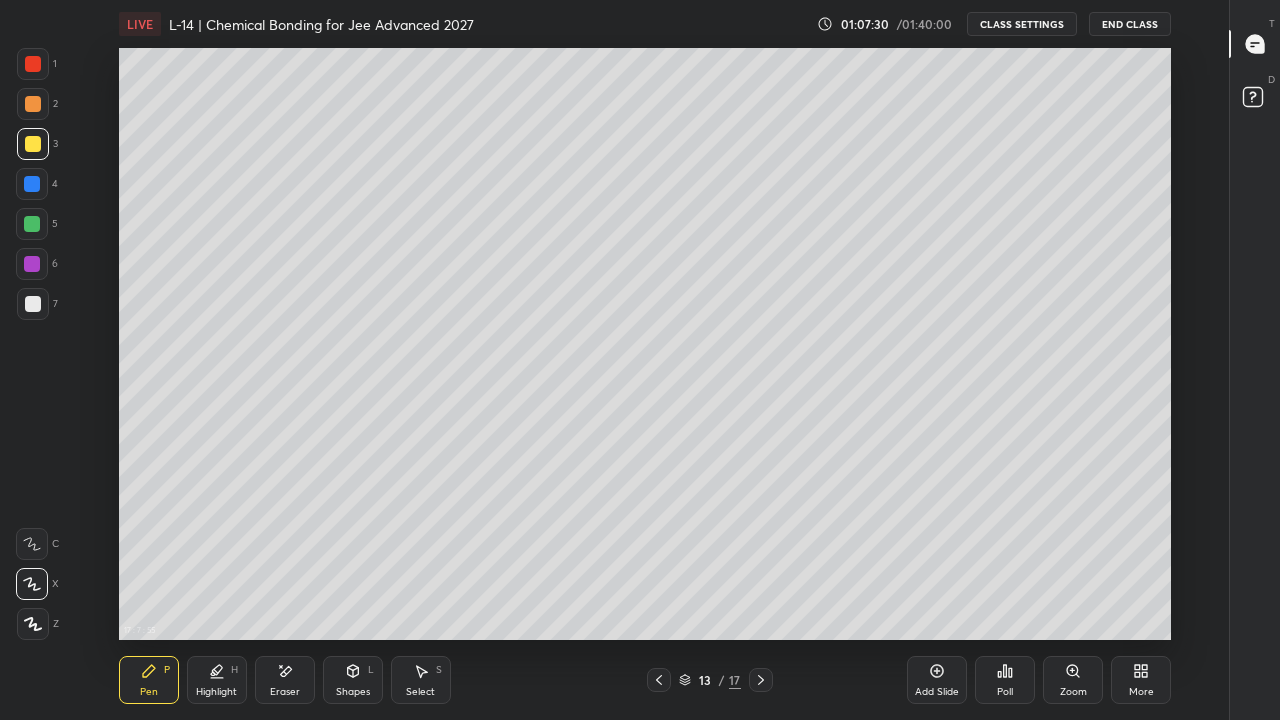 click at bounding box center [32, 184] 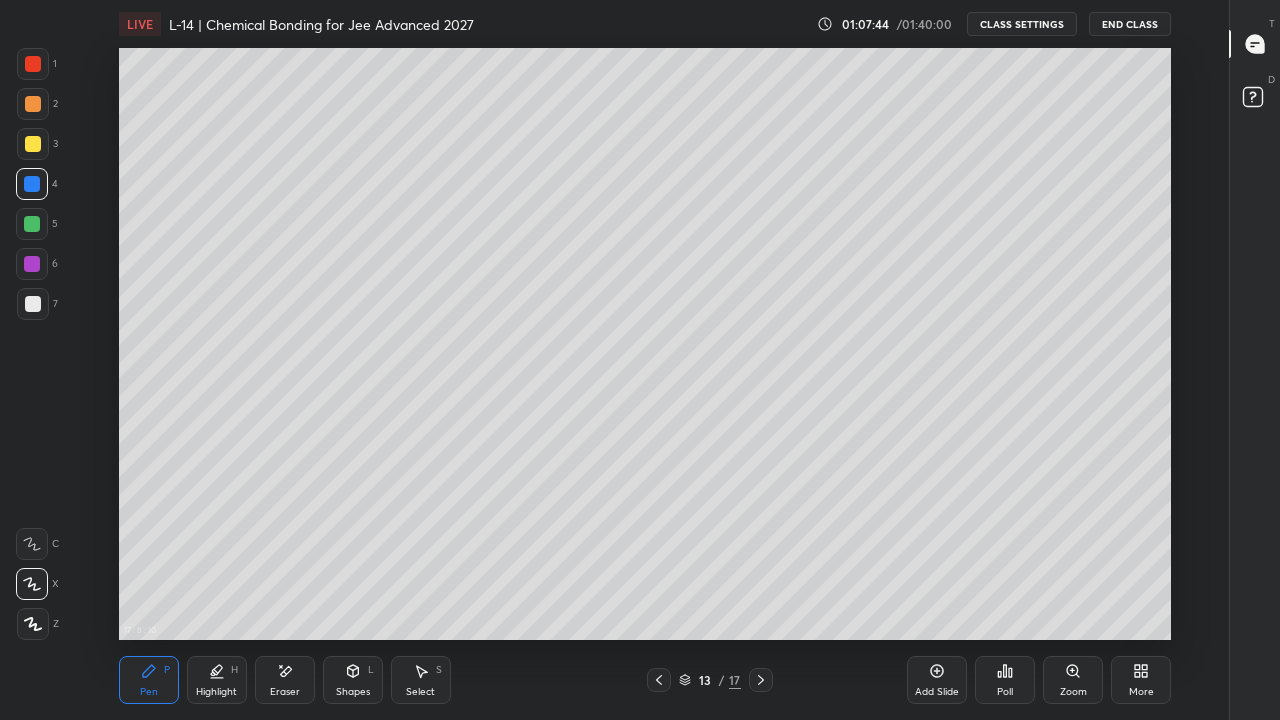 click at bounding box center (761, 680) 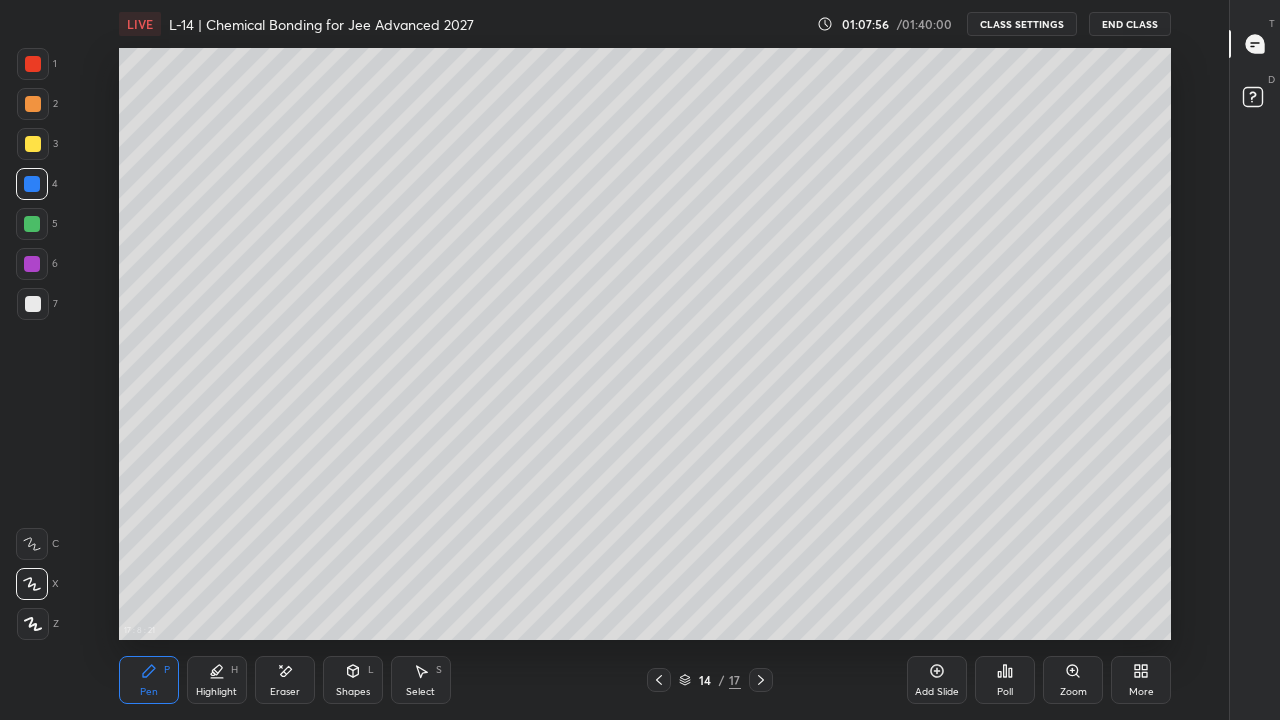 click 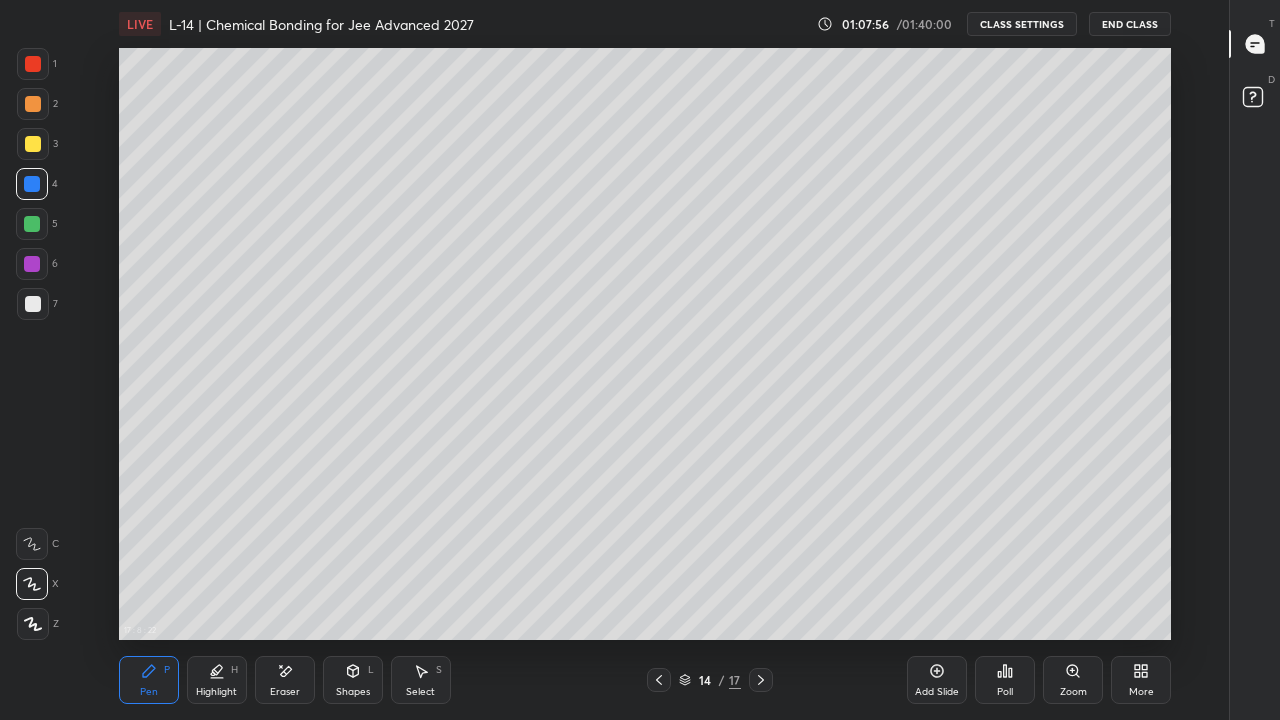 click at bounding box center [32, 224] 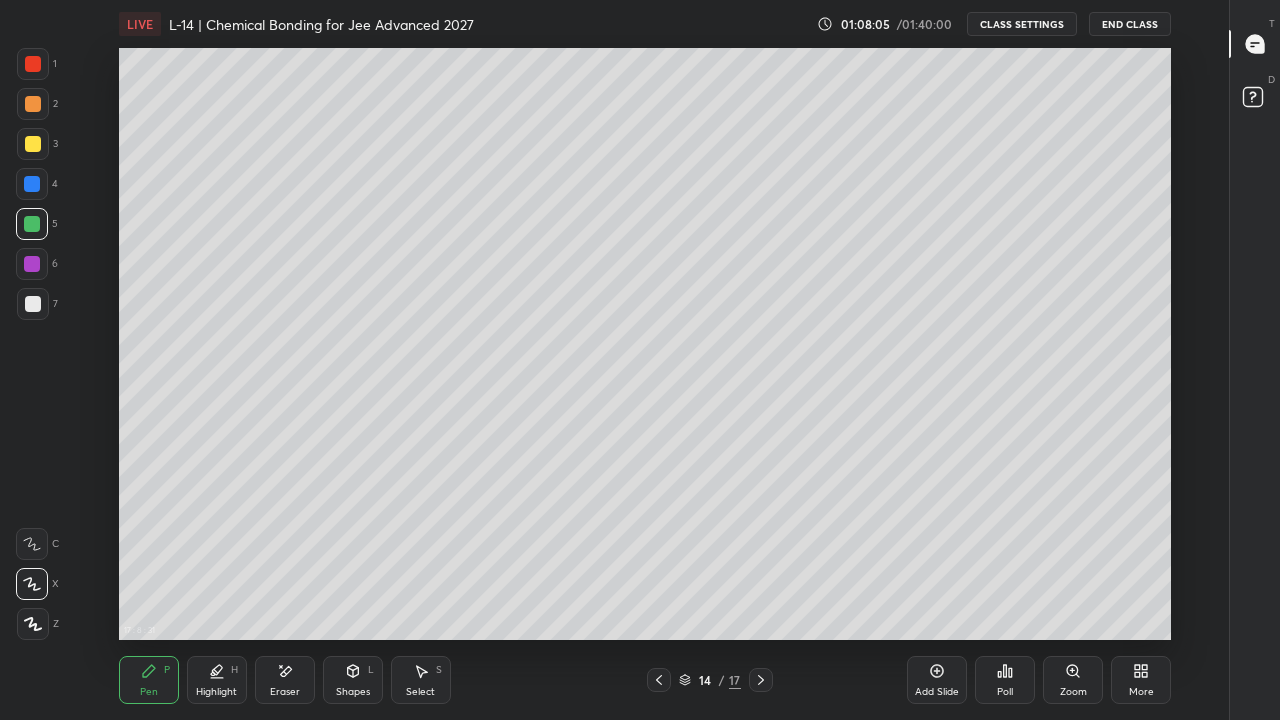 click 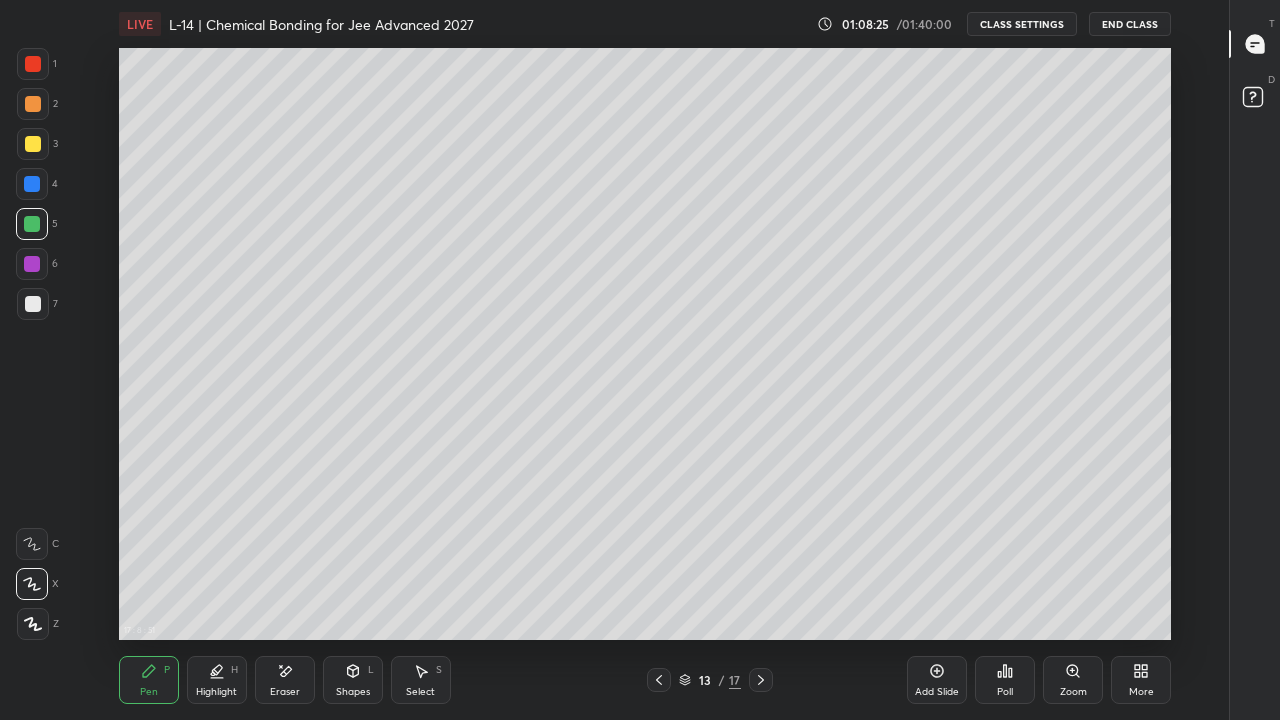 click 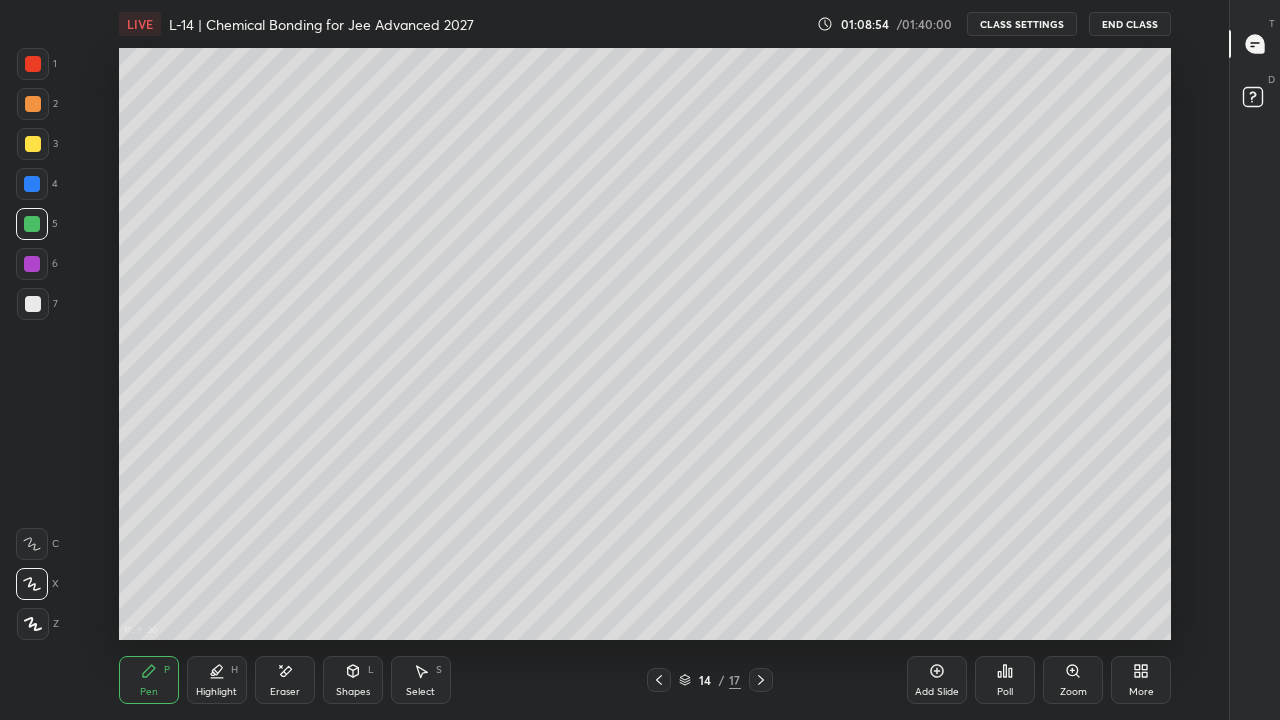 click 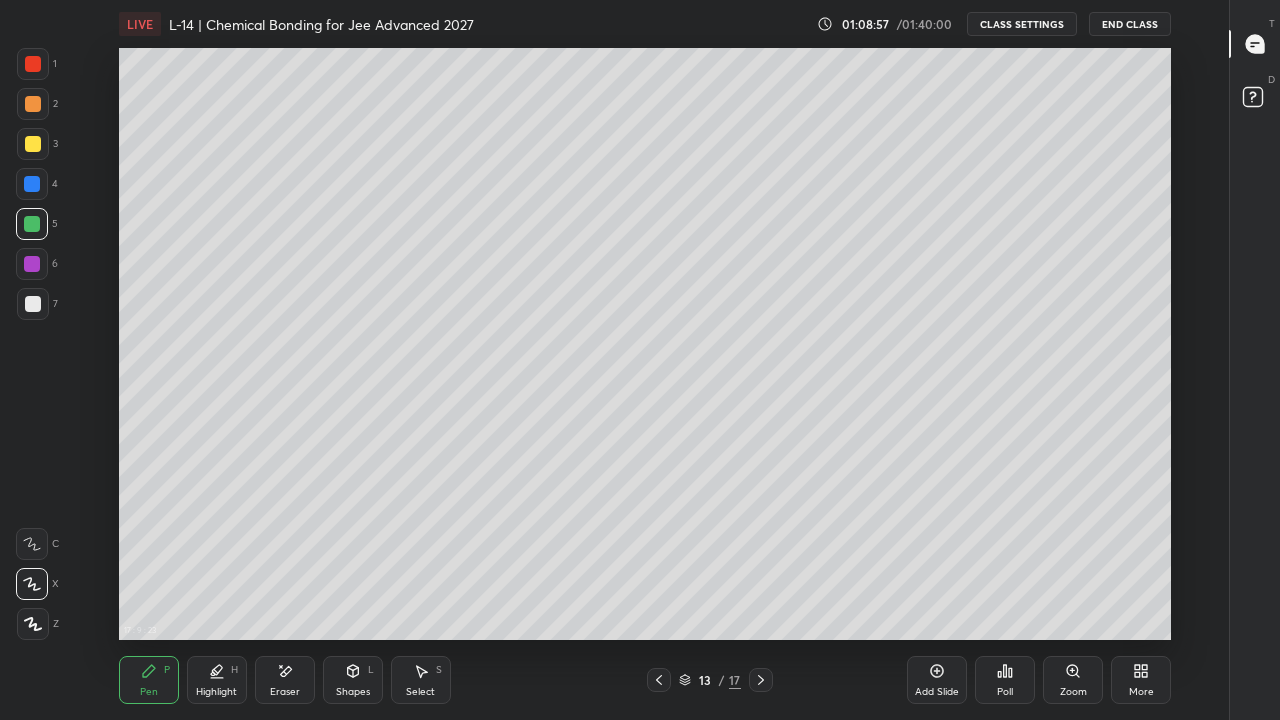 click at bounding box center [659, 680] 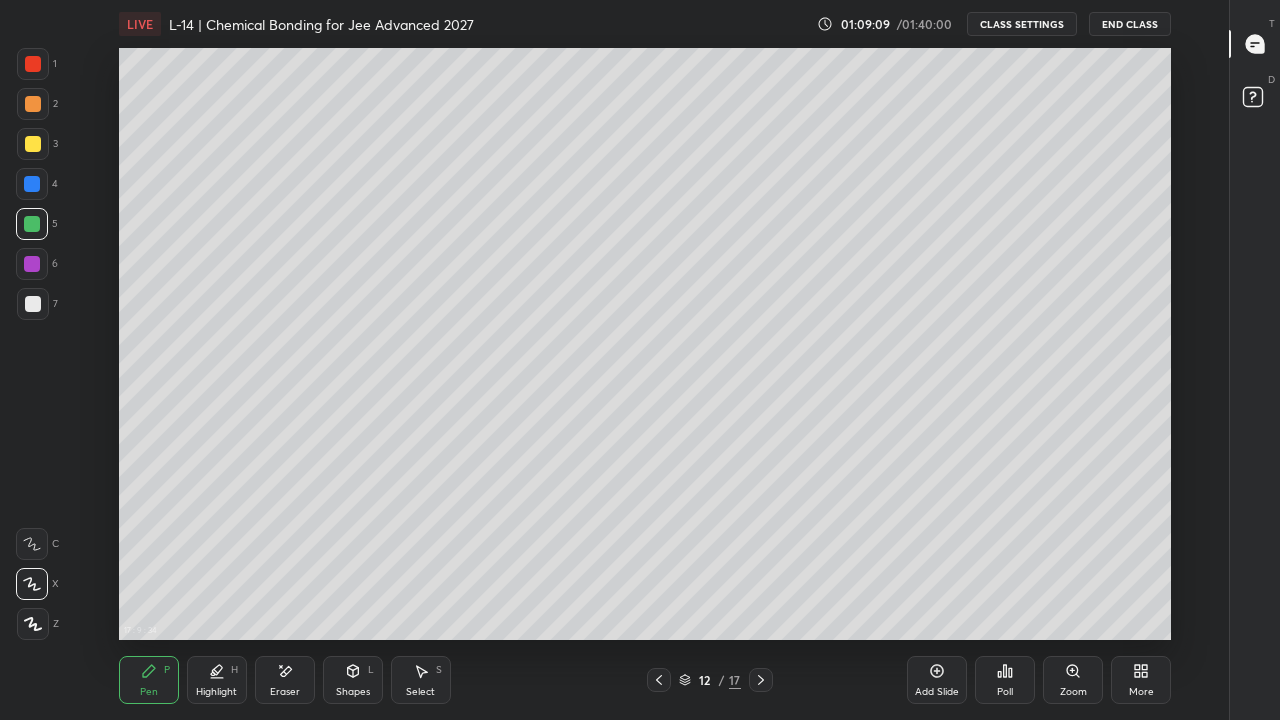 click on "Highlight" at bounding box center (216, 692) 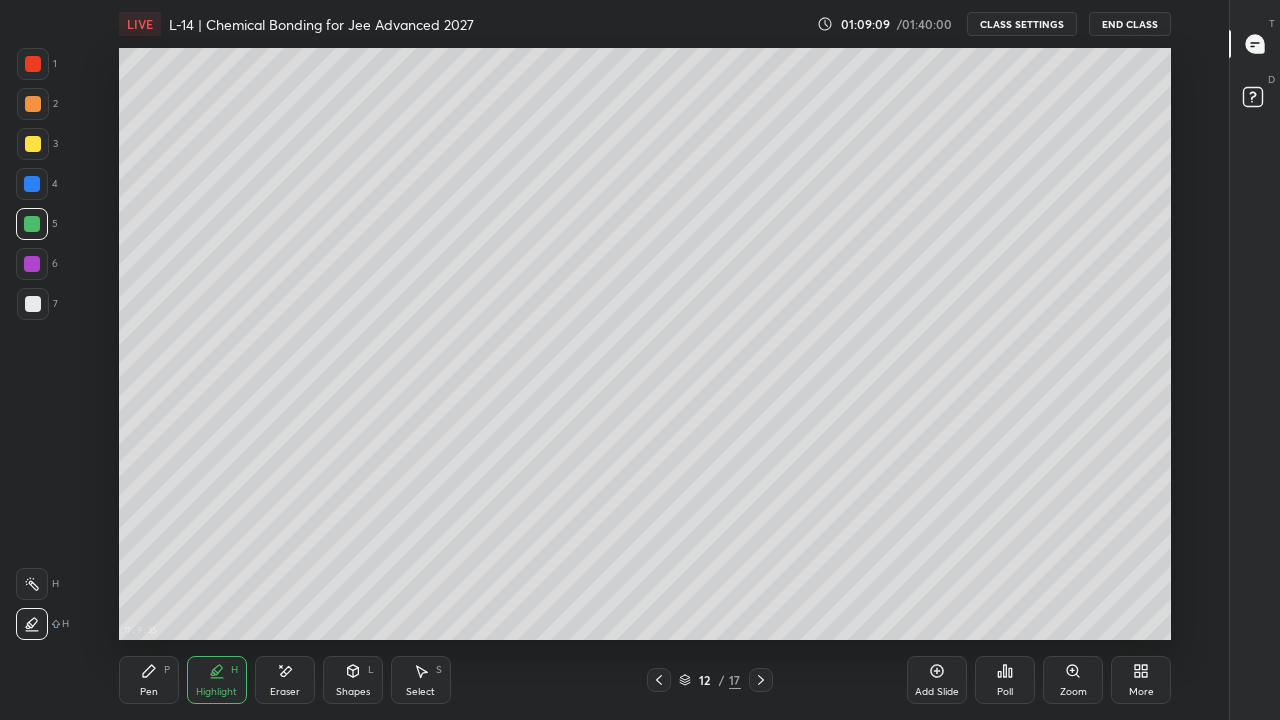 click on "Highlight" at bounding box center [216, 692] 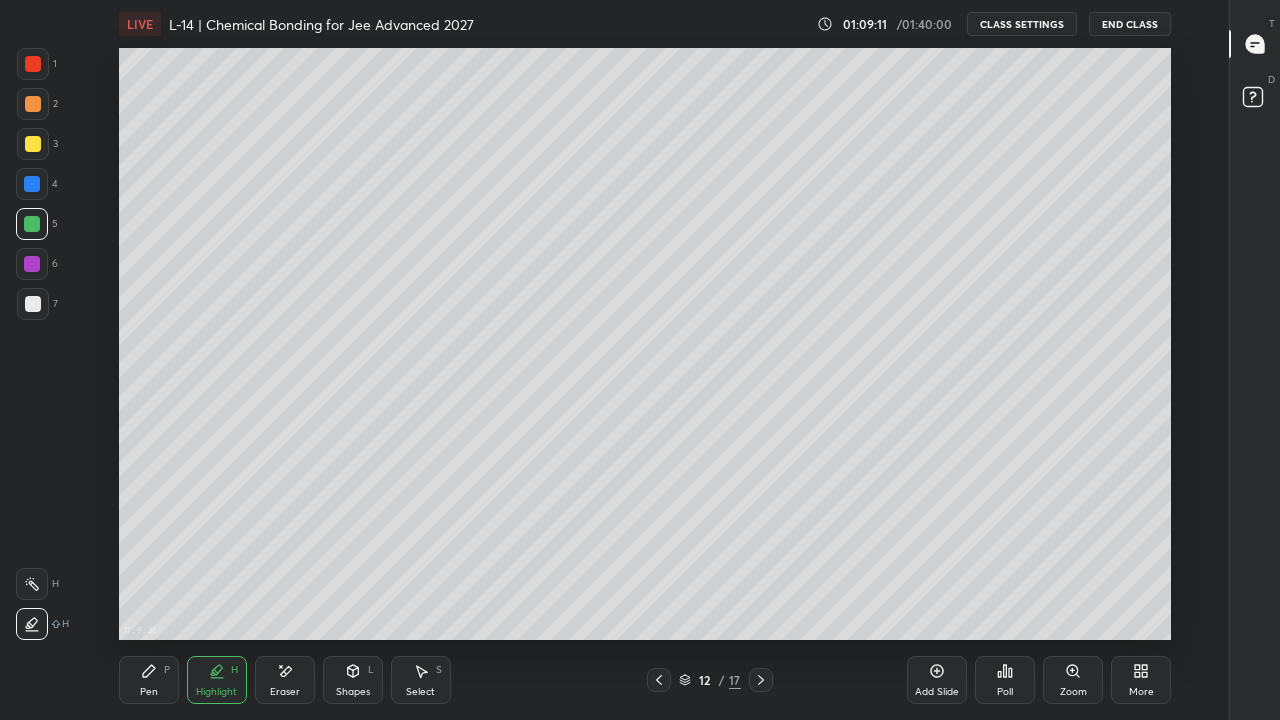 click 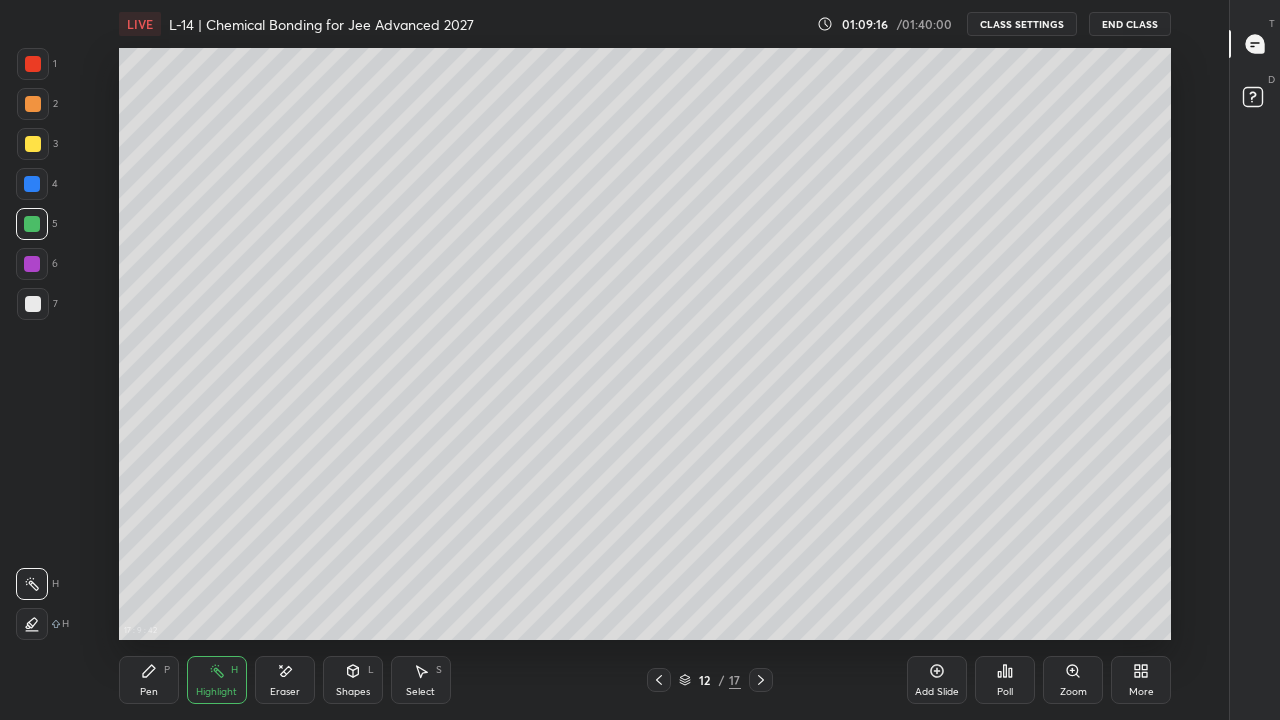 click at bounding box center (33, 144) 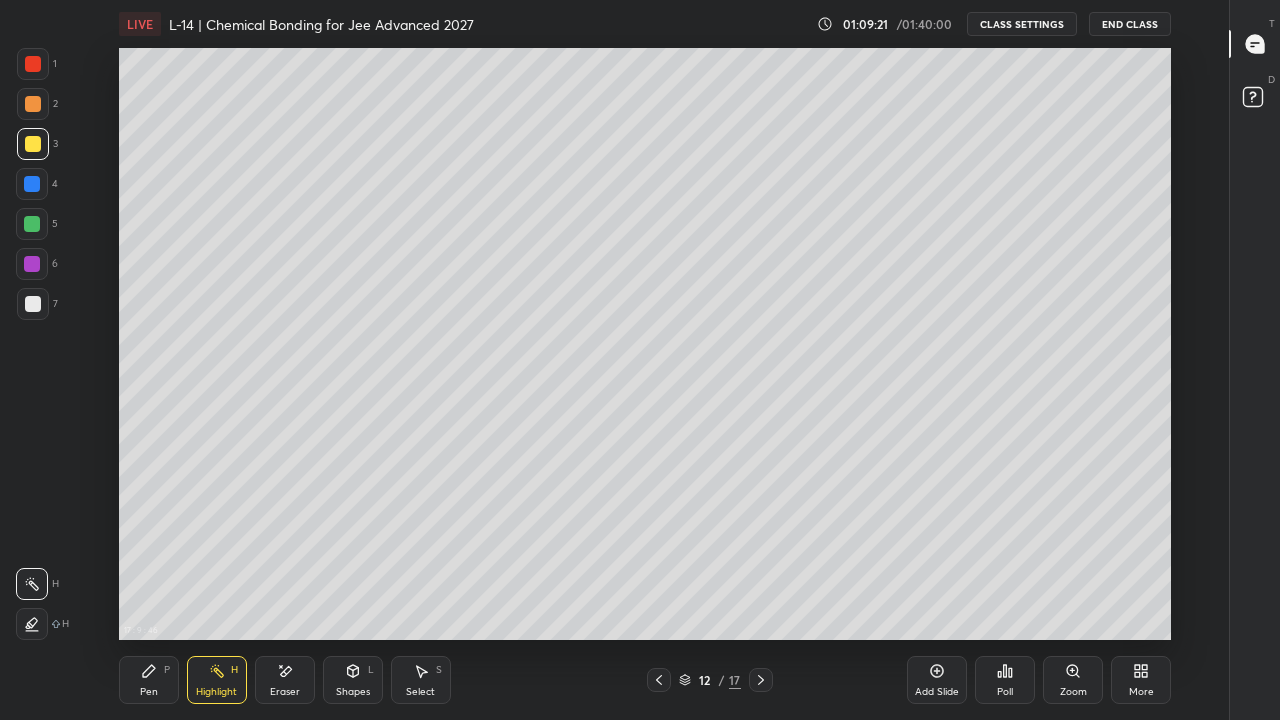 click 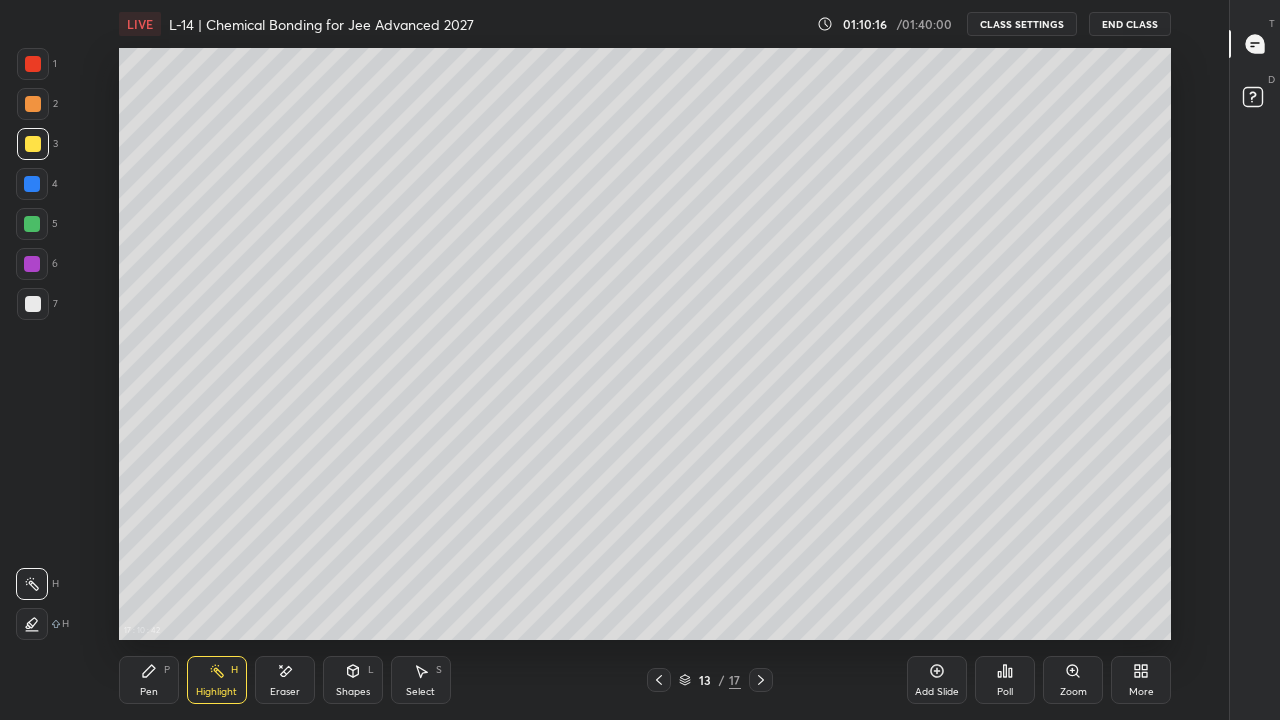 click 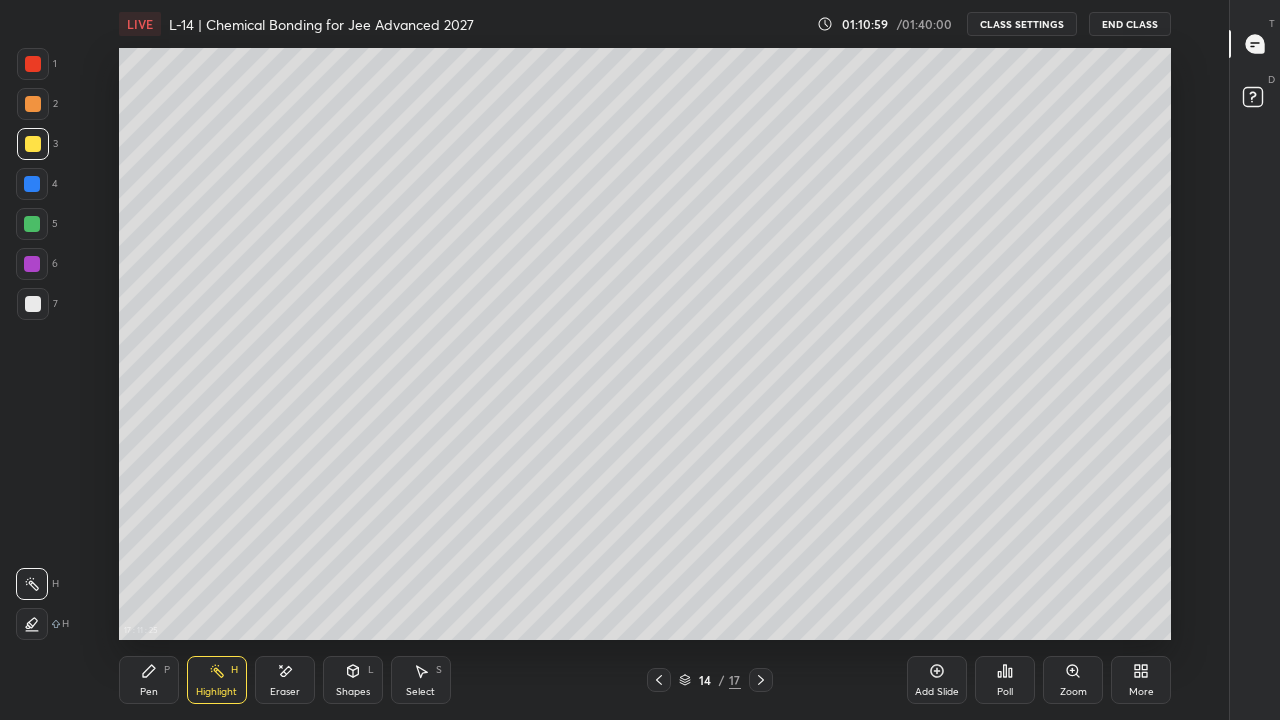 click at bounding box center (761, 680) 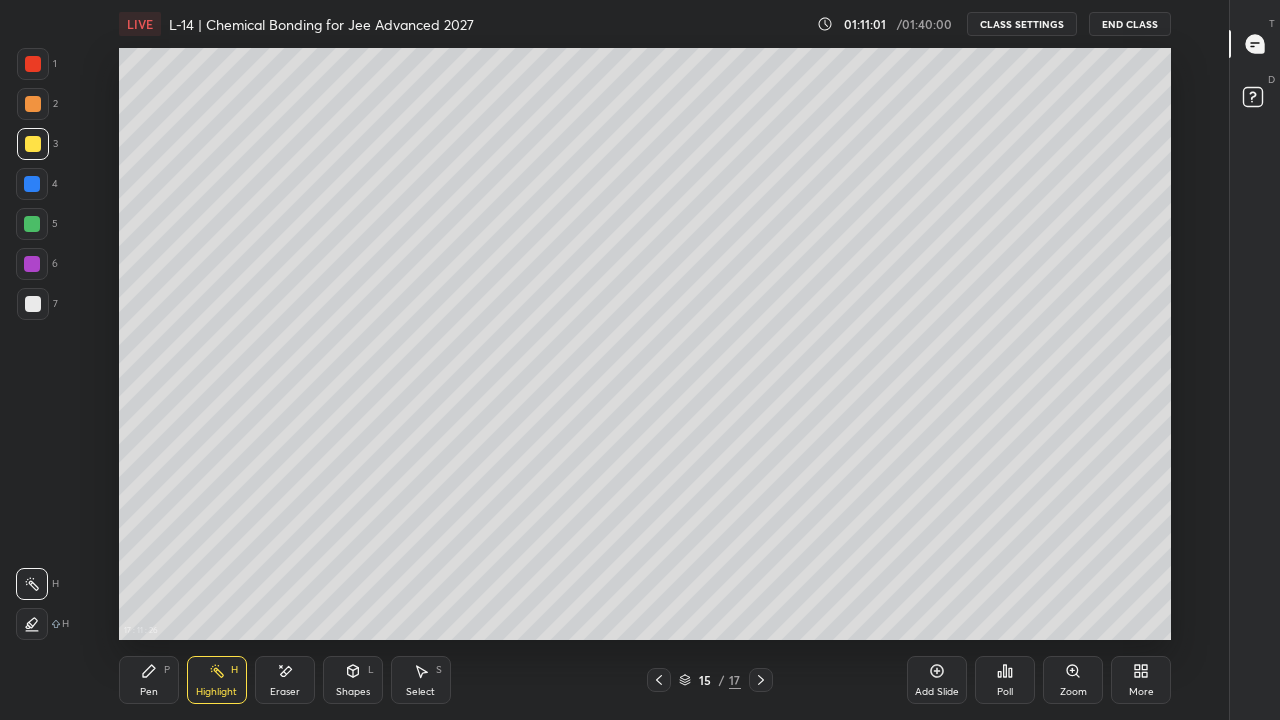 click 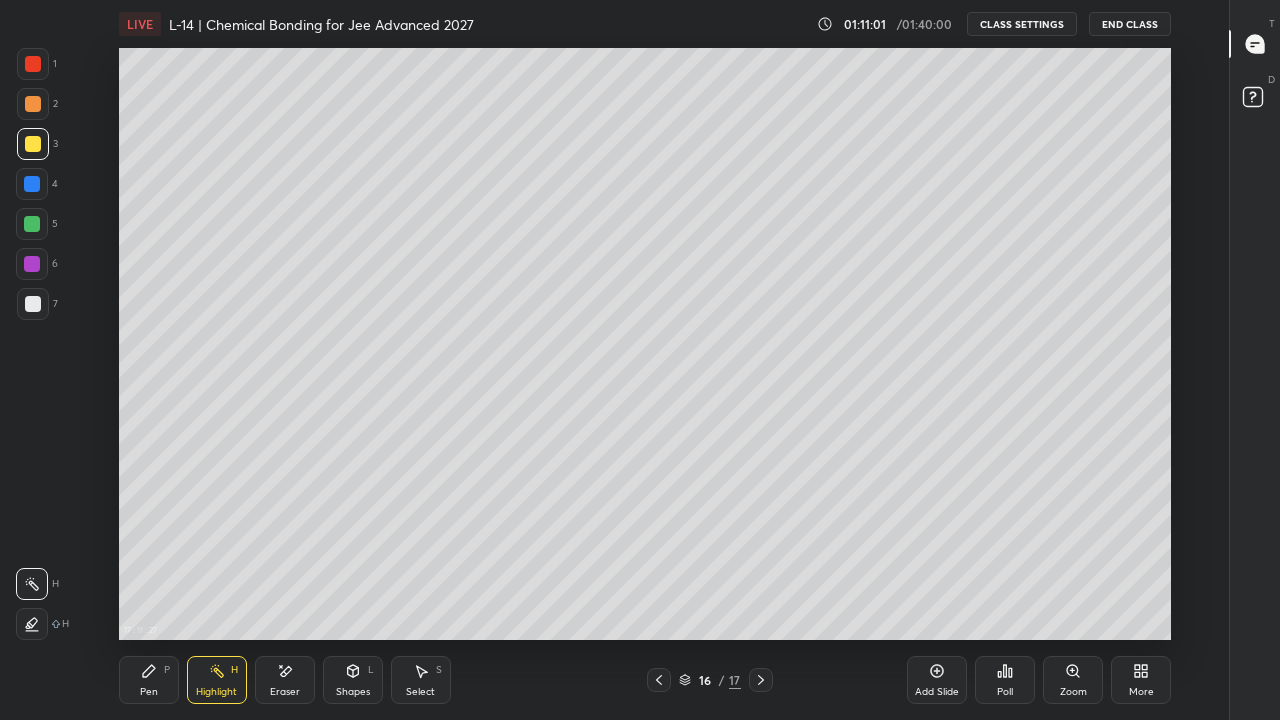 click at bounding box center [761, 680] 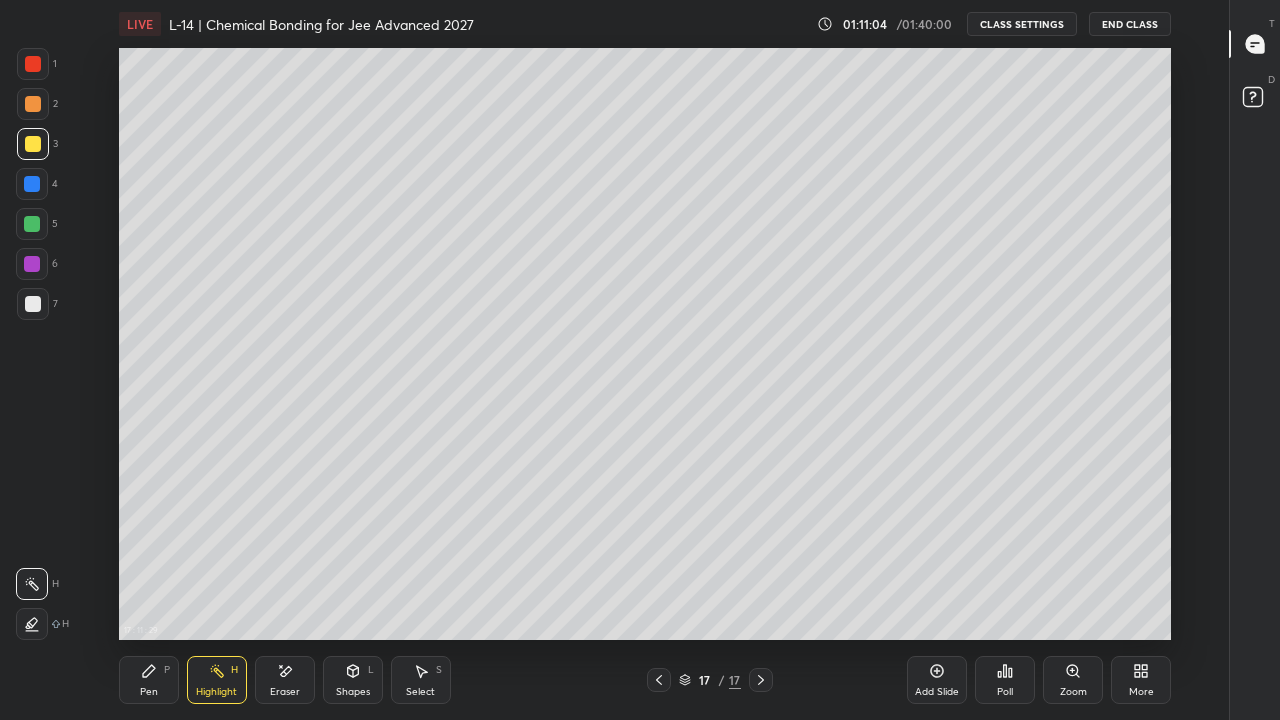 click on "Add Slide" at bounding box center (937, 692) 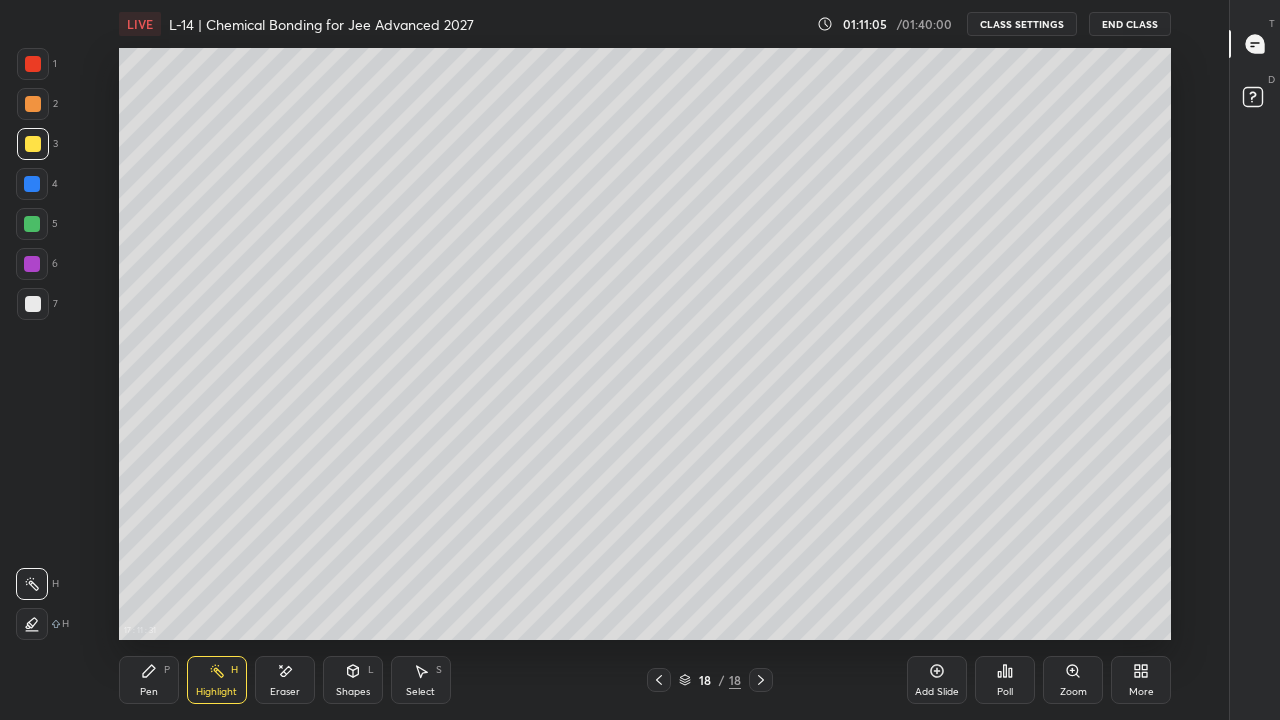 click 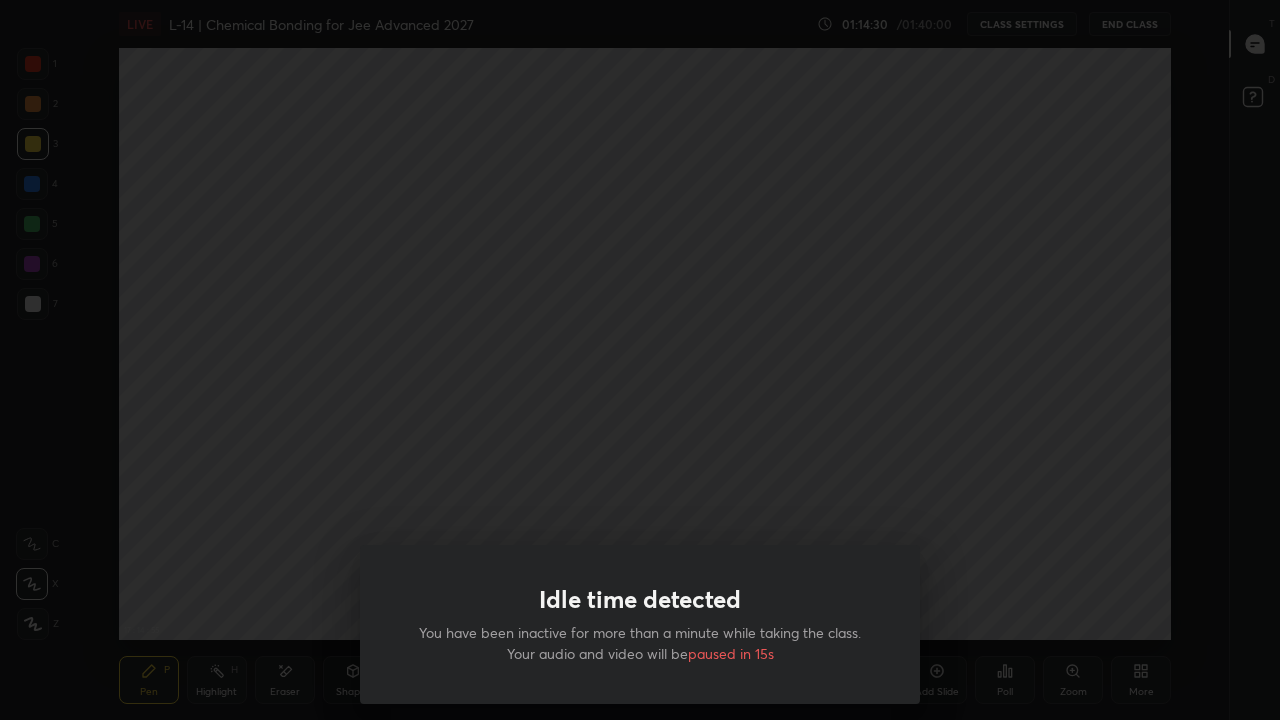 click on "Idle time detected You have been inactive for more than a minute while taking the class. Your audio and video will be  paused in 15s" at bounding box center [640, 360] 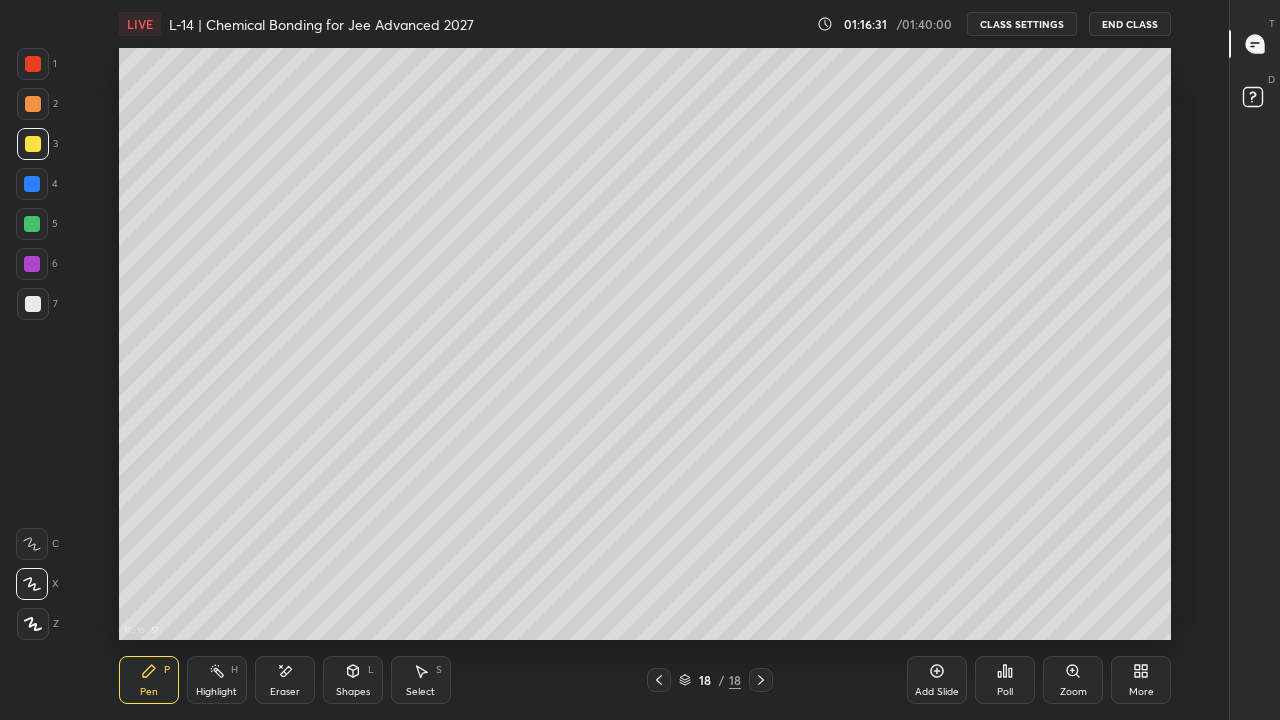 click at bounding box center (33, 104) 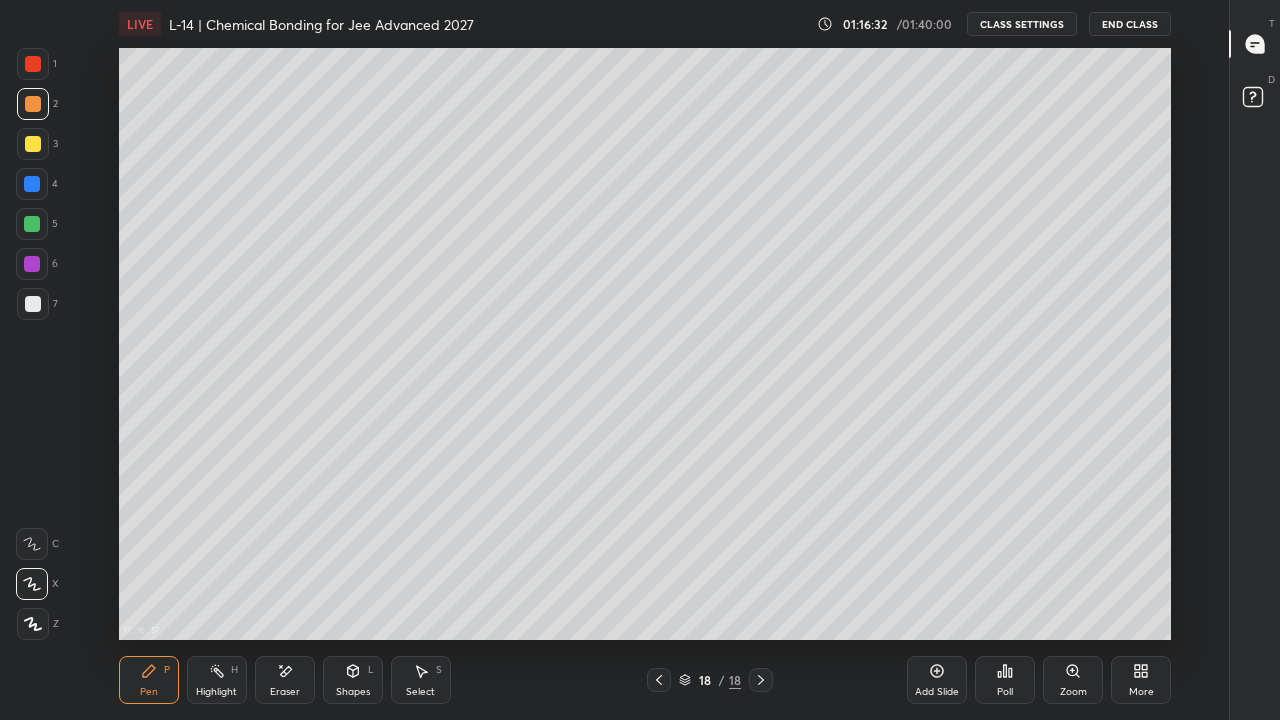 click at bounding box center (33, 64) 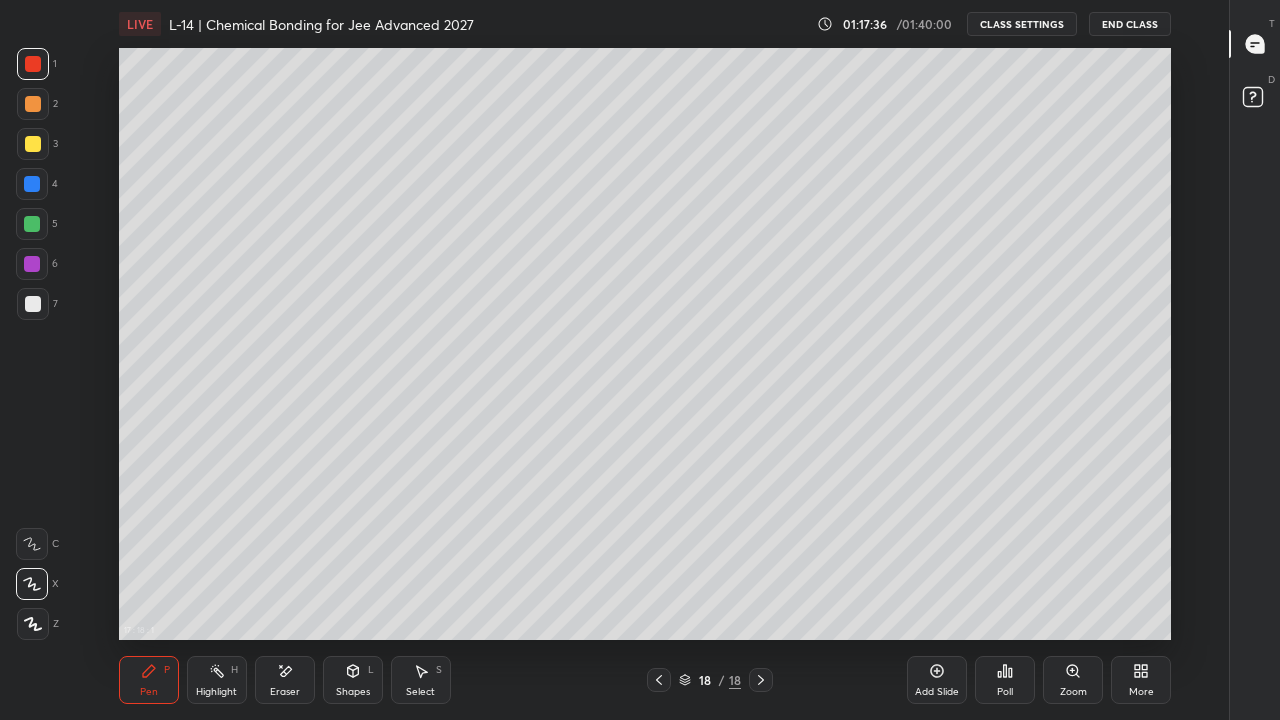 click on "Eraser" at bounding box center [285, 692] 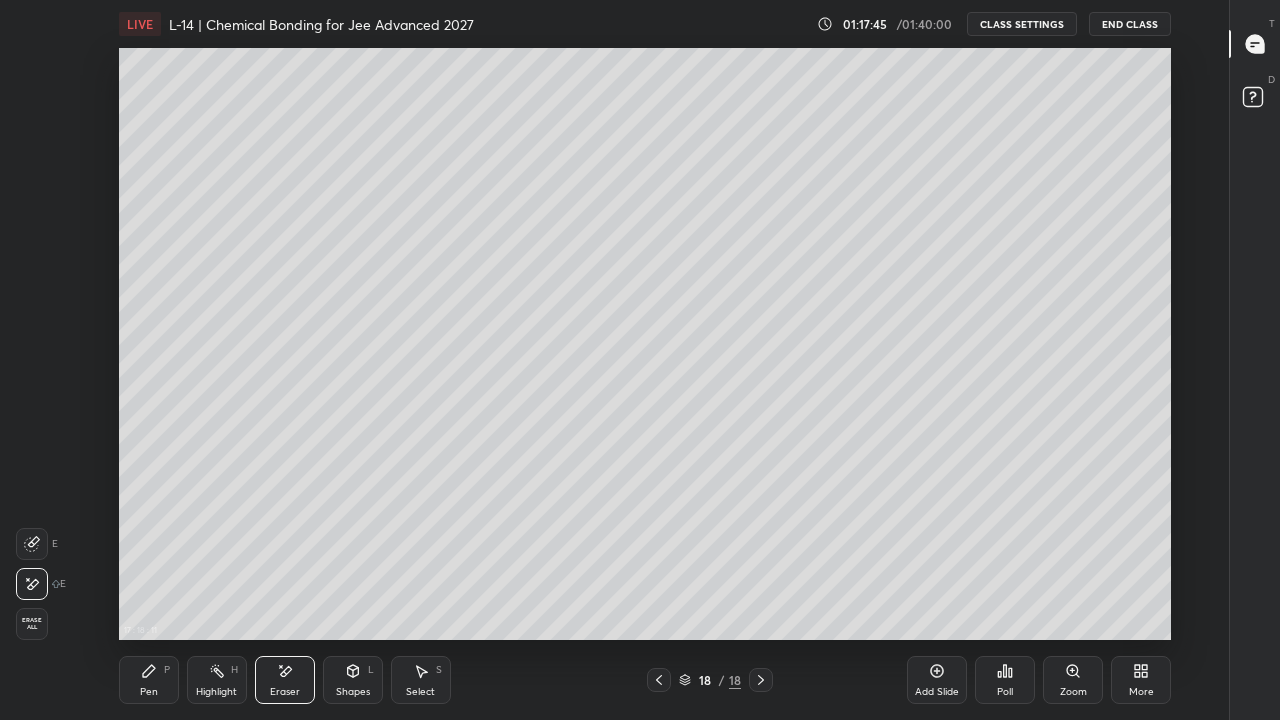 click 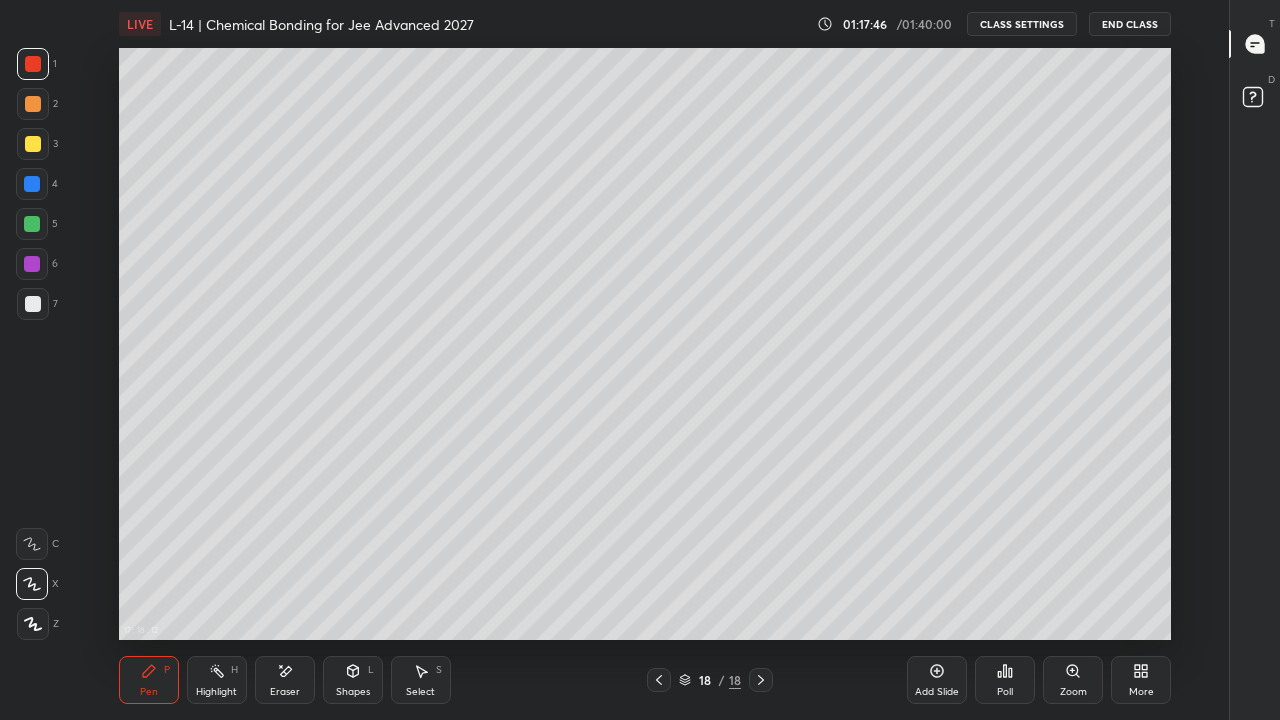 click at bounding box center [32, 224] 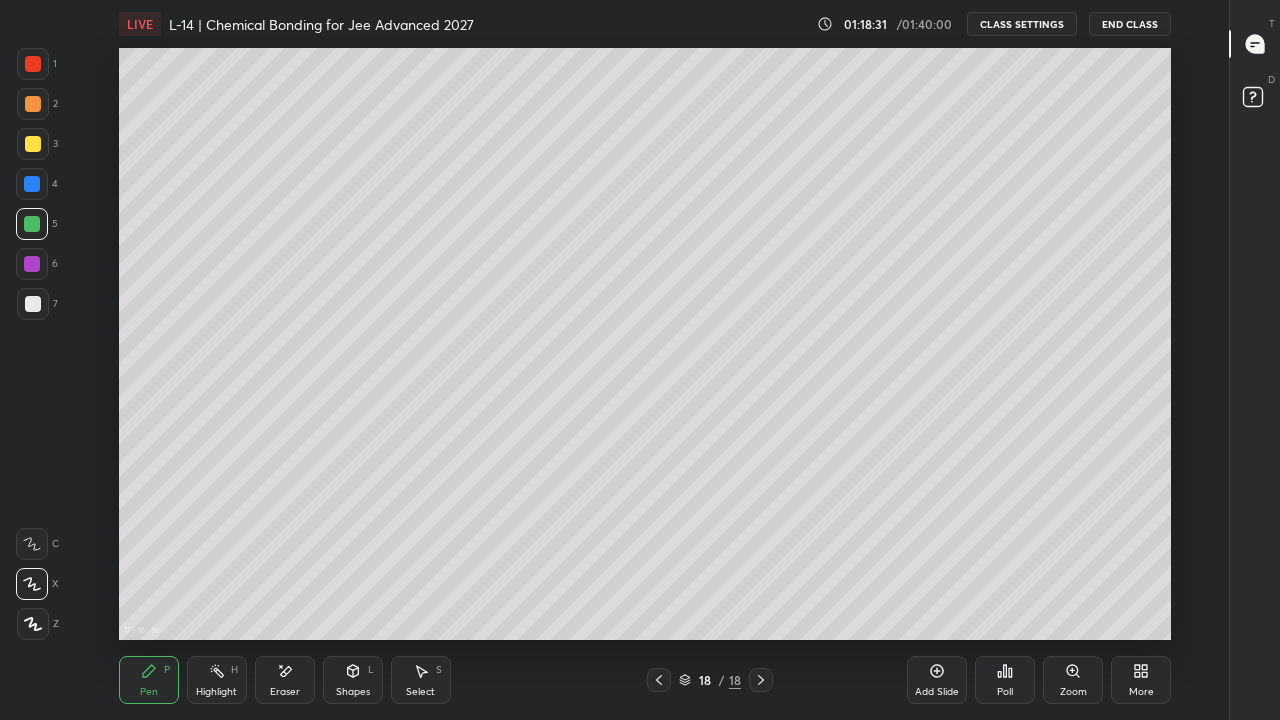 click 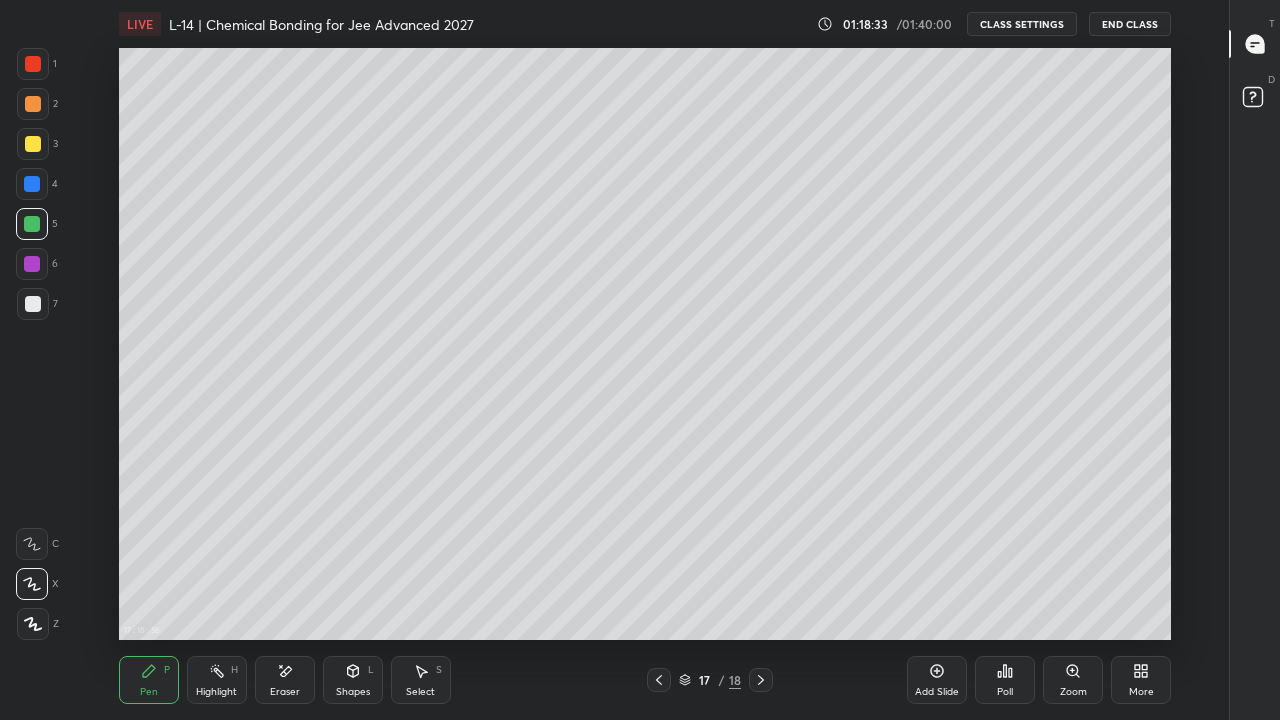 click at bounding box center [761, 680] 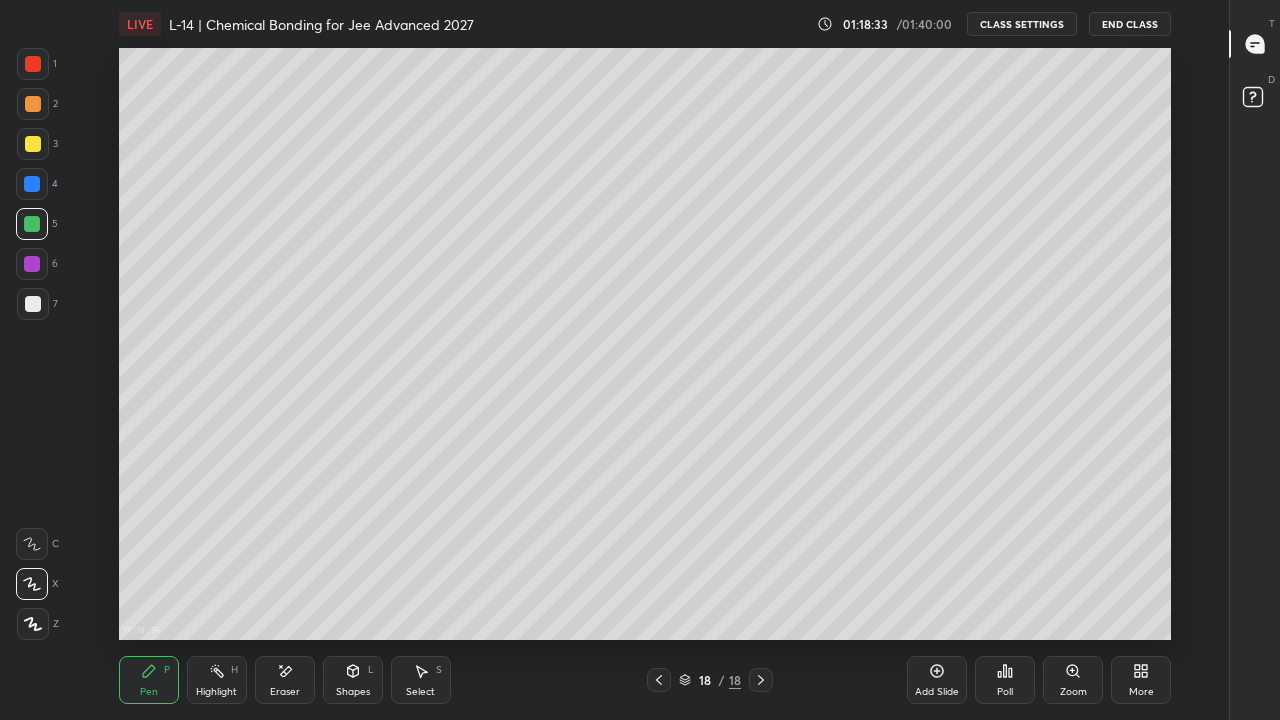 click 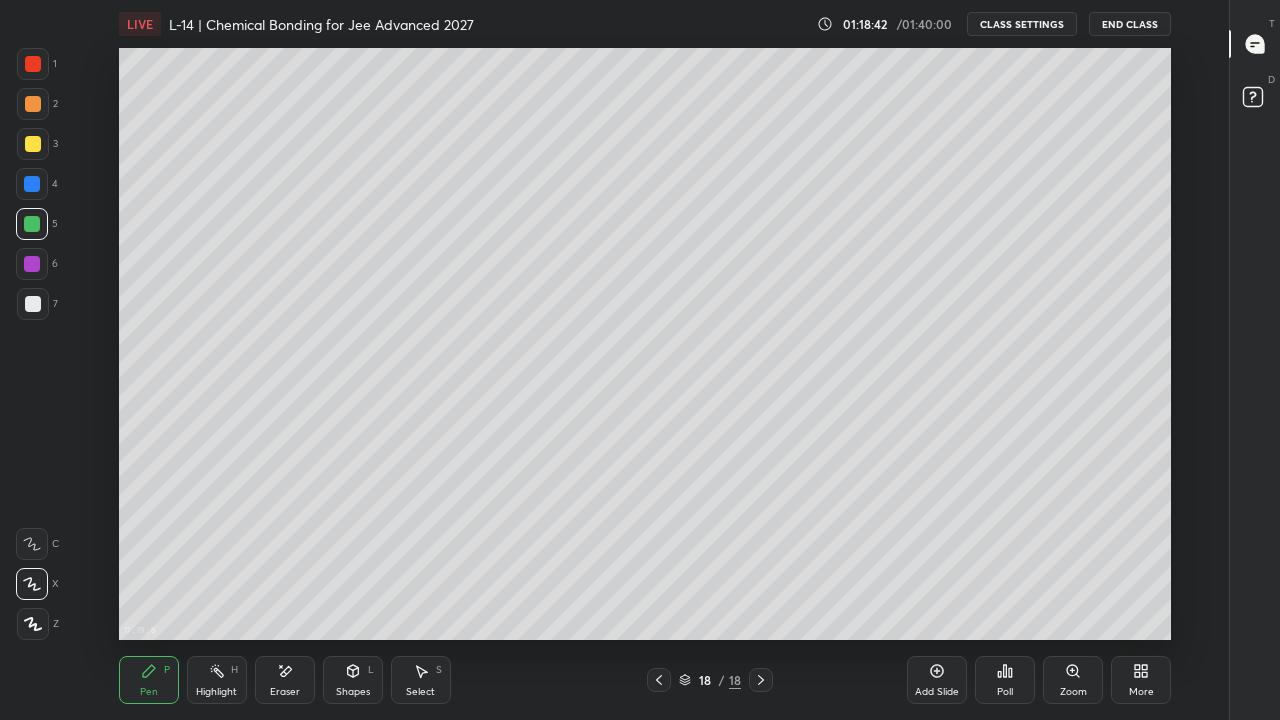 click on "Add Slide" at bounding box center (937, 680) 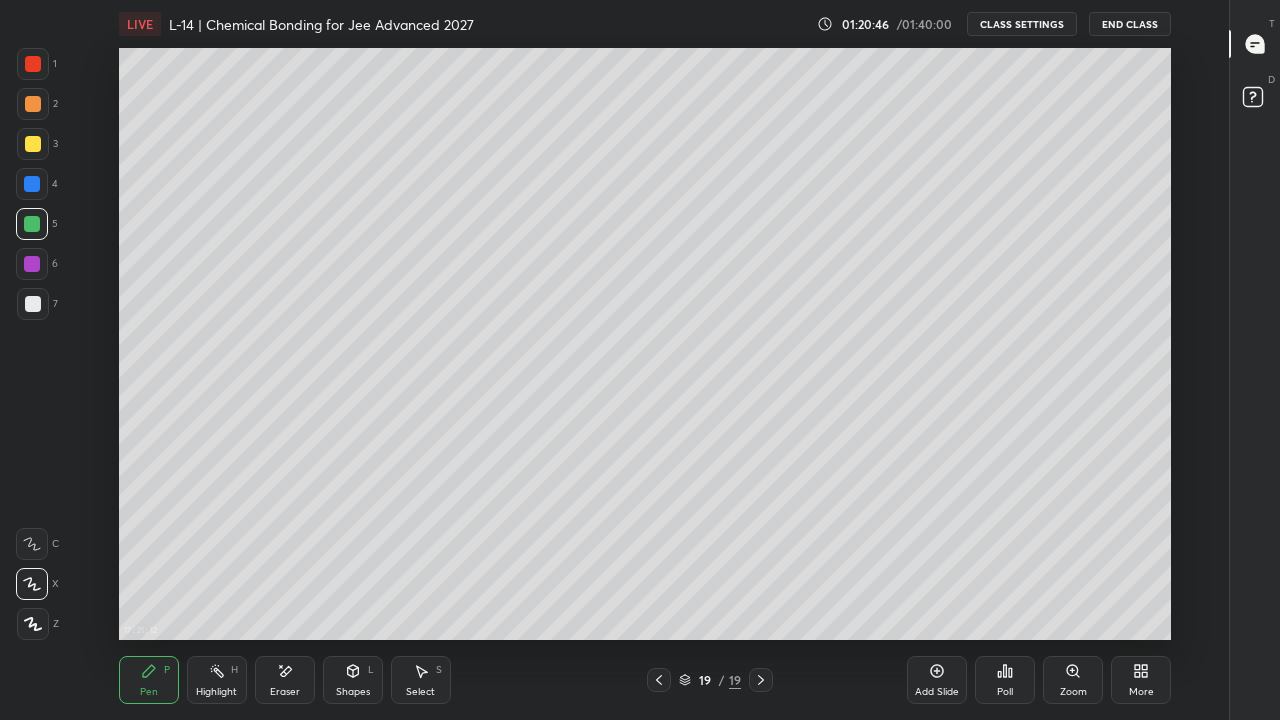 click on "End Class" at bounding box center (1130, 24) 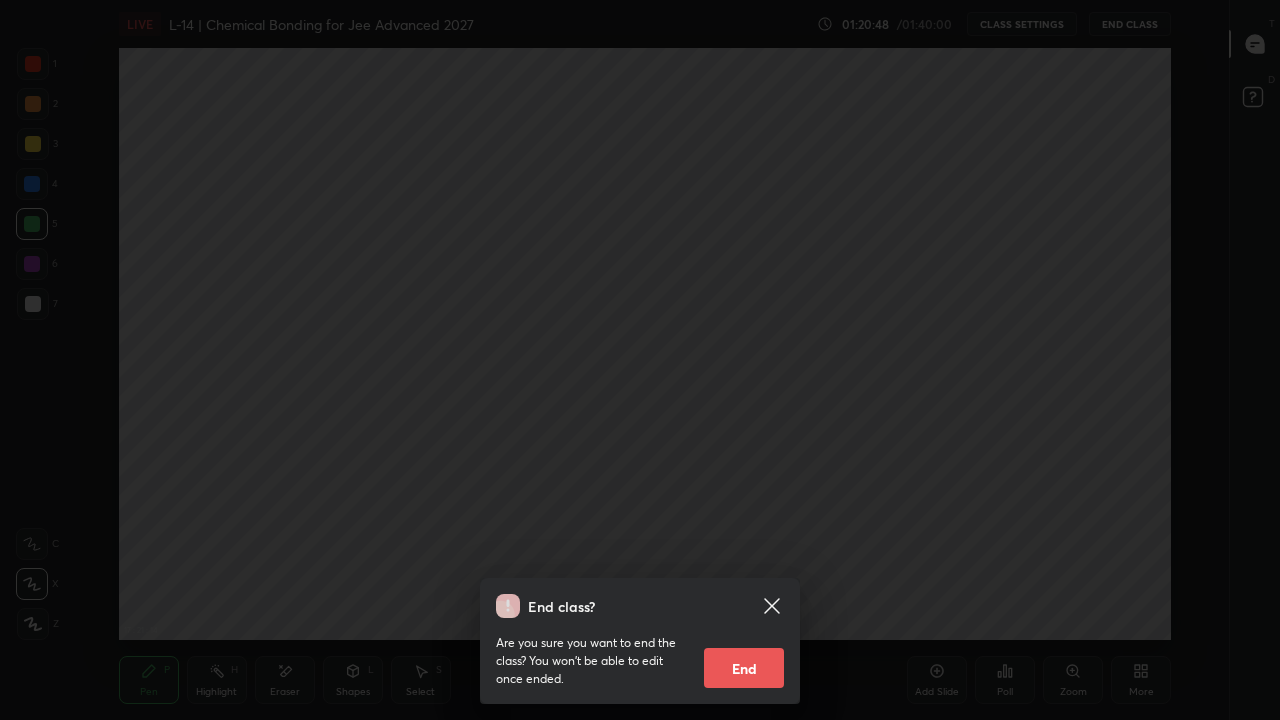 click on "End" at bounding box center (744, 668) 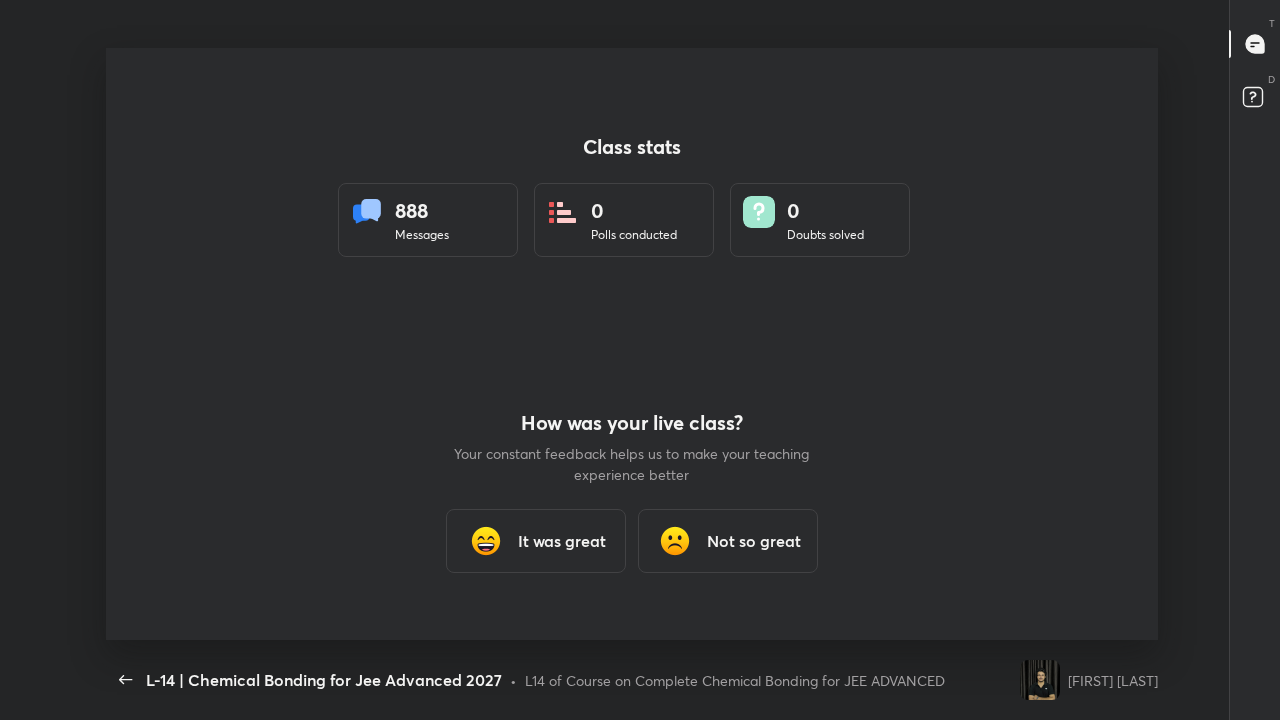 scroll, scrollTop: 99408, scrollLeft: 98736, axis: both 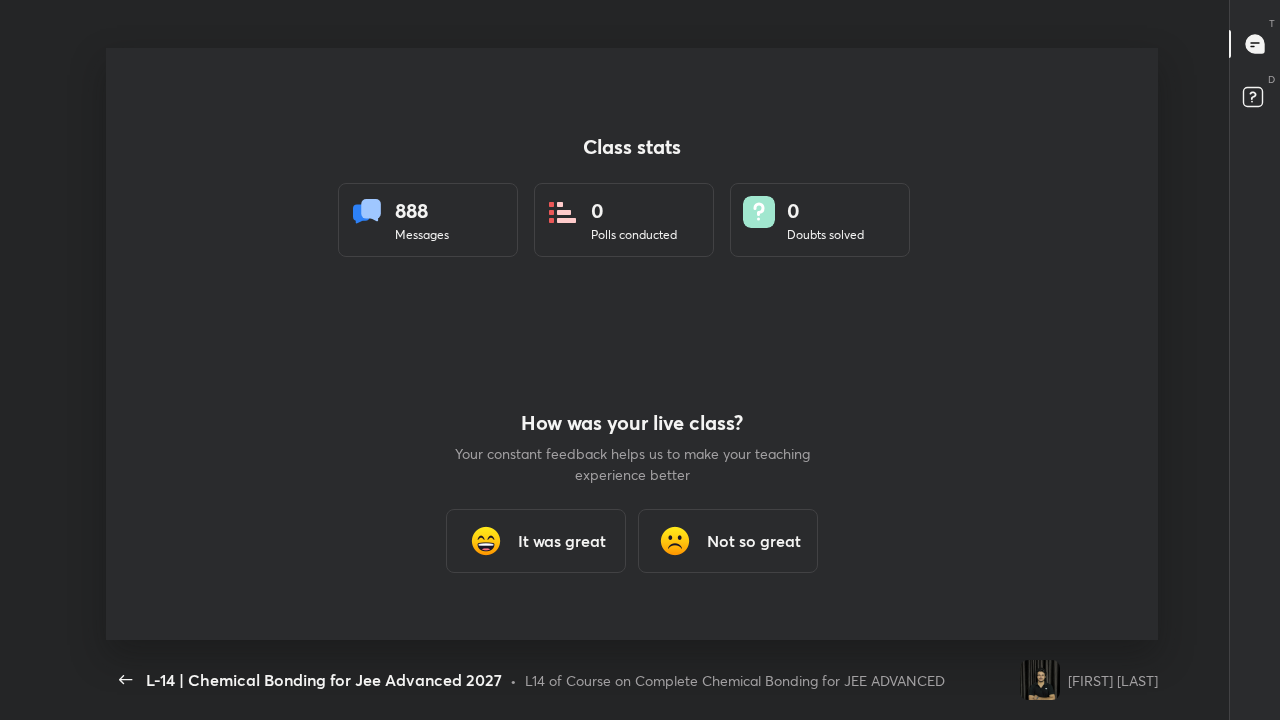click on "It was great" at bounding box center [562, 541] 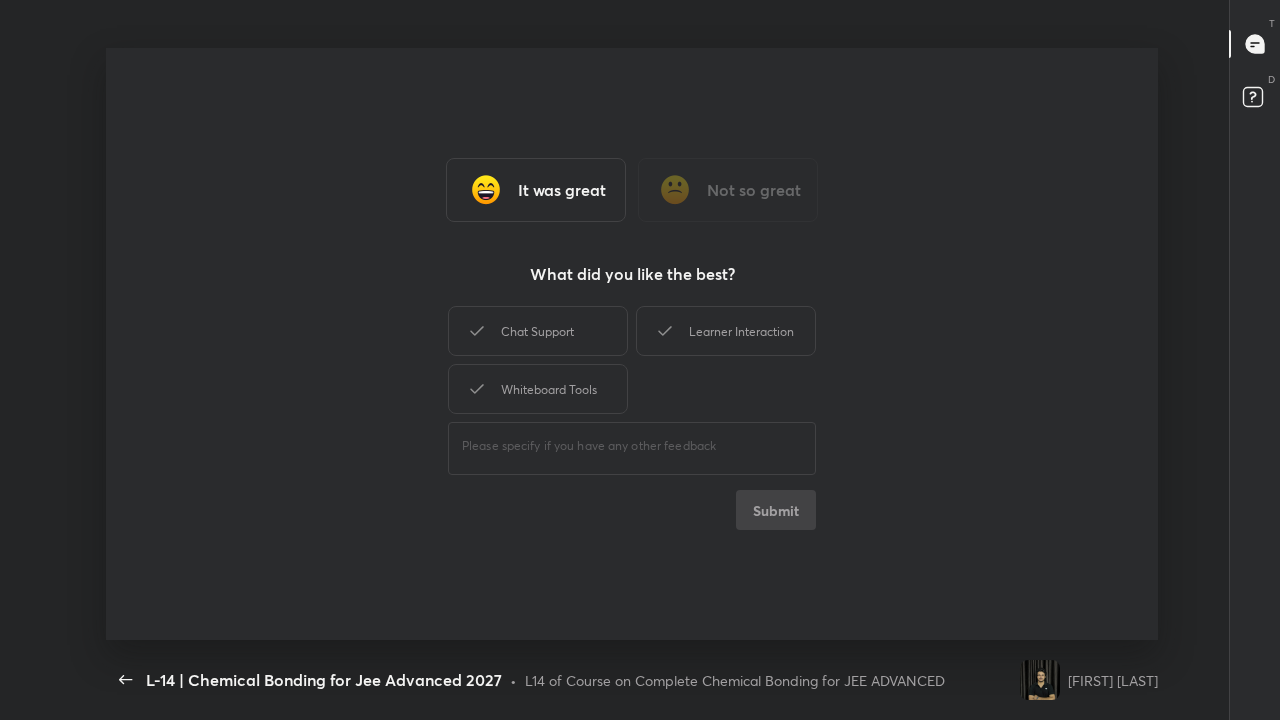 click on "Chat Support" at bounding box center [538, 331] 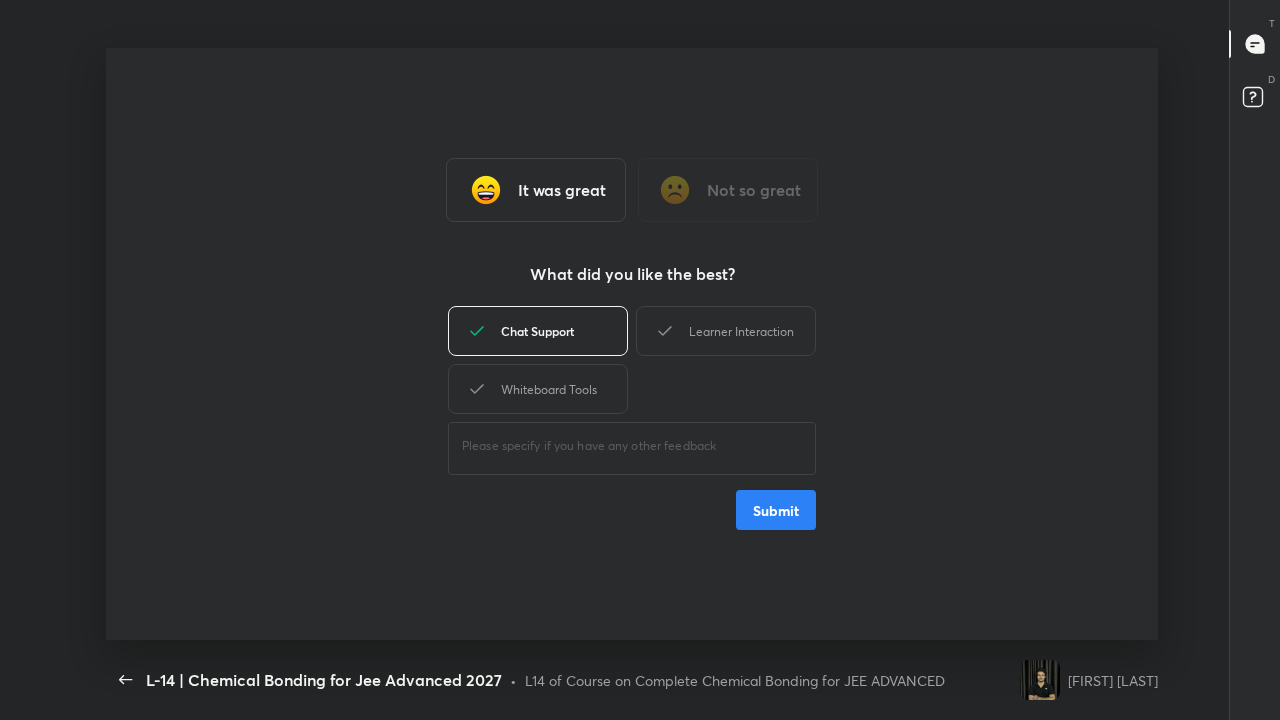 click on "Learner Interaction" at bounding box center [726, 331] 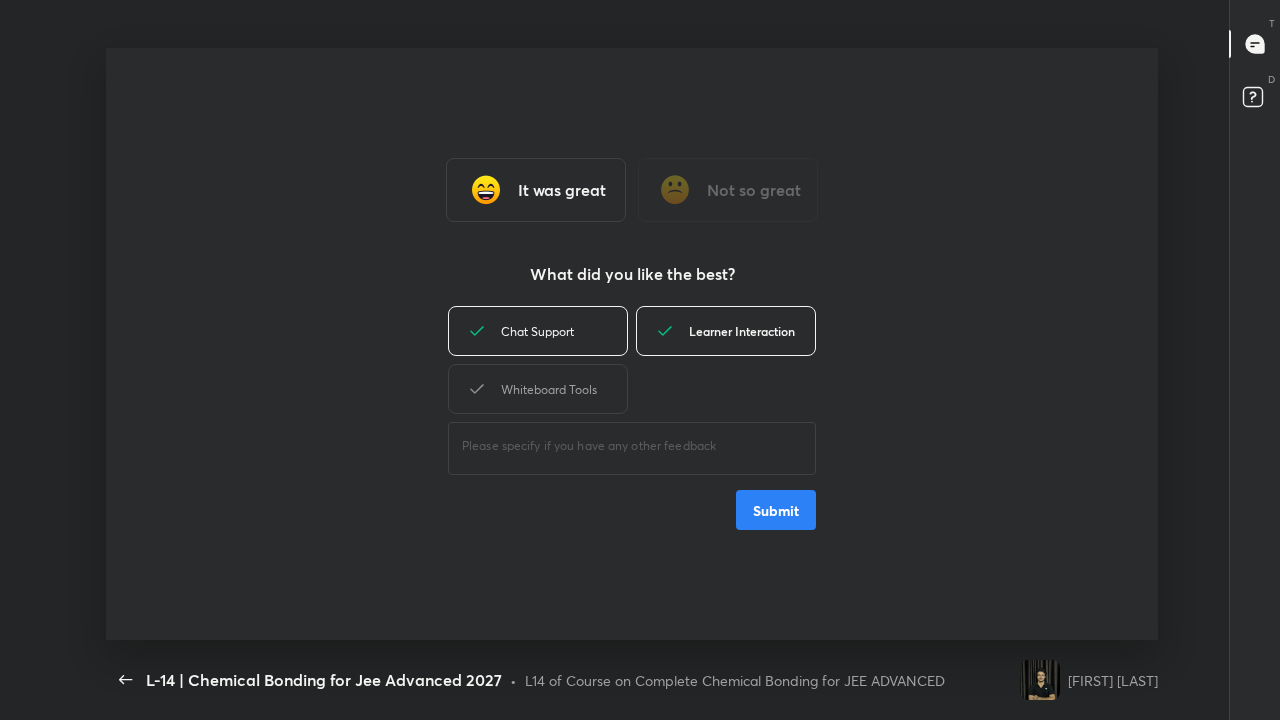 click on "Whiteboard Tools" at bounding box center [538, 389] 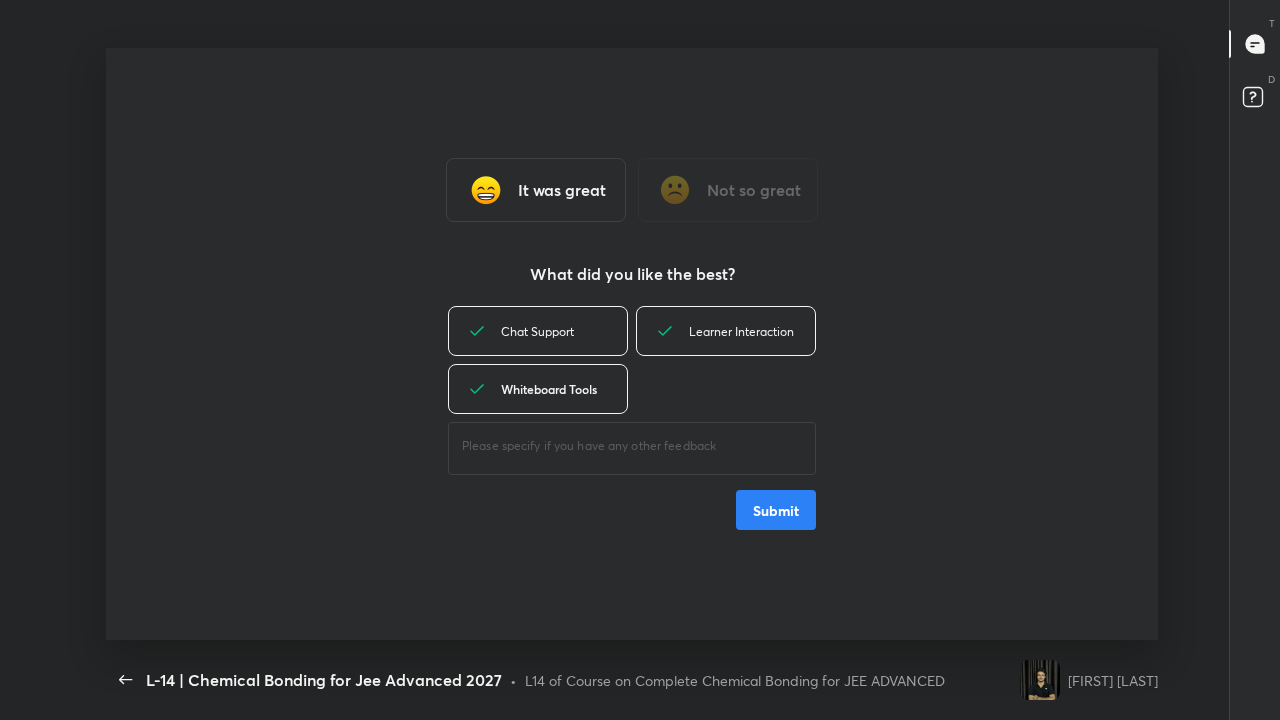 click on "Submit" at bounding box center [776, 510] 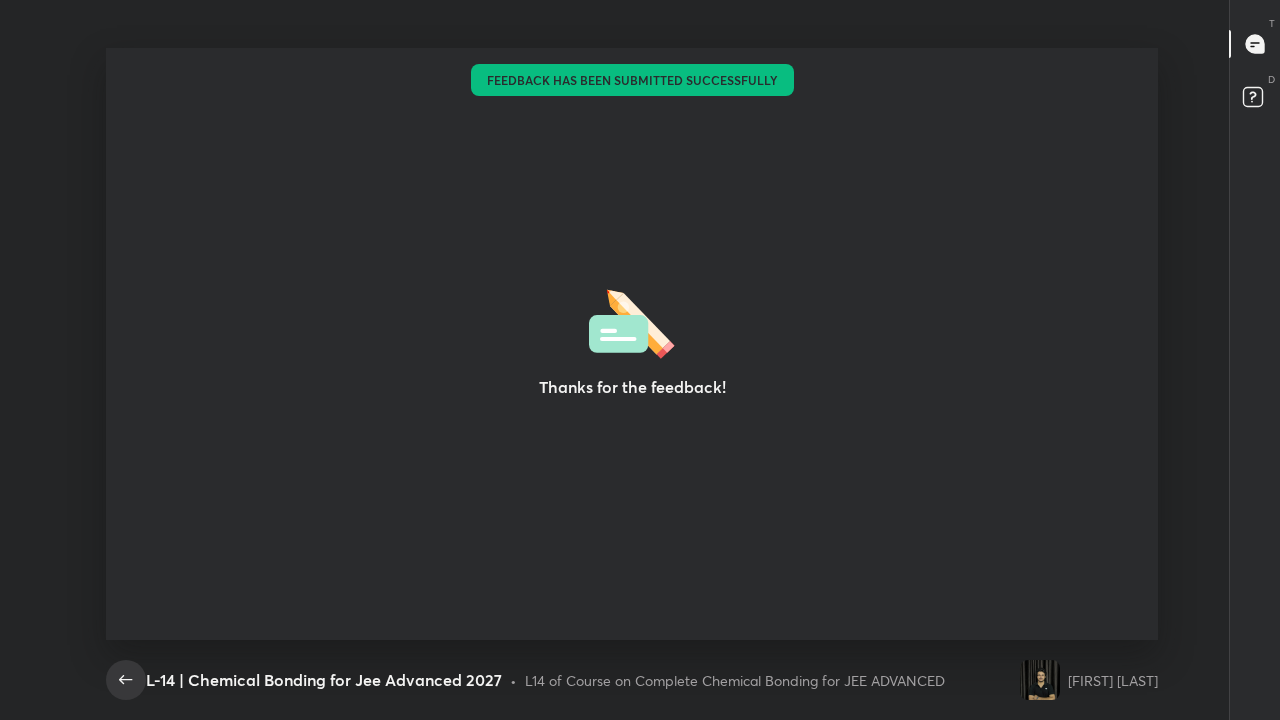 click 